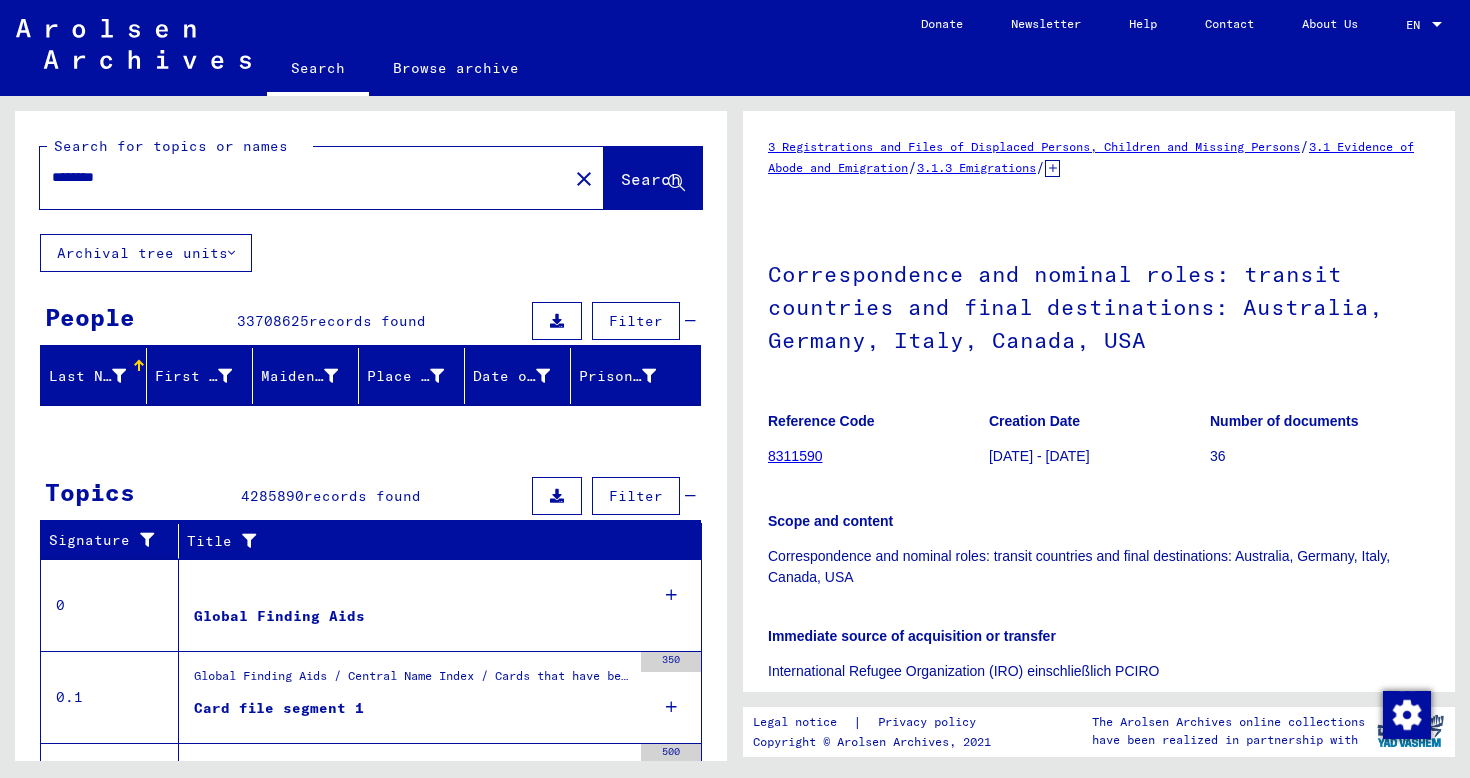 scroll, scrollTop: 0, scrollLeft: 0, axis: both 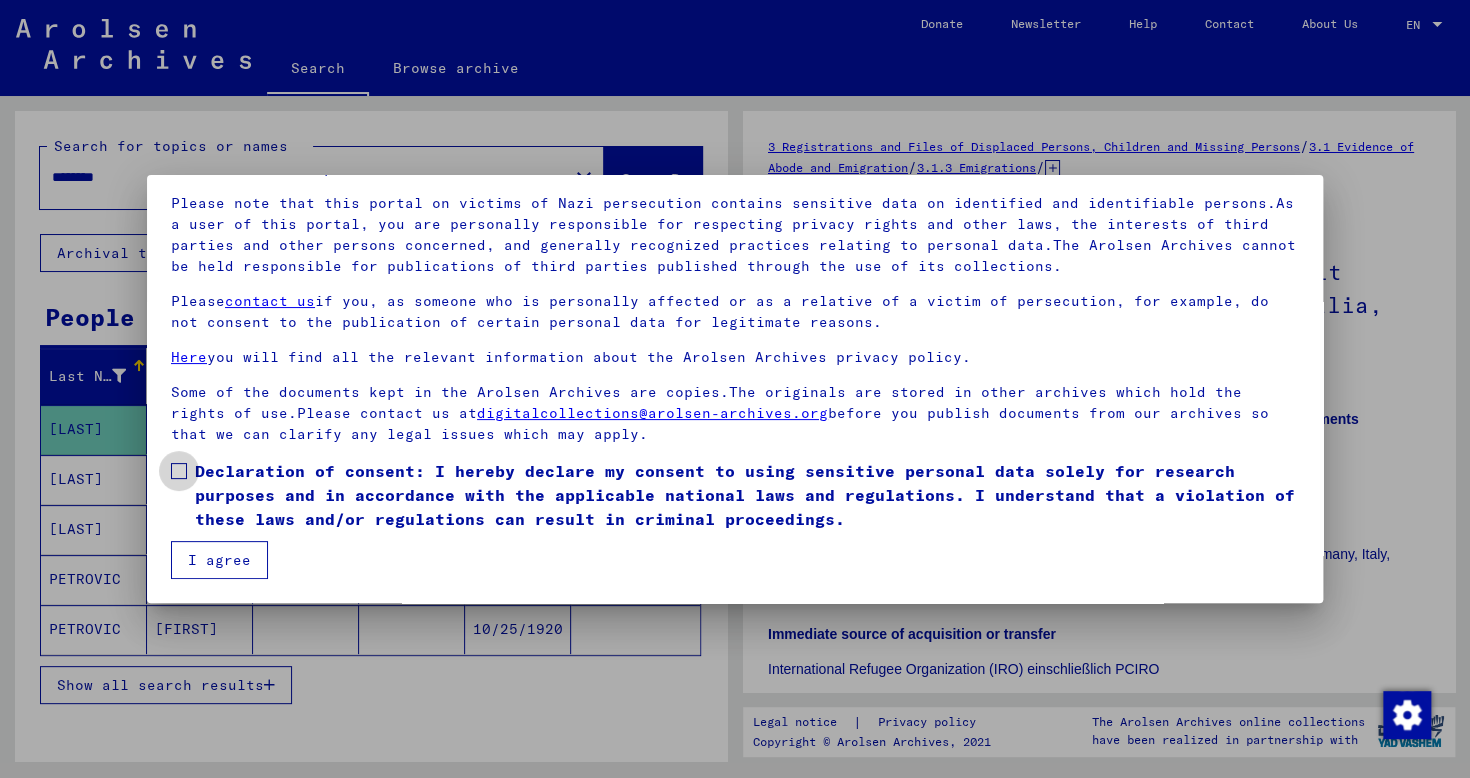 click at bounding box center [179, 471] 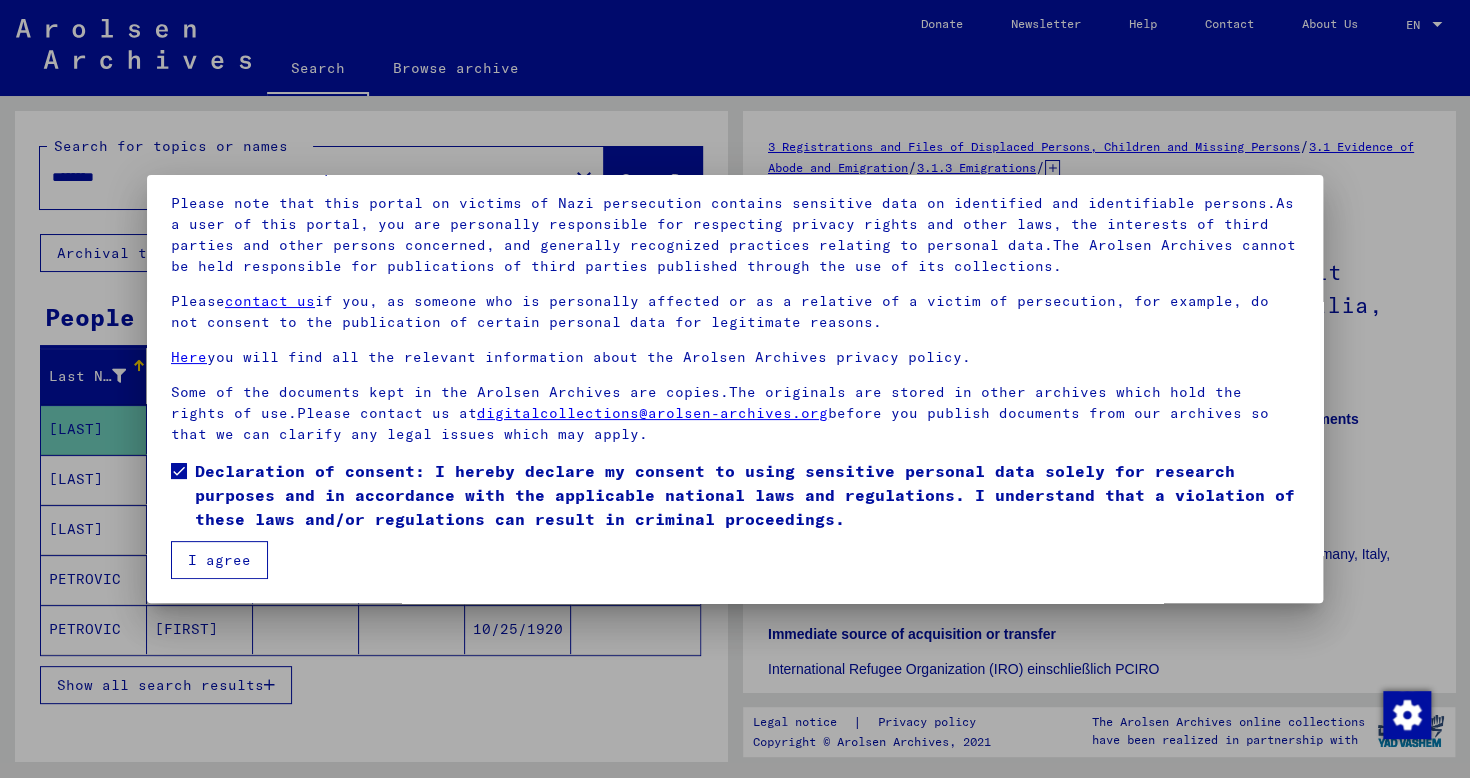 click on "I agree" at bounding box center (219, 560) 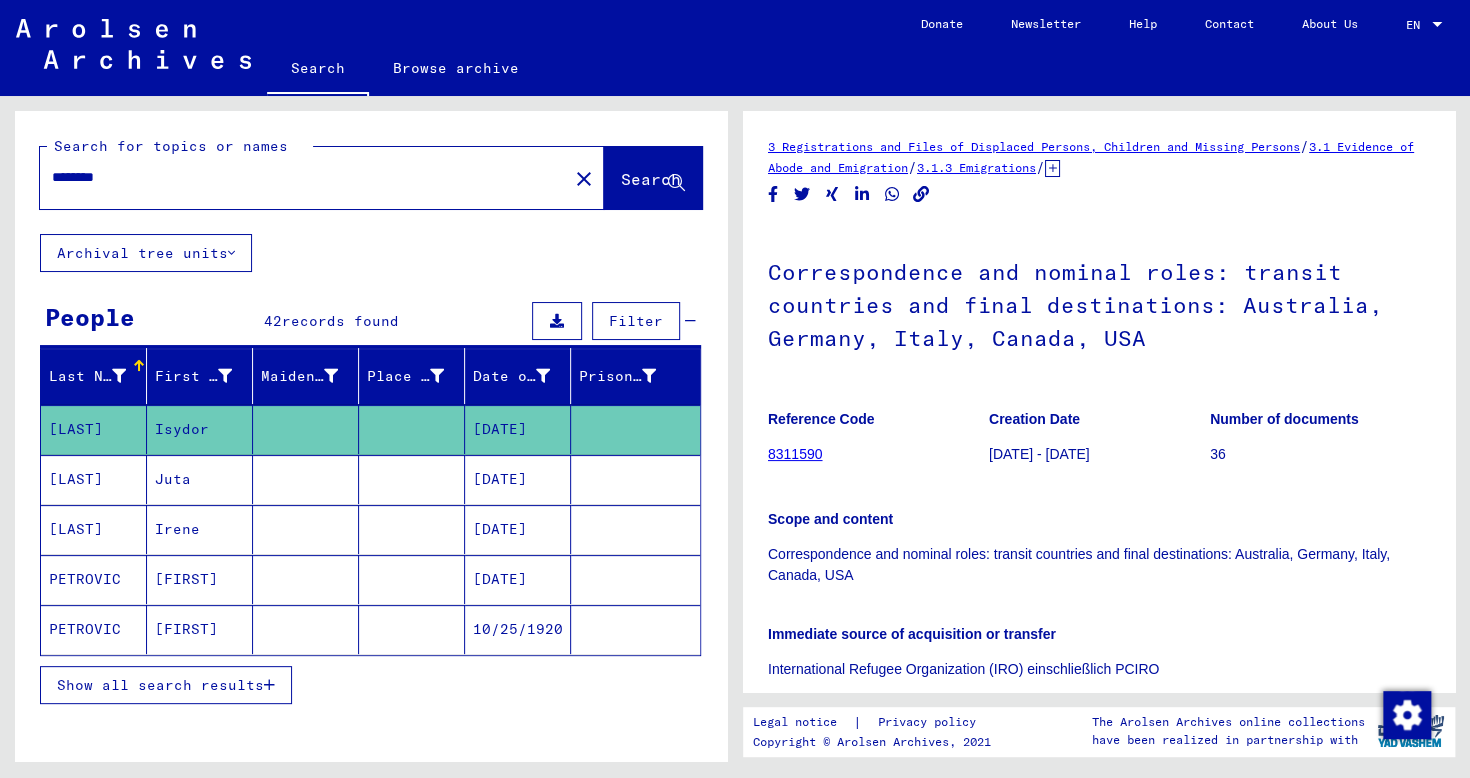 drag, startPoint x: 132, startPoint y: 182, endPoint x: 48, endPoint y: 181, distance: 84.00595 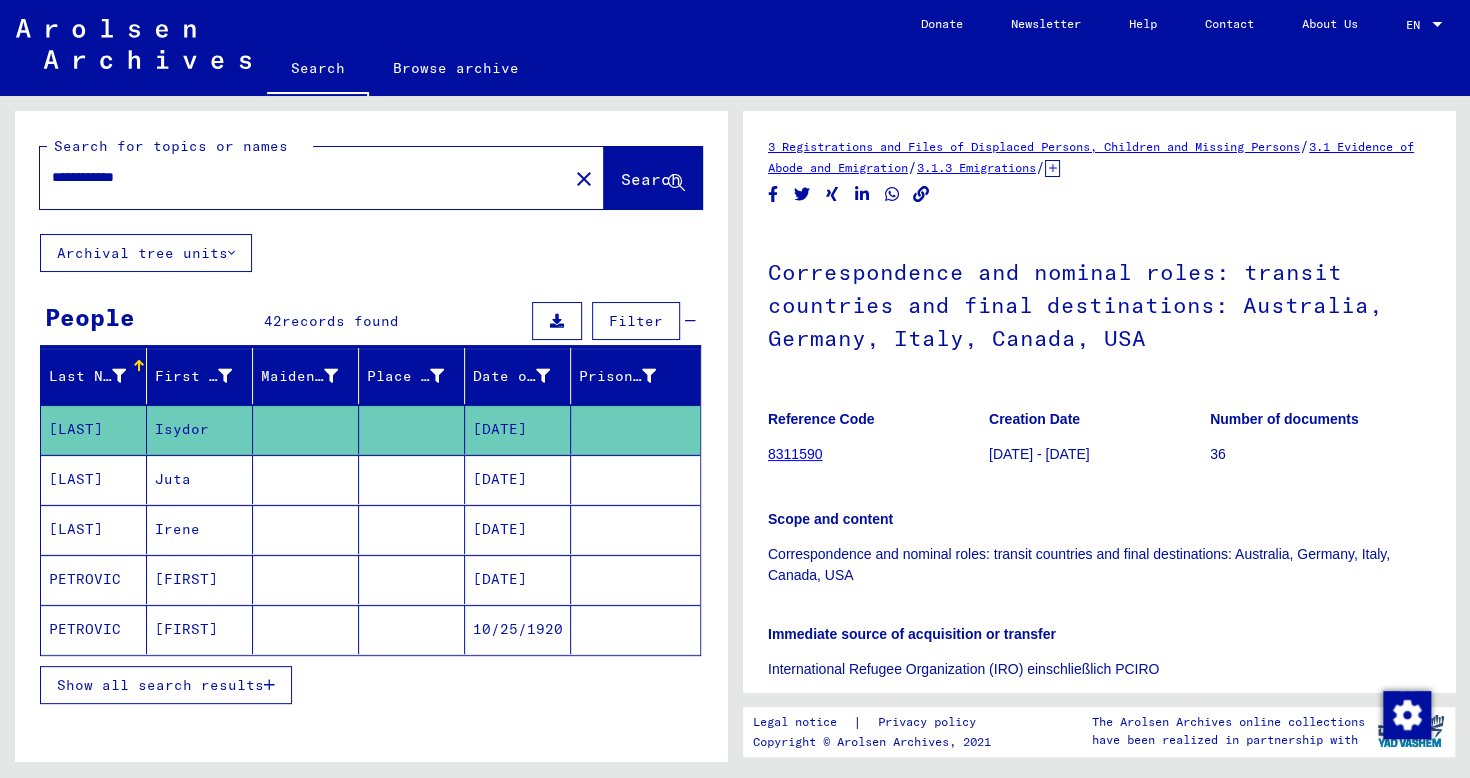 type on "**********" 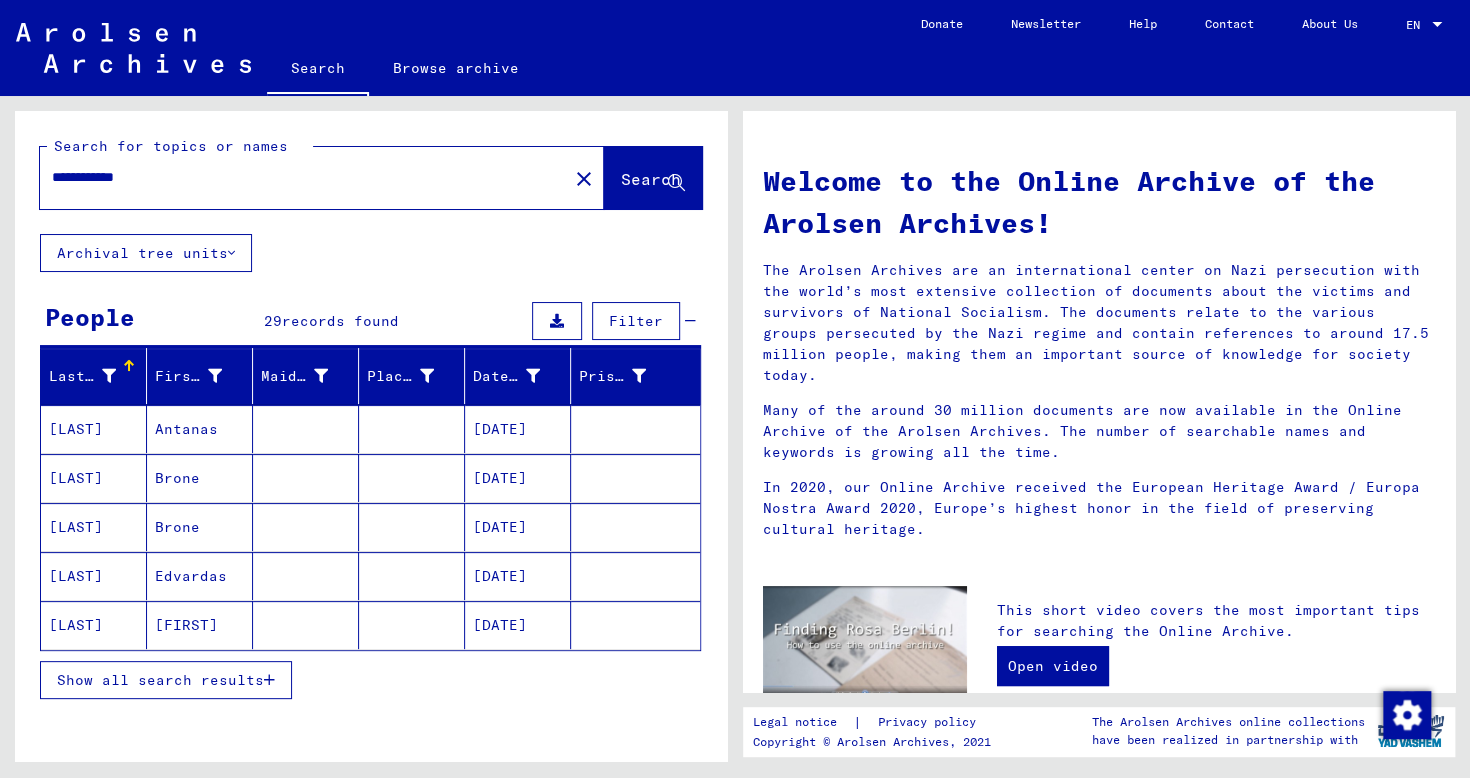 click on "[DATE]" at bounding box center (518, 478) 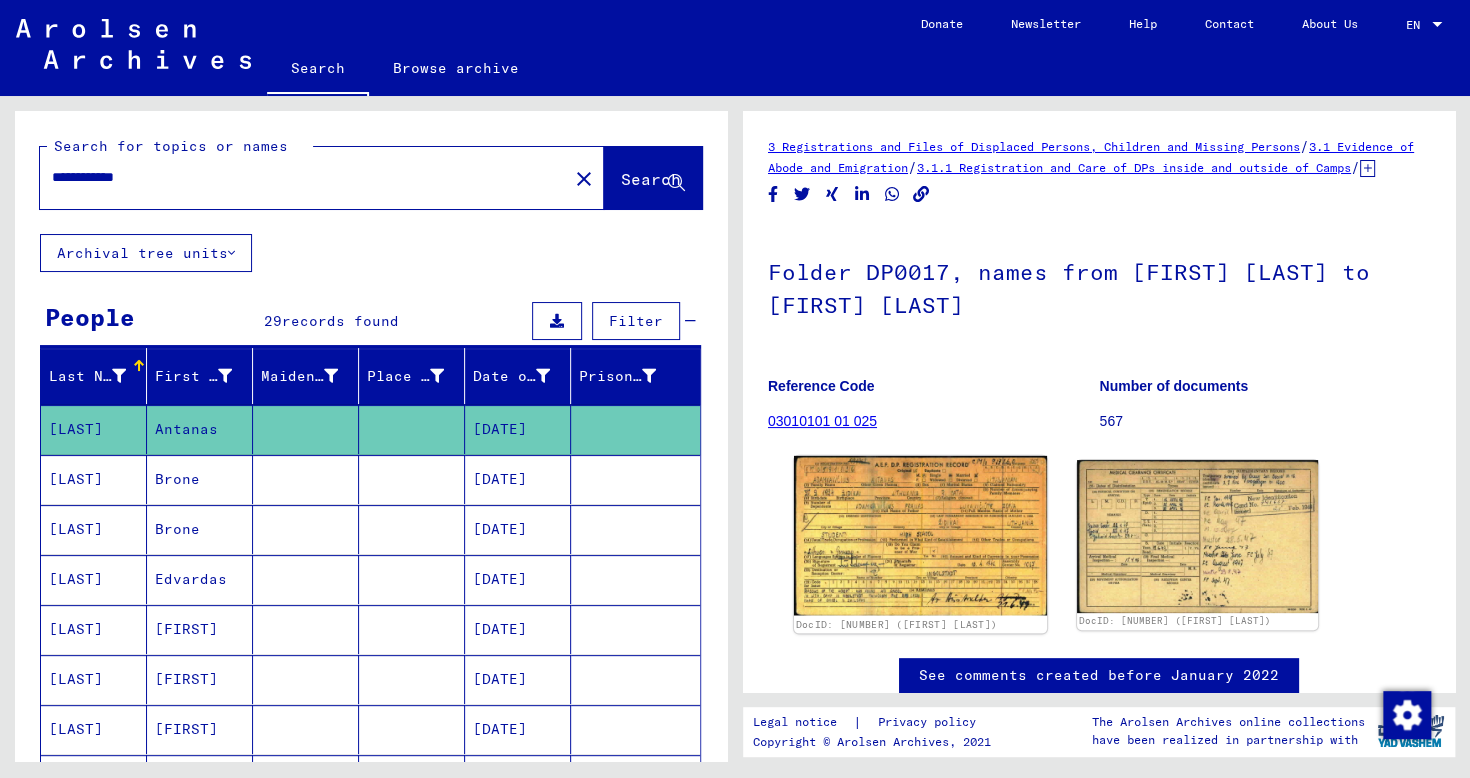 click 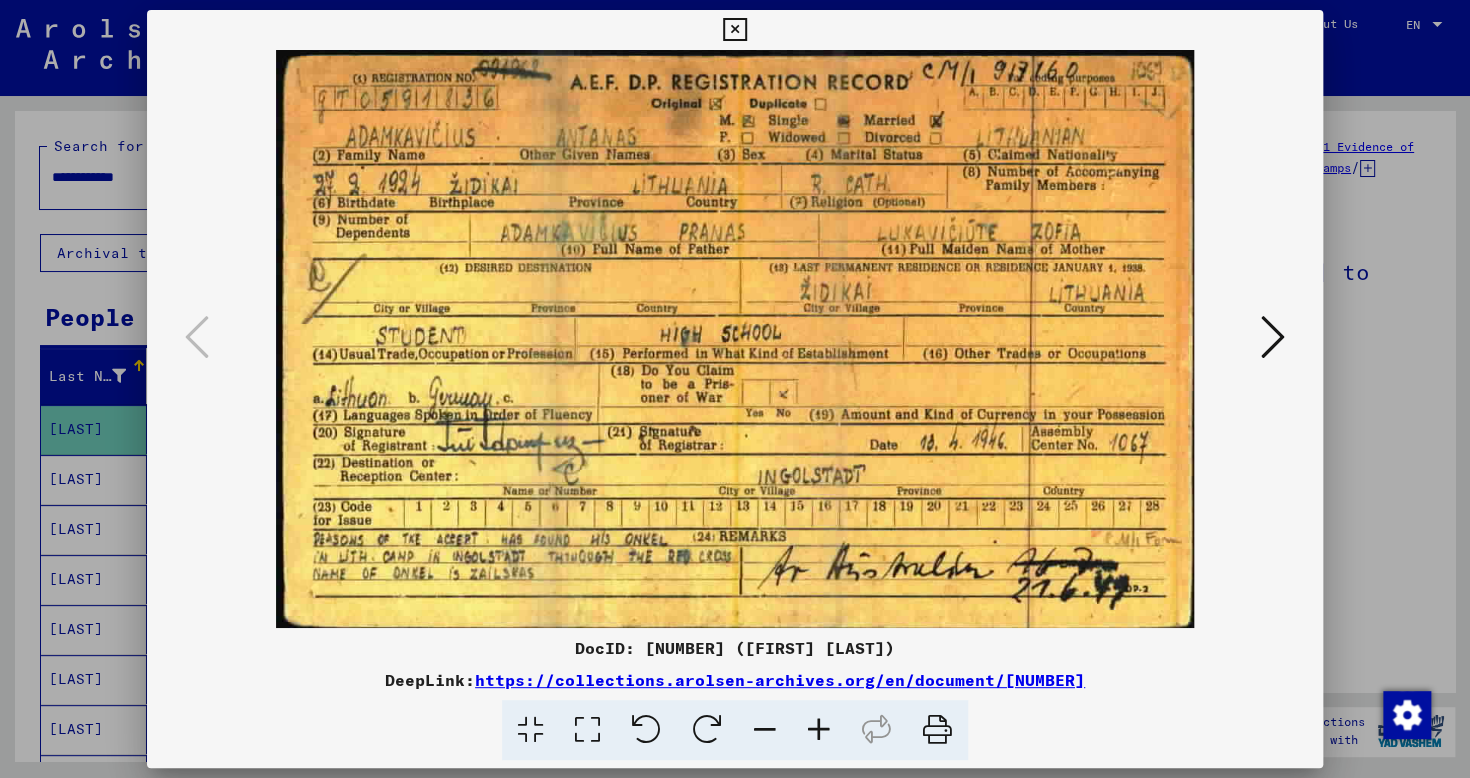 click at bounding box center [735, 339] 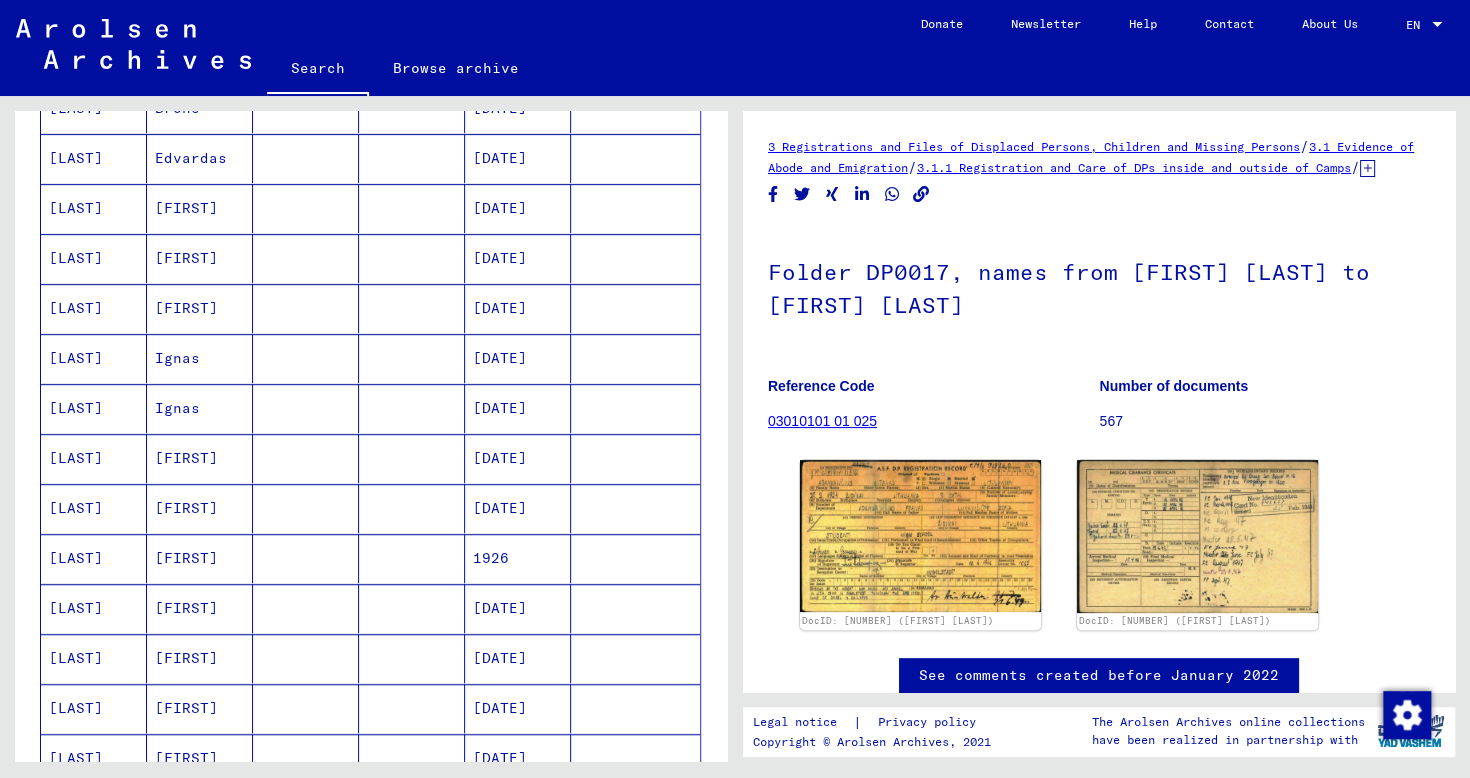 scroll, scrollTop: 424, scrollLeft: 0, axis: vertical 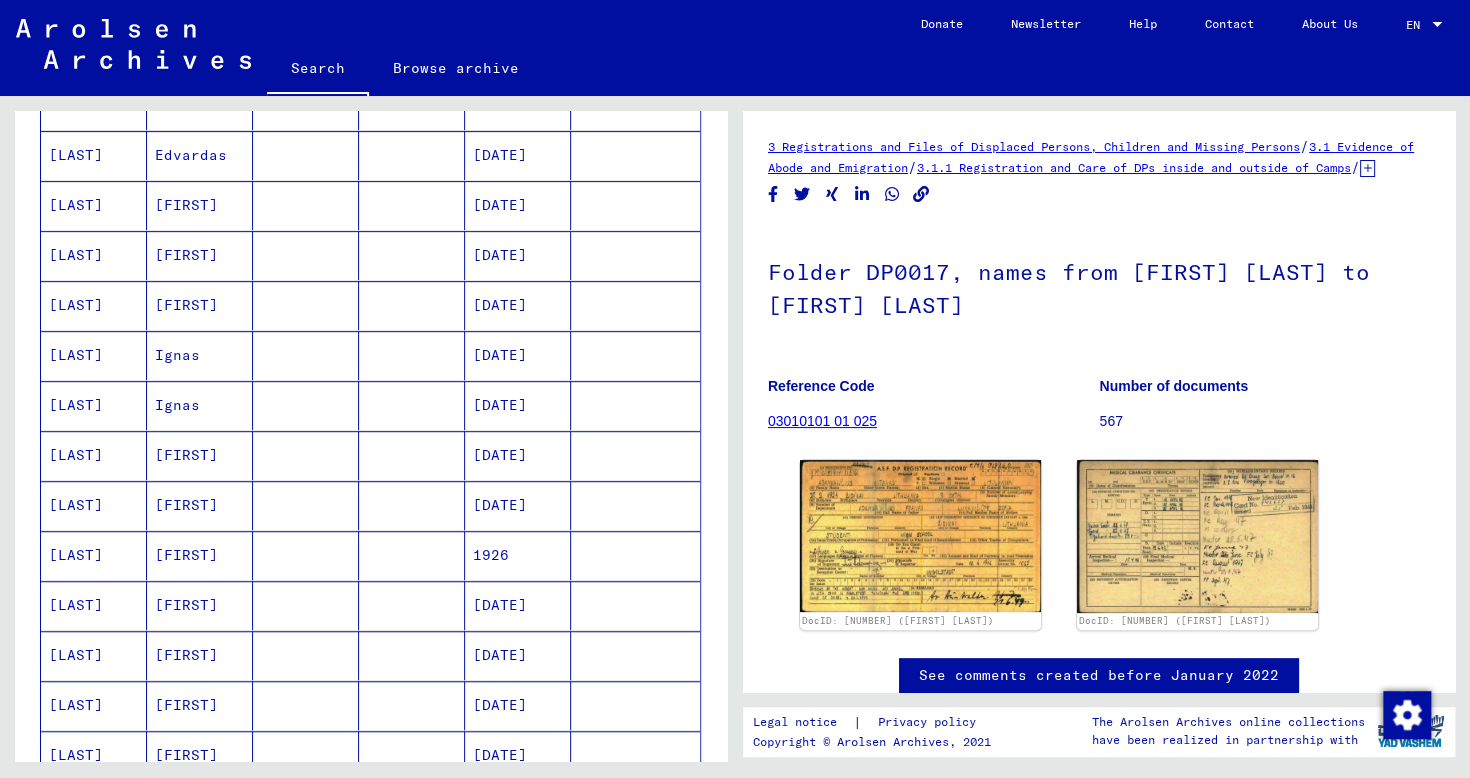click on "[FIRST]" at bounding box center [200, 505] 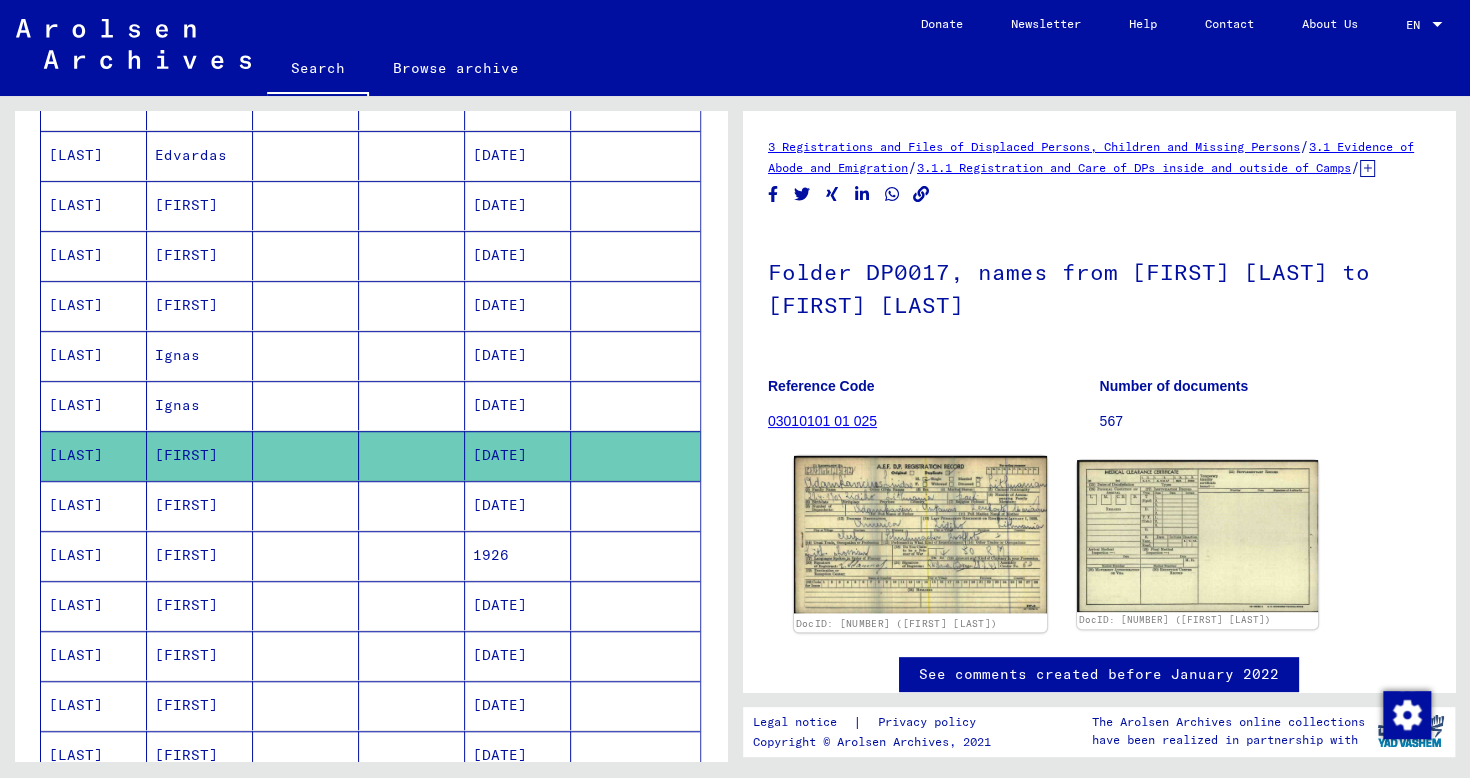 click 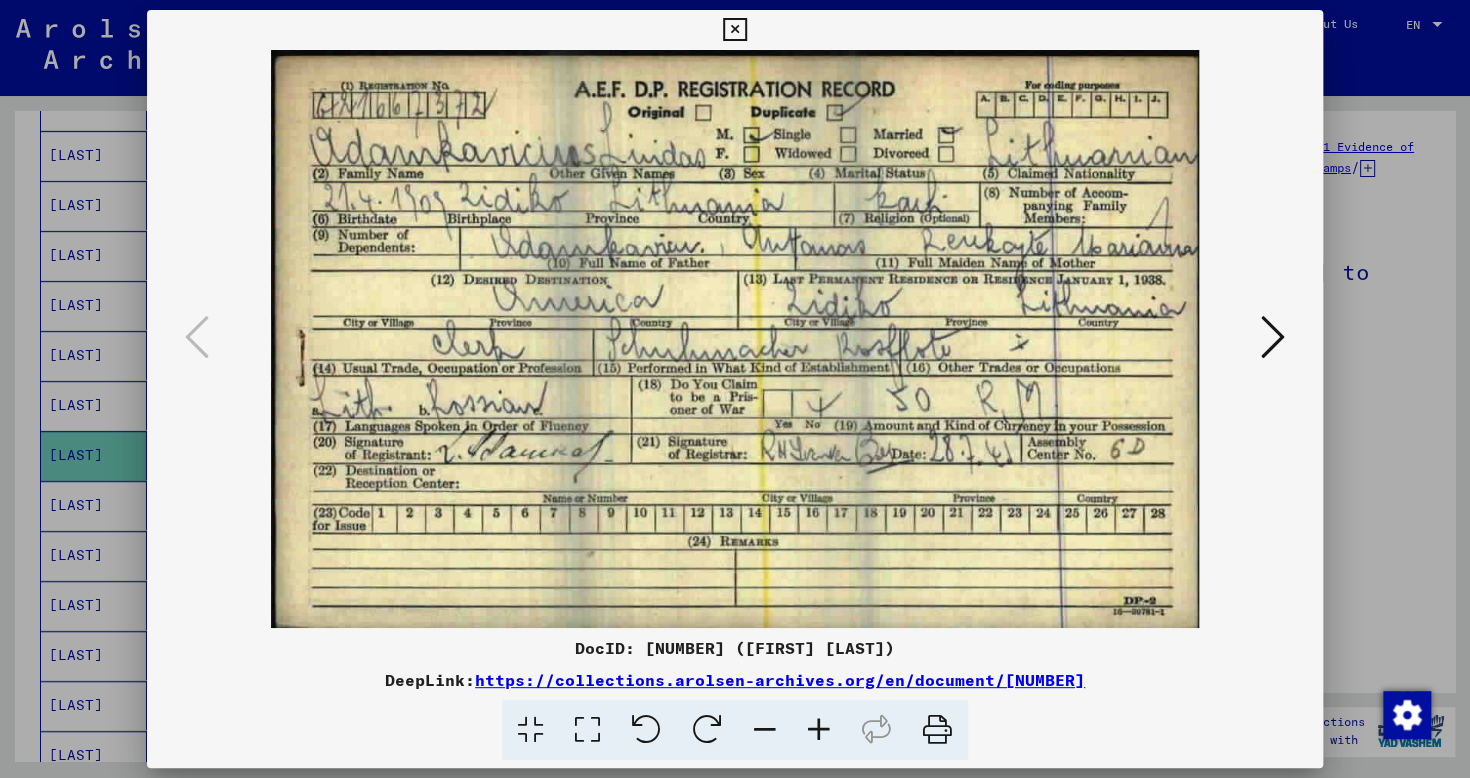 type 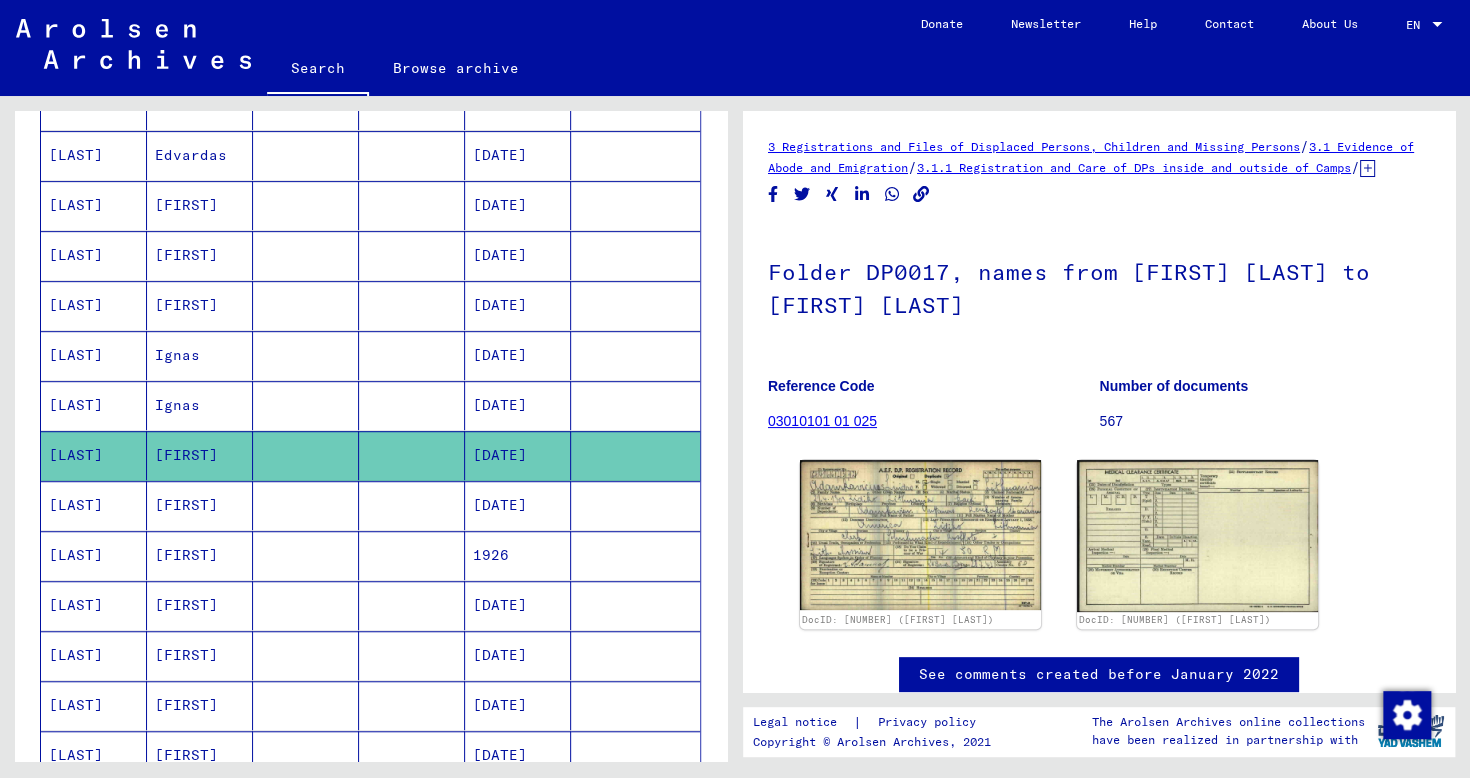 click on "[DATE]" at bounding box center [518, 555] 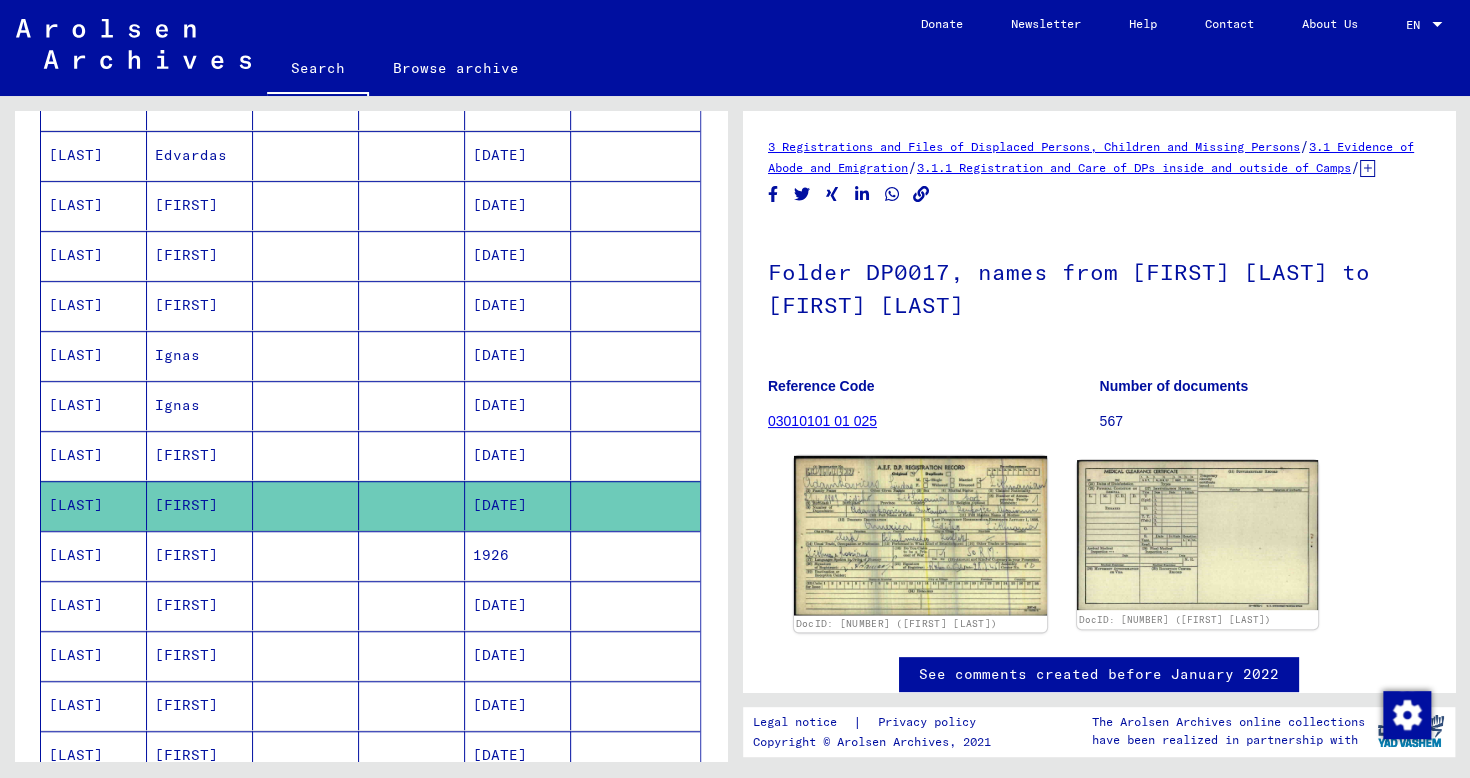 click 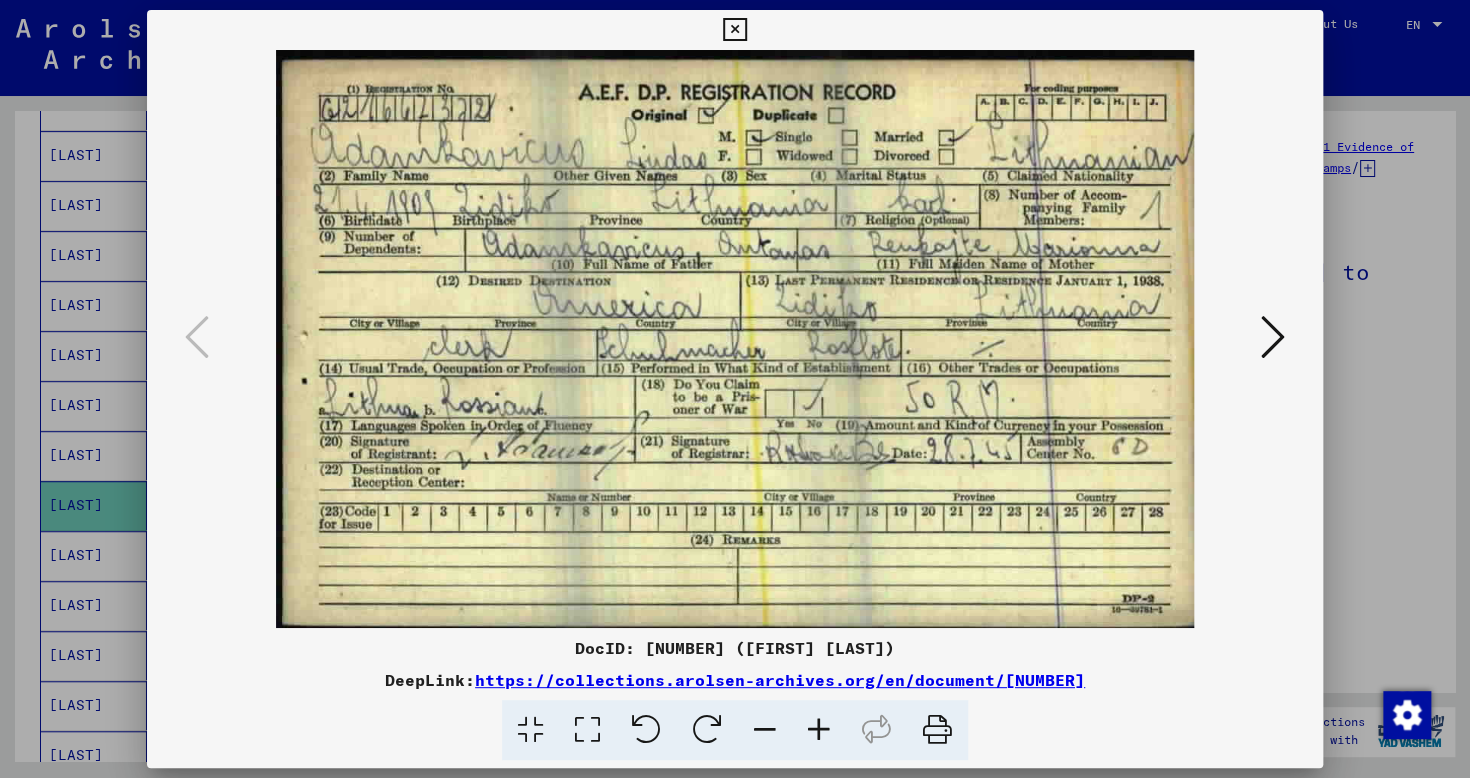 click at bounding box center [735, 339] 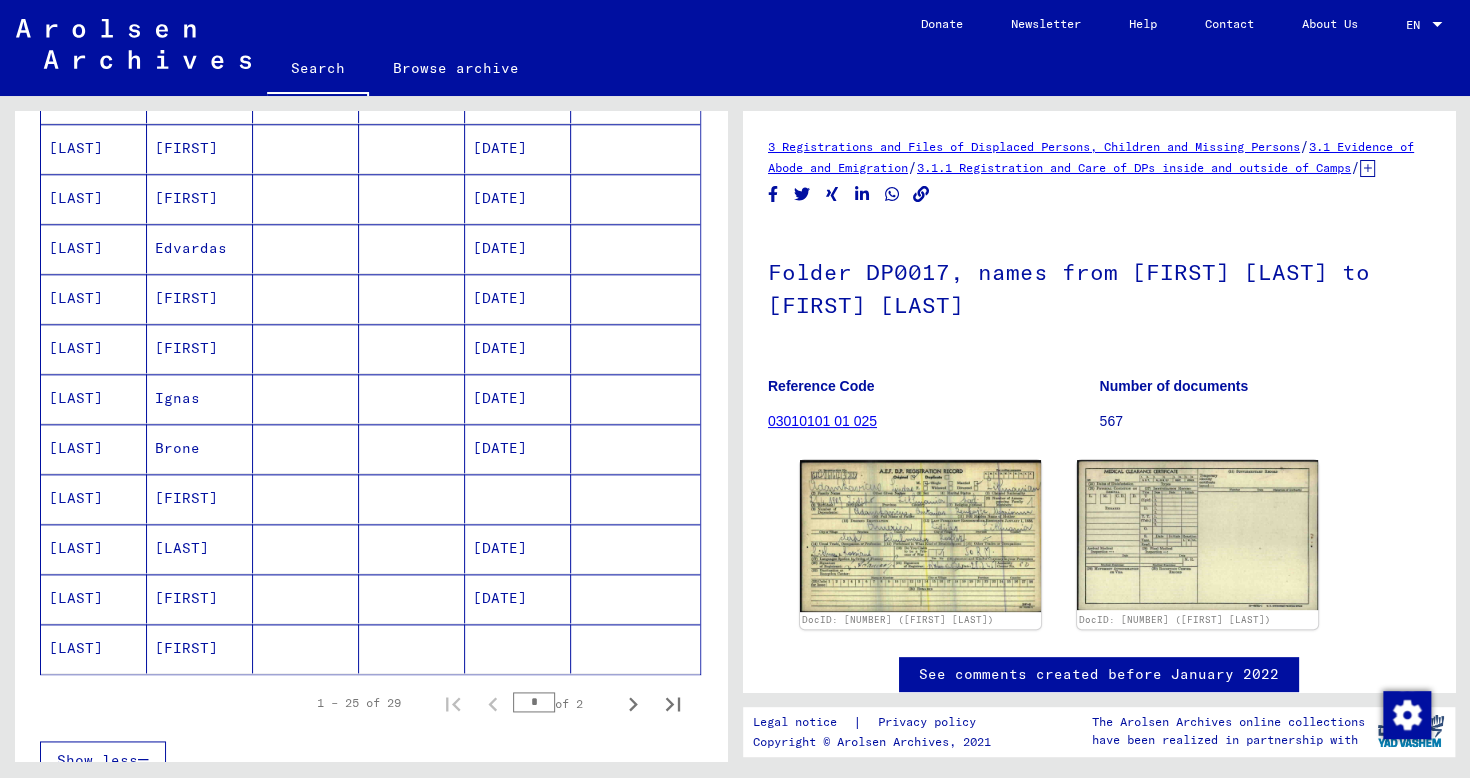 scroll, scrollTop: 988, scrollLeft: 0, axis: vertical 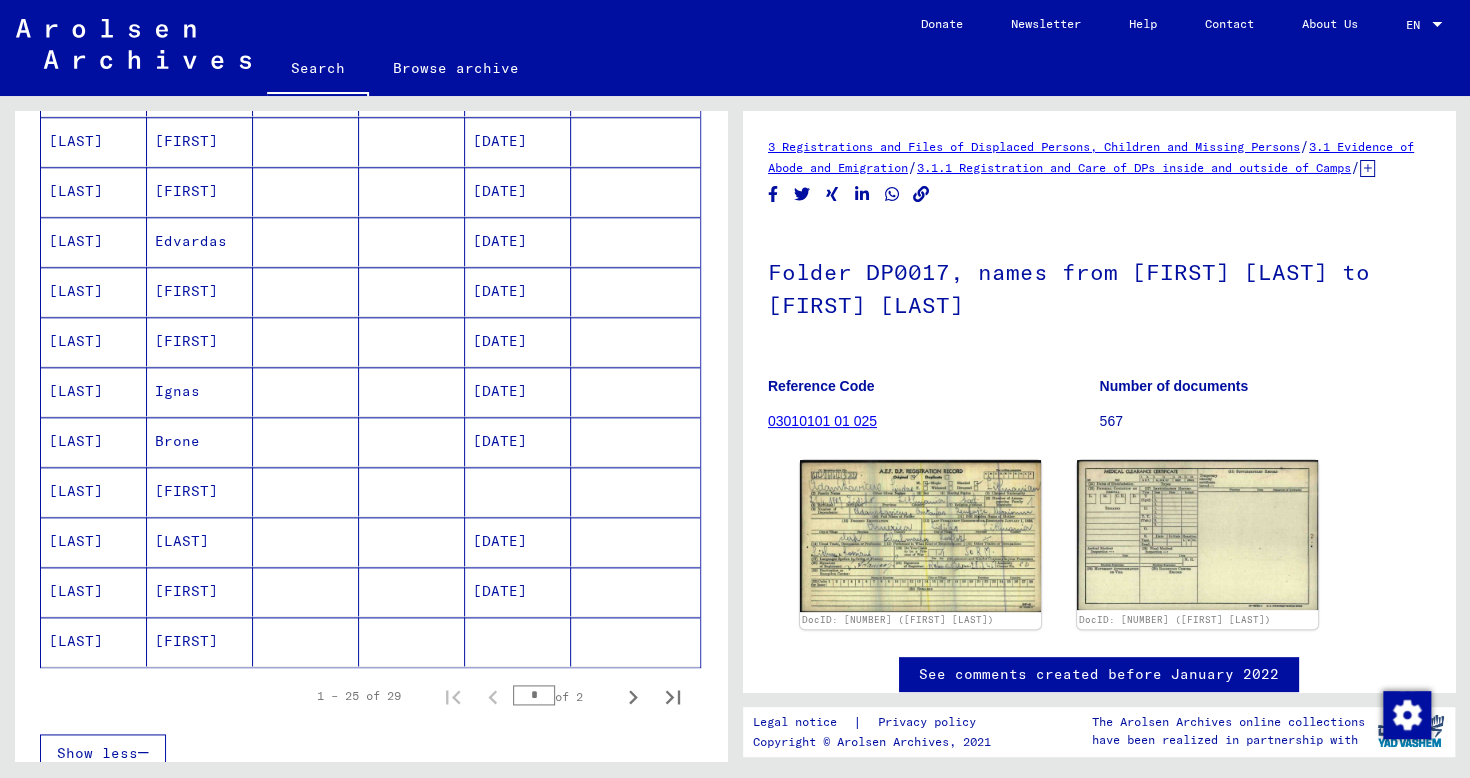 click on "[LAST]" at bounding box center [200, 591] 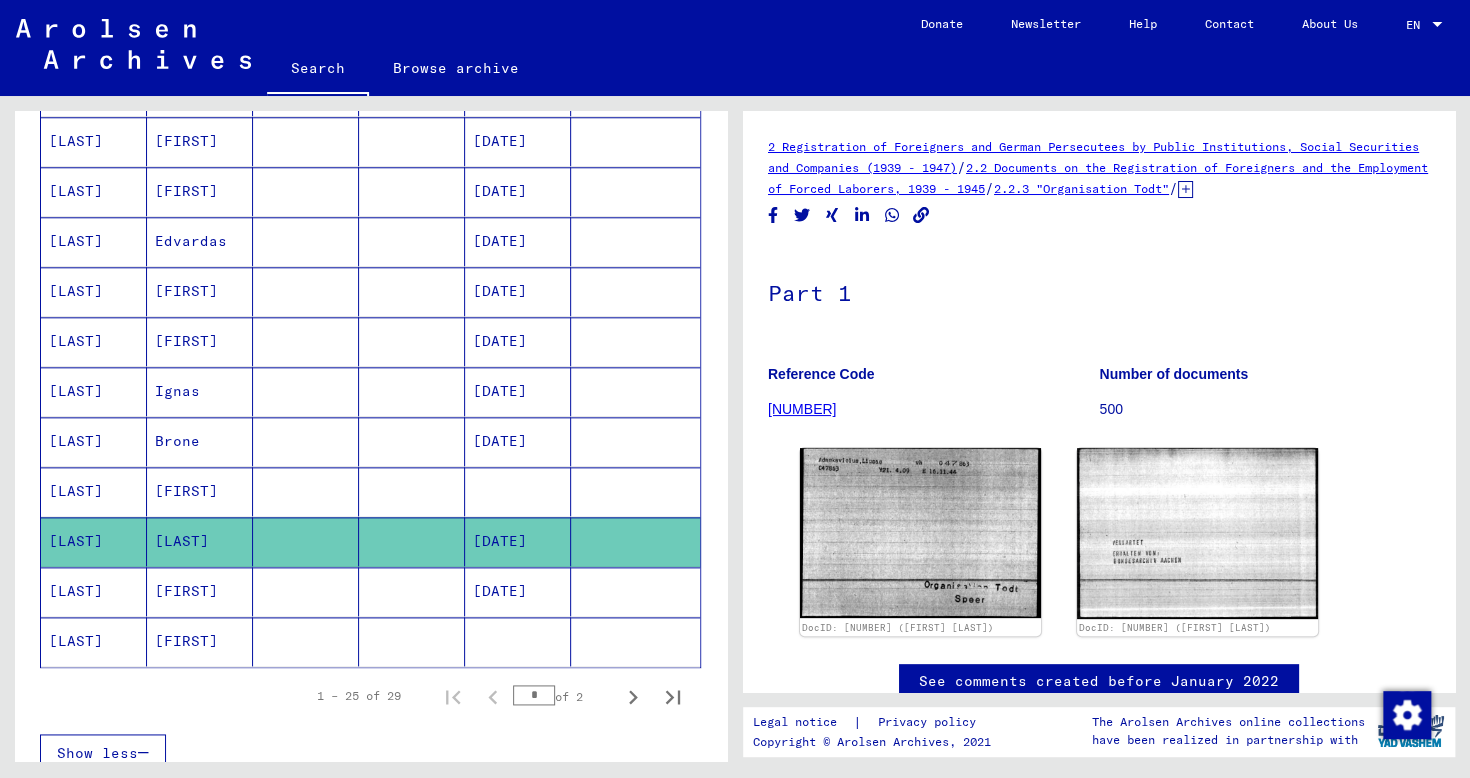click on "[FIRST]" at bounding box center [200, 641] 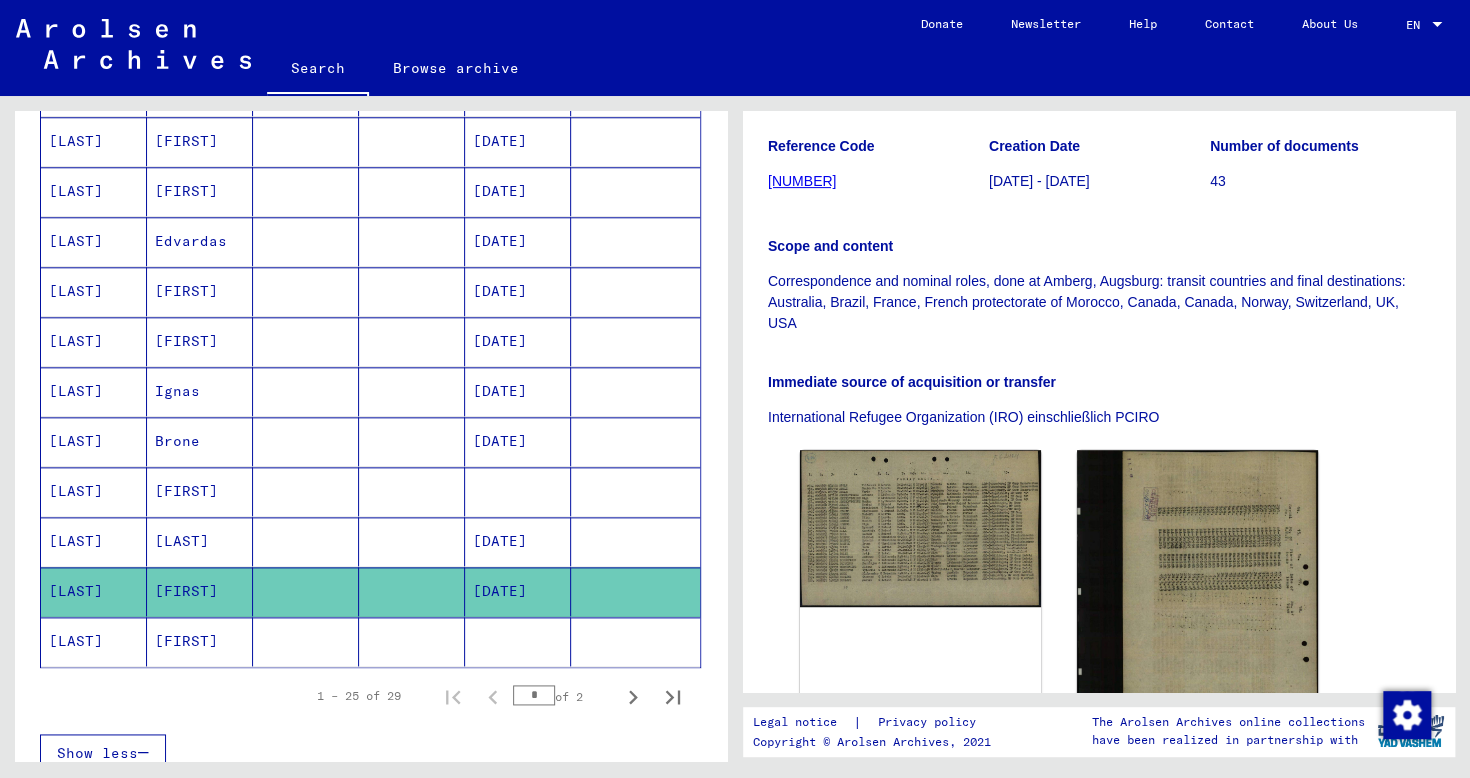 scroll, scrollTop: 342, scrollLeft: 0, axis: vertical 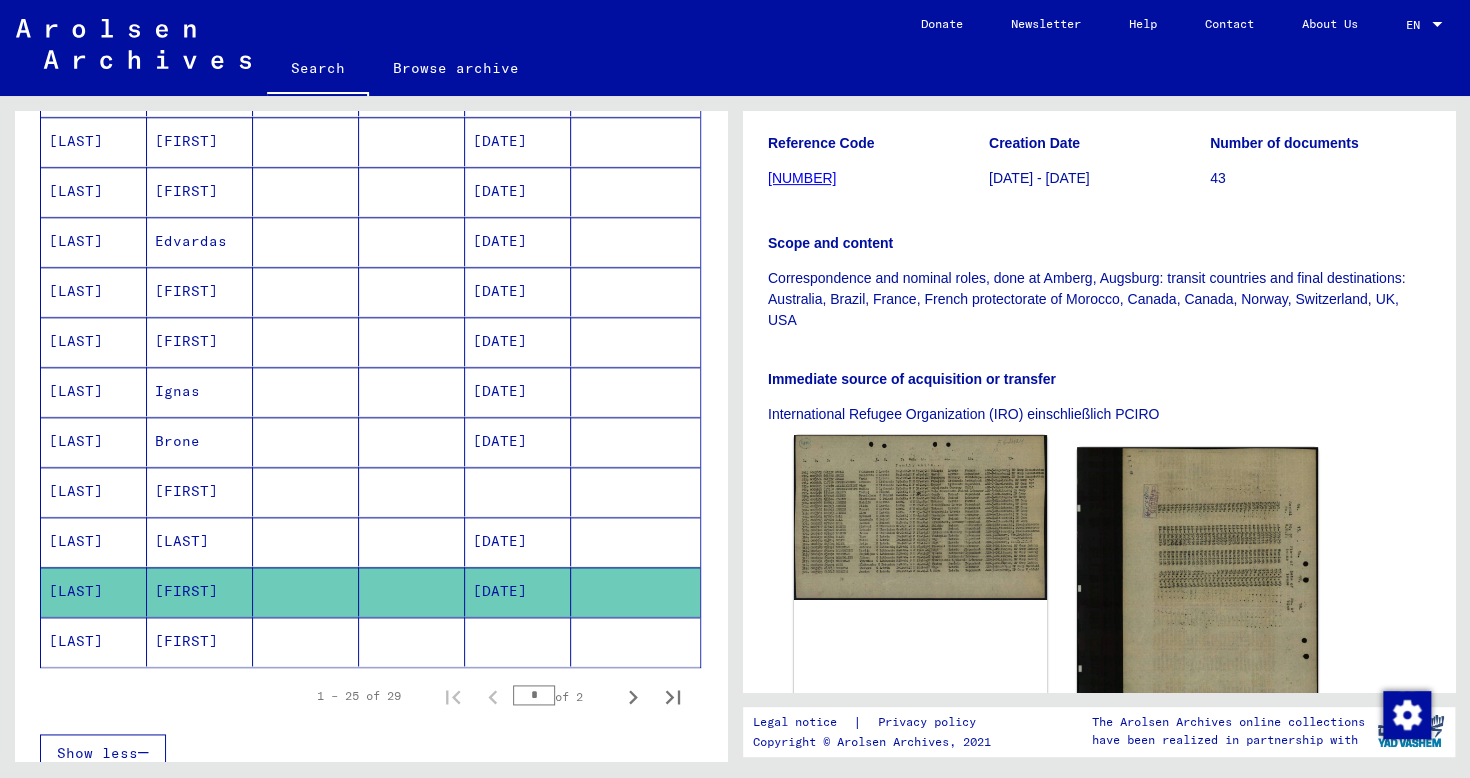 click 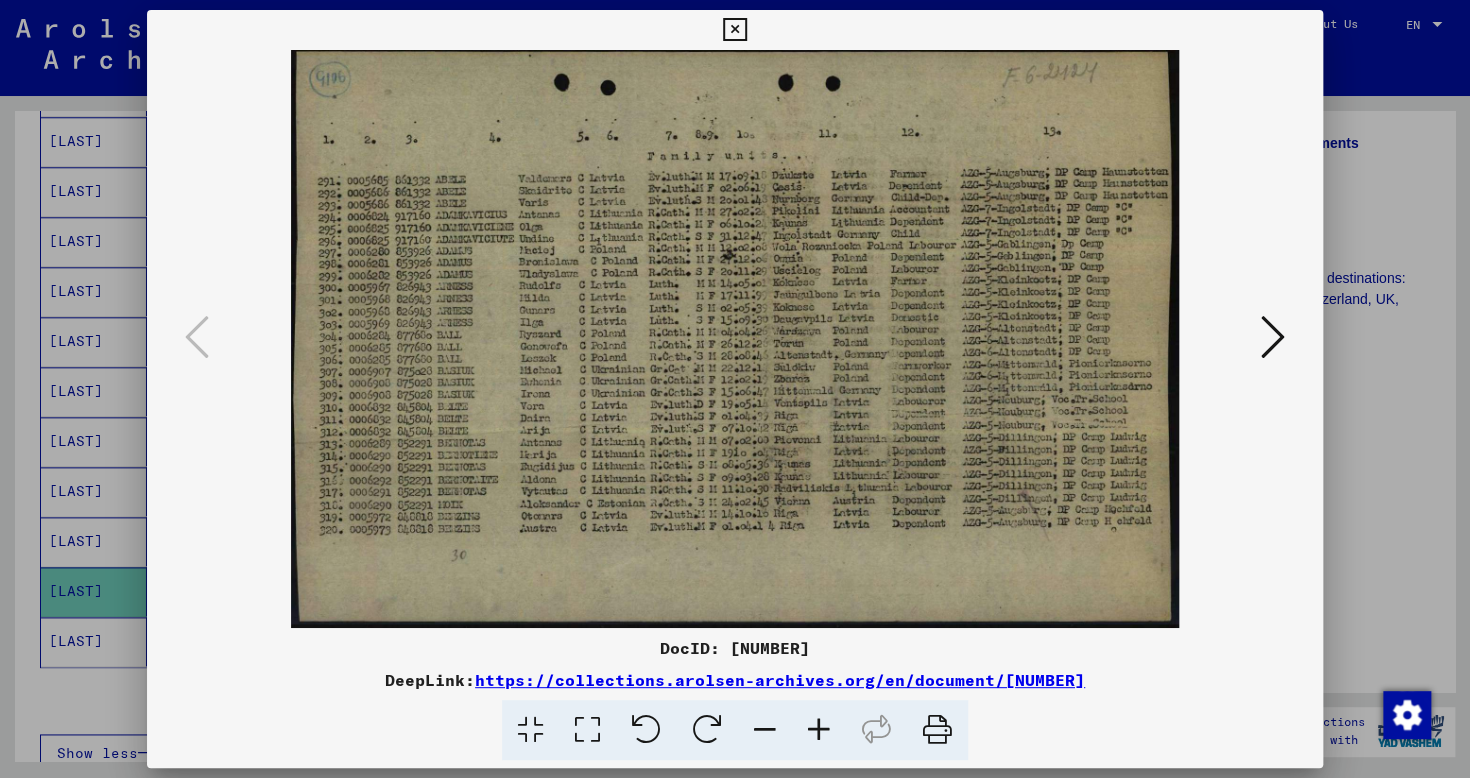 click at bounding box center (735, 339) 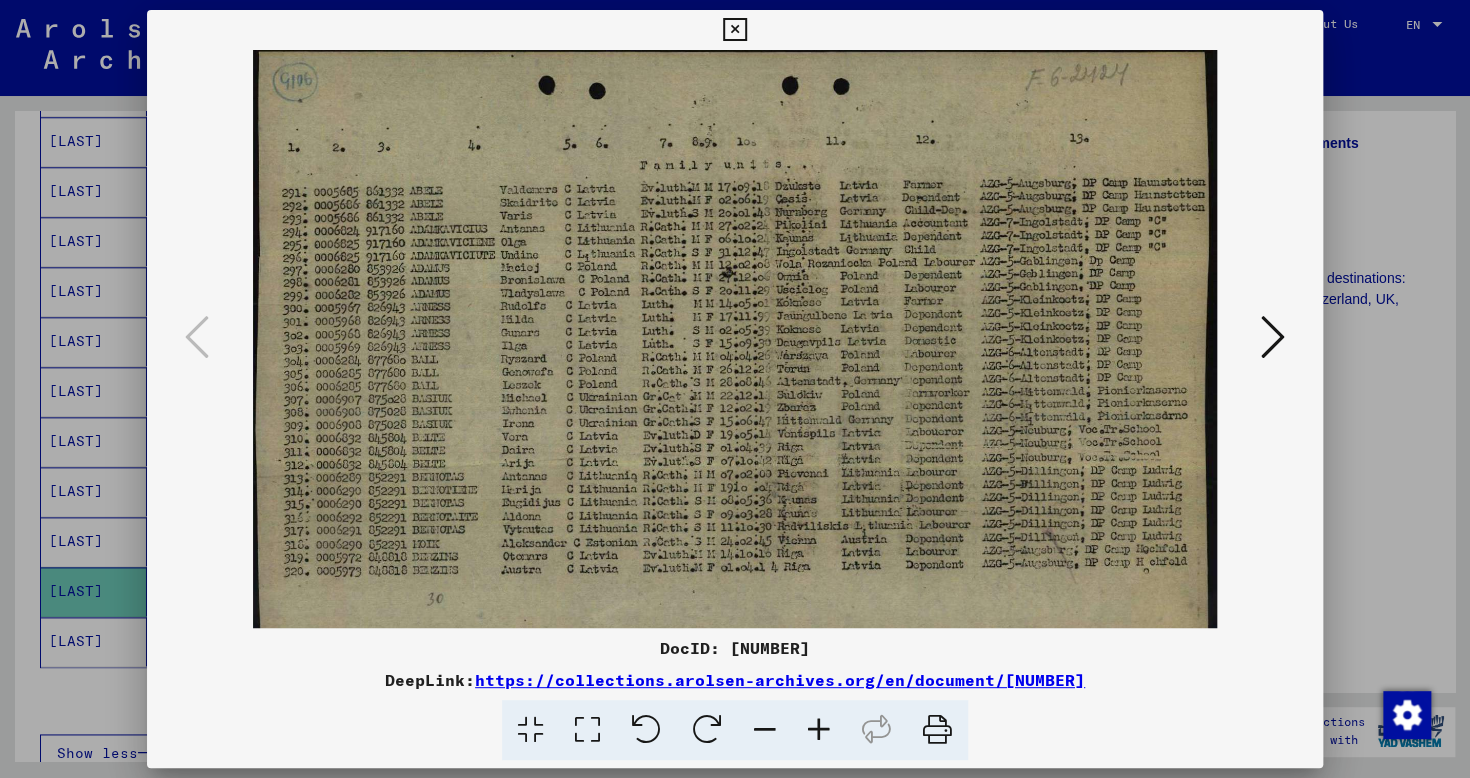 click at bounding box center (819, 730) 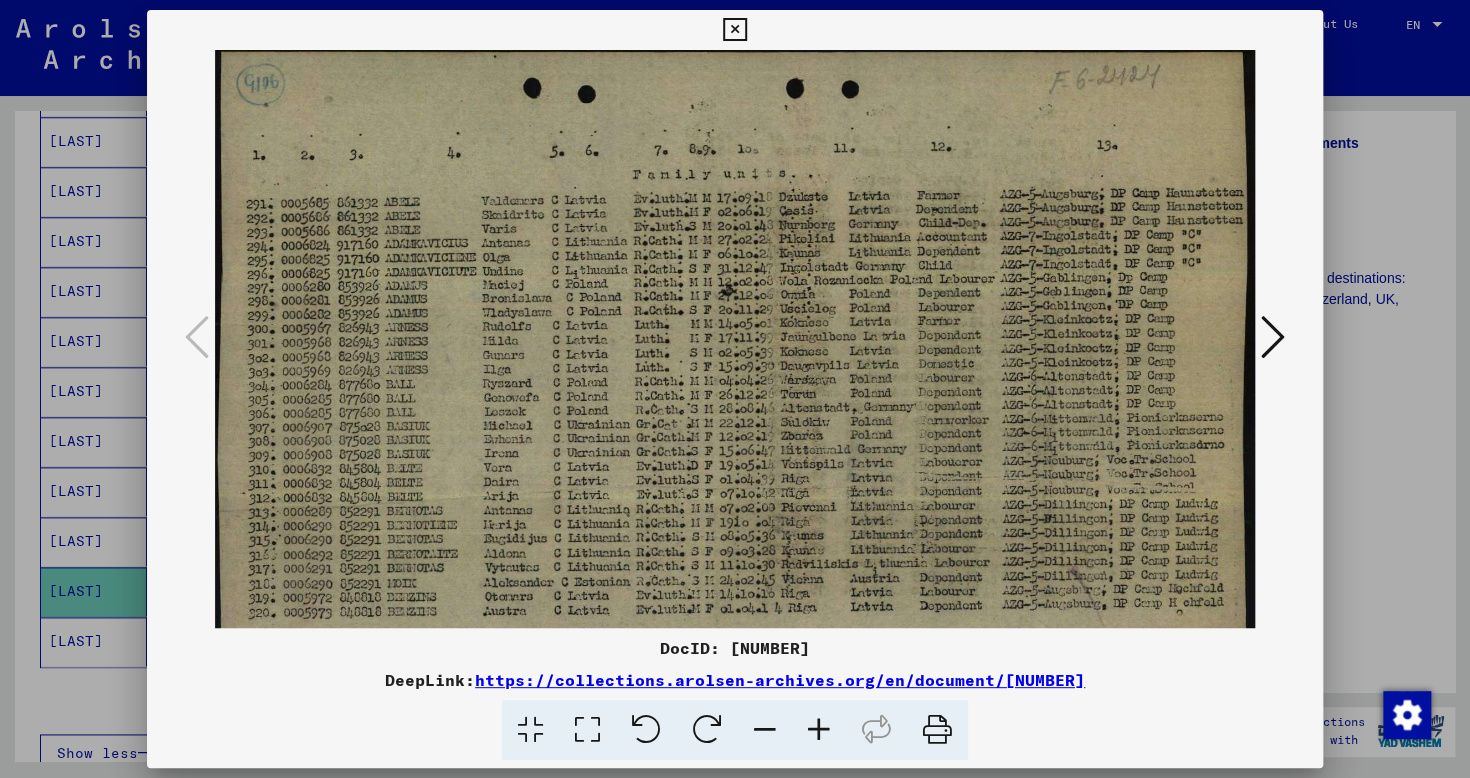 click at bounding box center (819, 730) 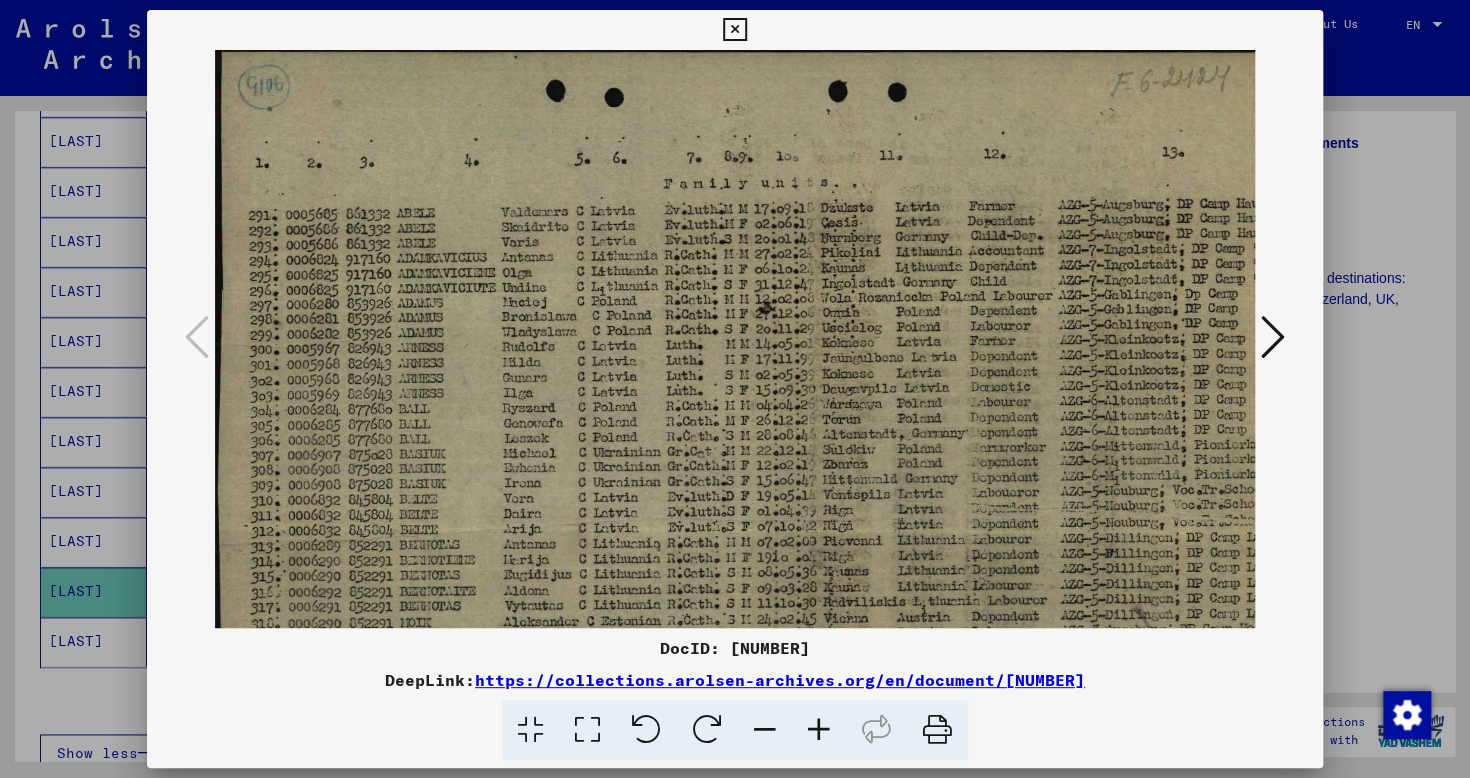 click at bounding box center [819, 730] 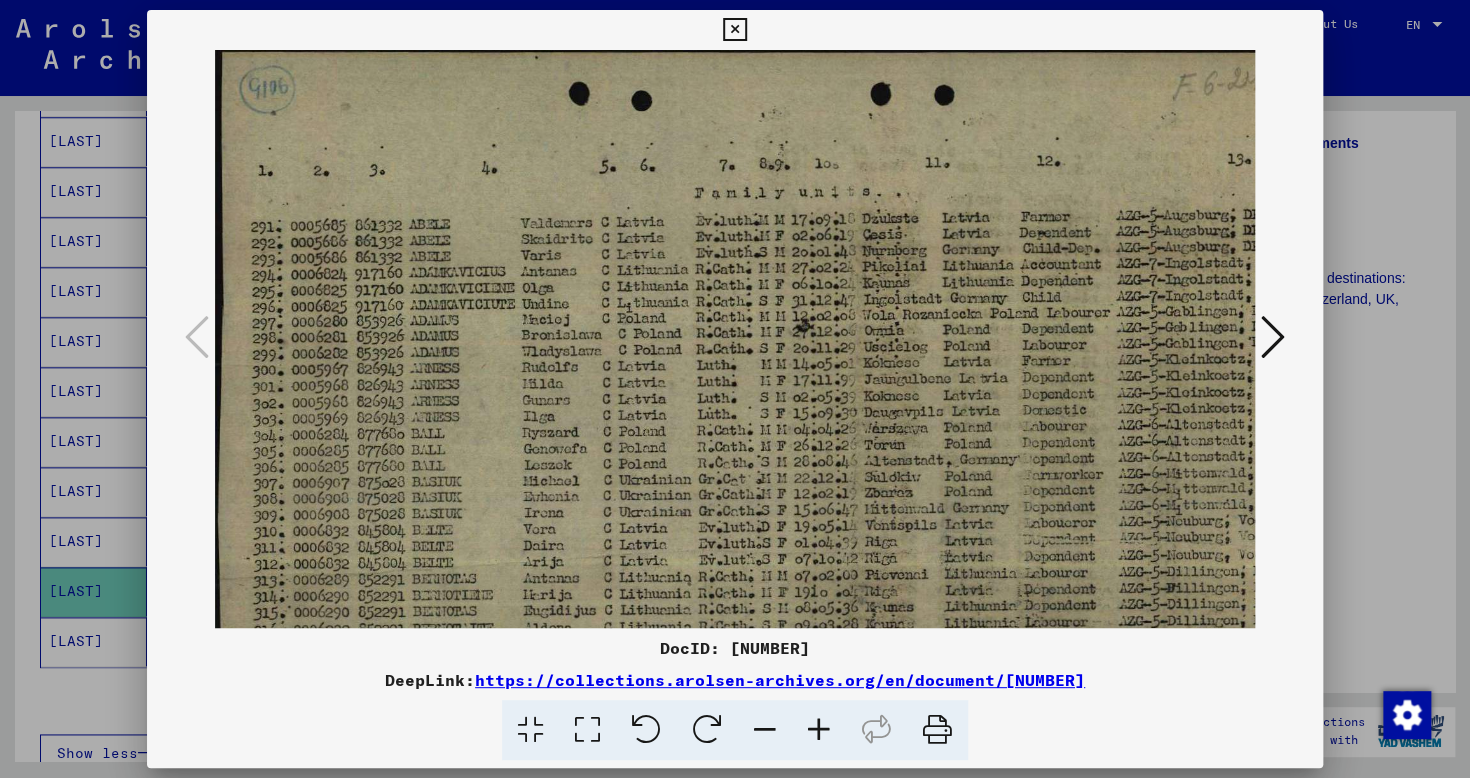click at bounding box center [819, 730] 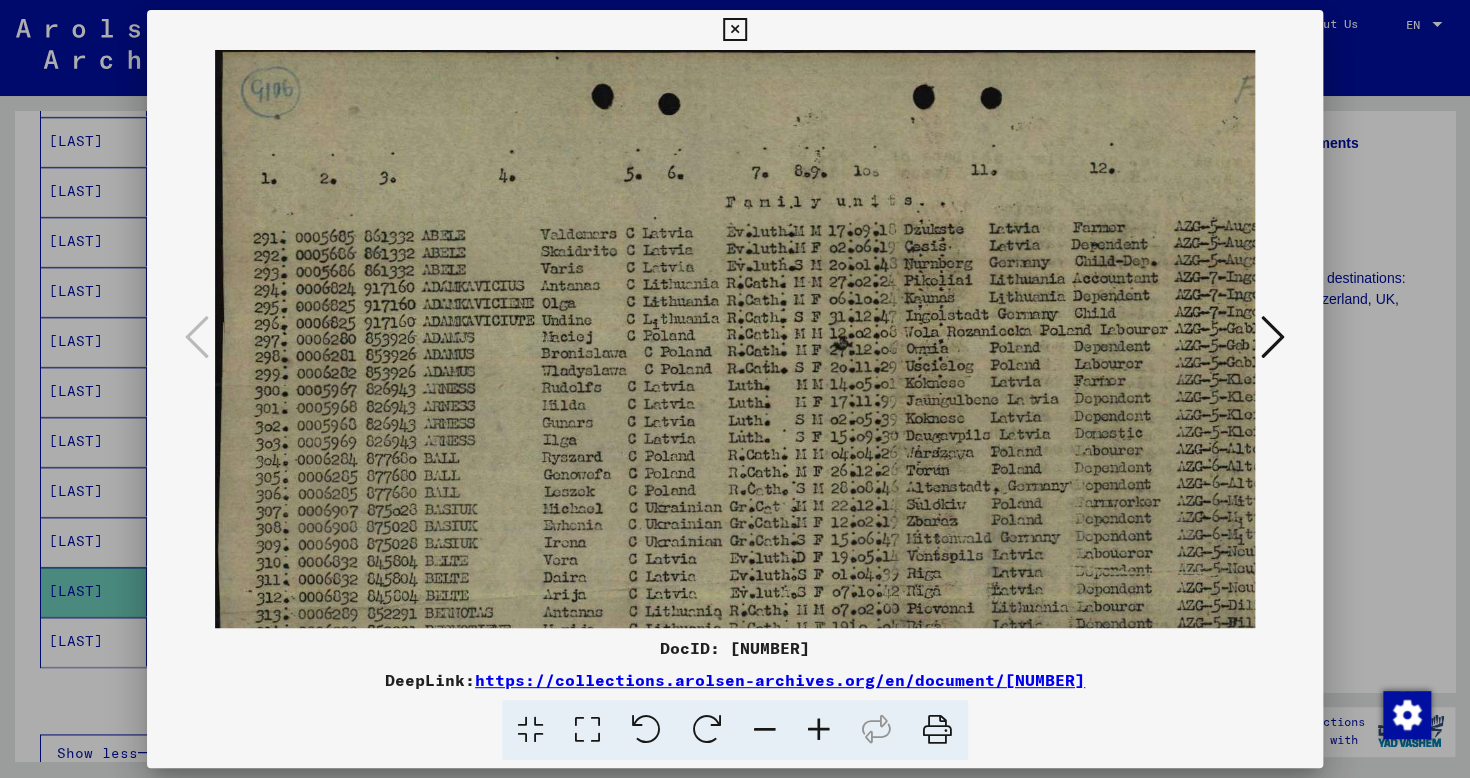 click at bounding box center [734, 30] 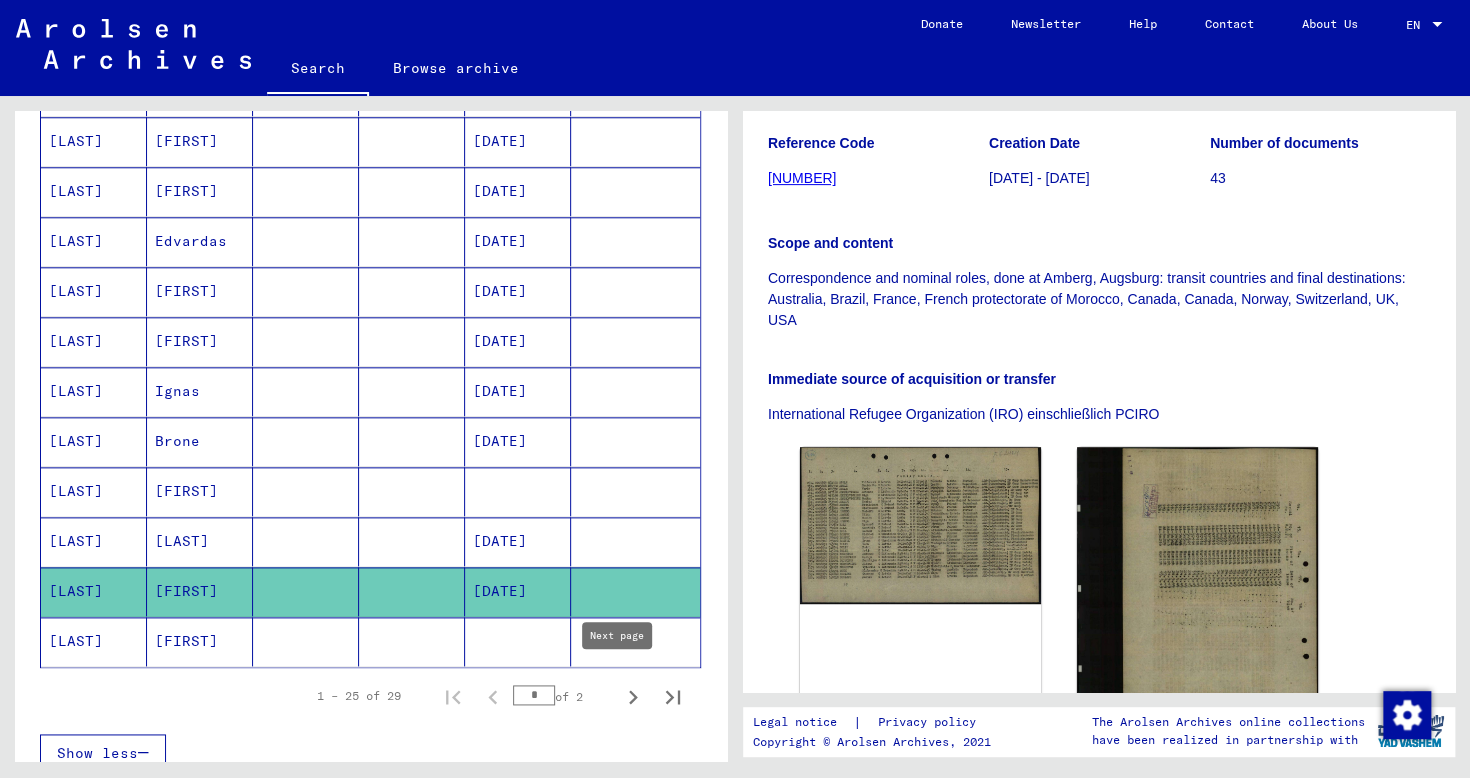 click 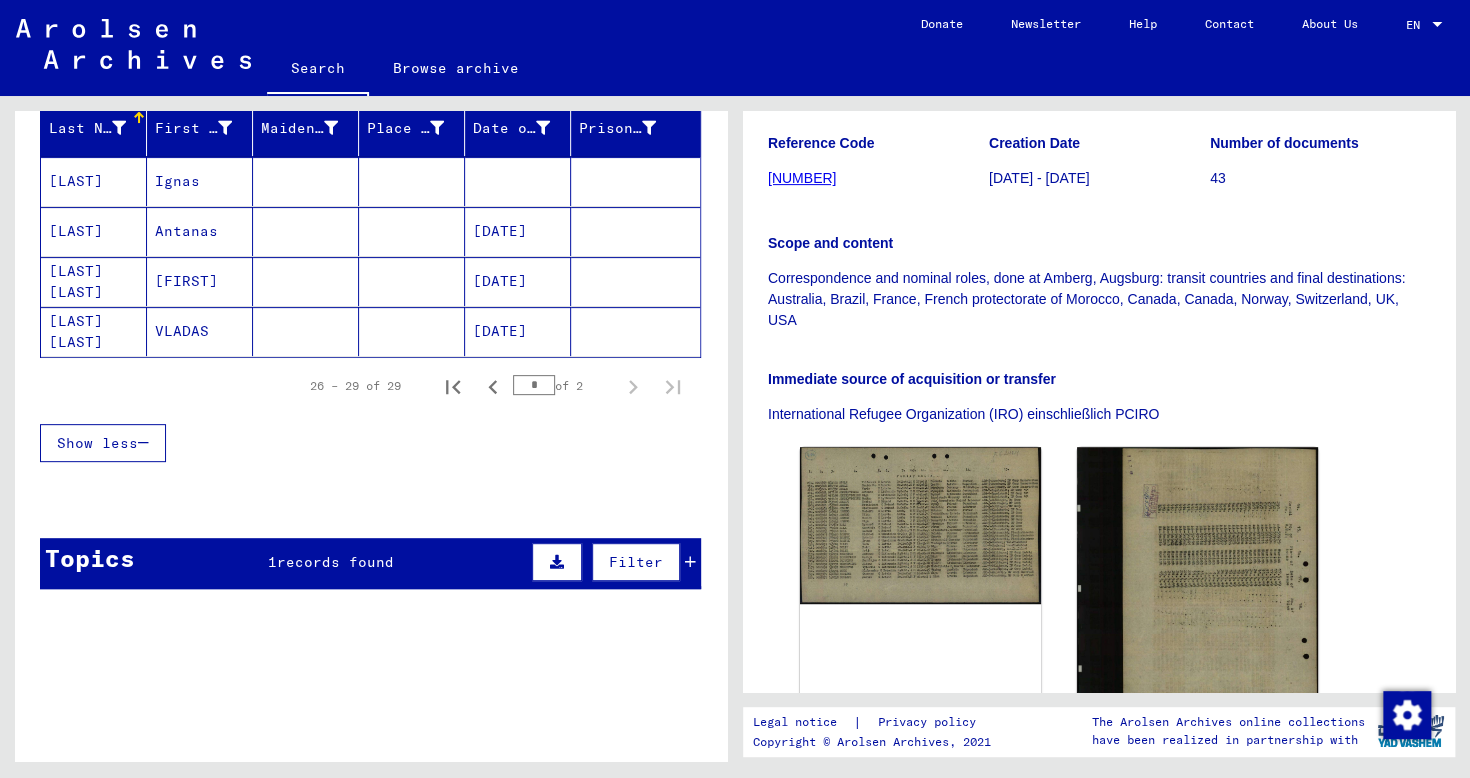scroll, scrollTop: 241, scrollLeft: 0, axis: vertical 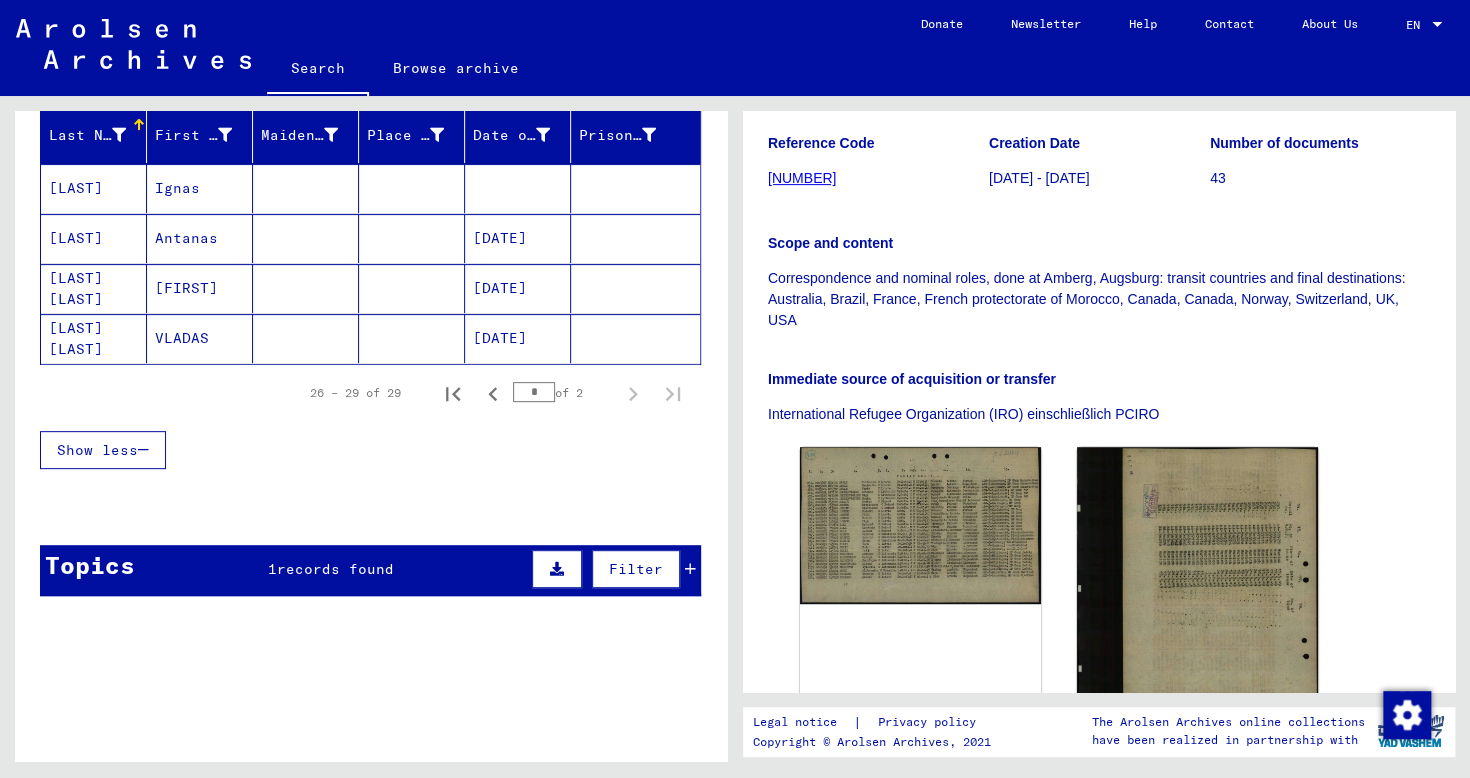 click on "[DATE]" at bounding box center (518, 288) 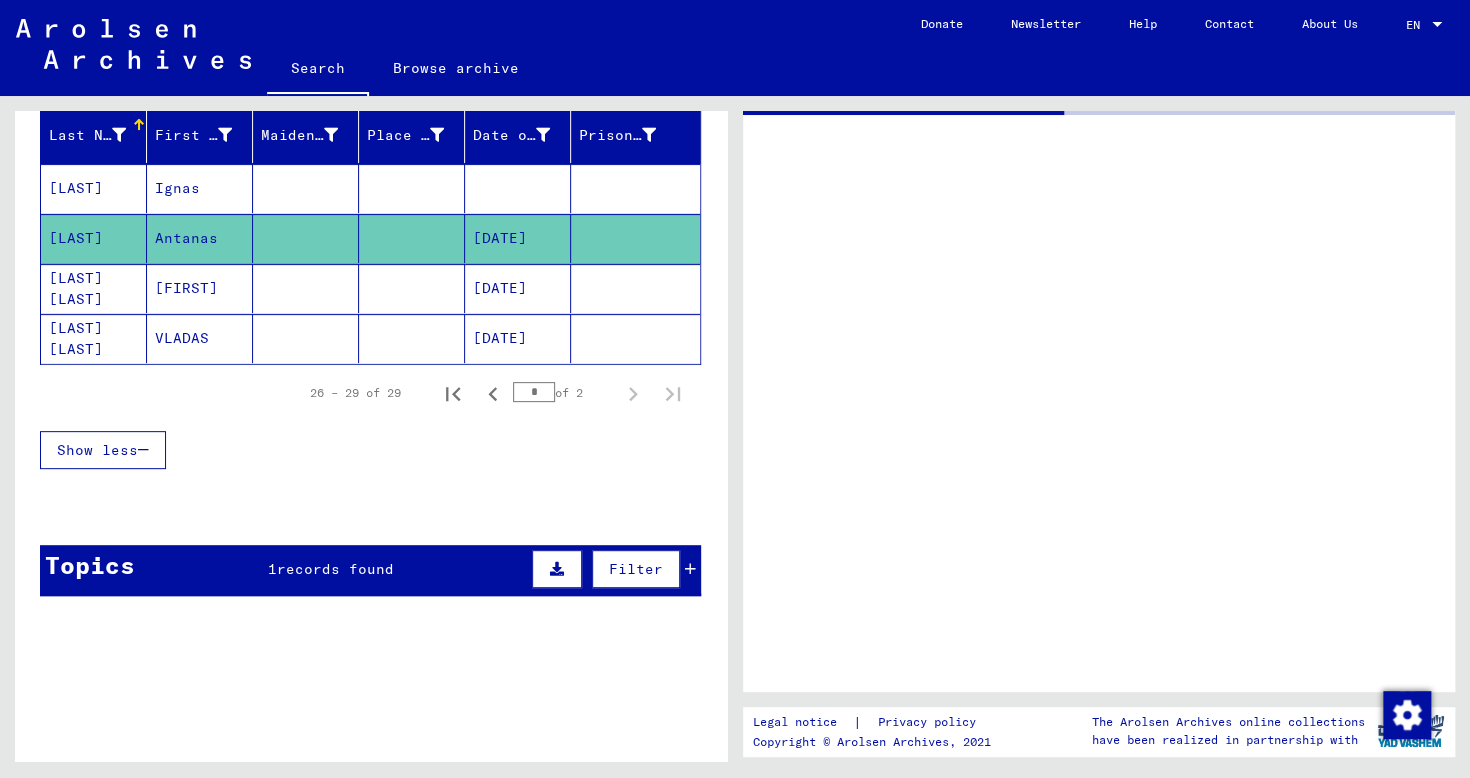 scroll, scrollTop: 0, scrollLeft: 0, axis: both 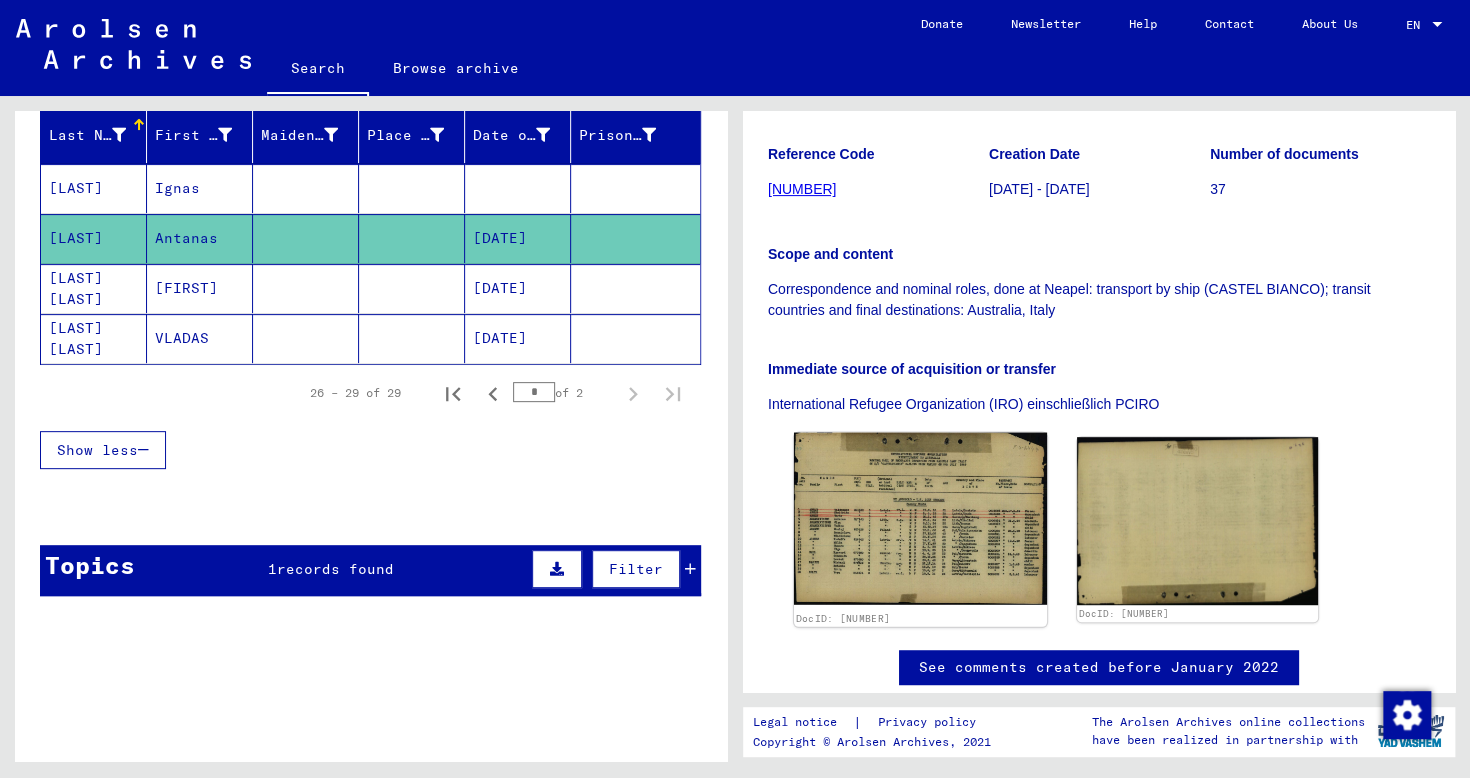 click 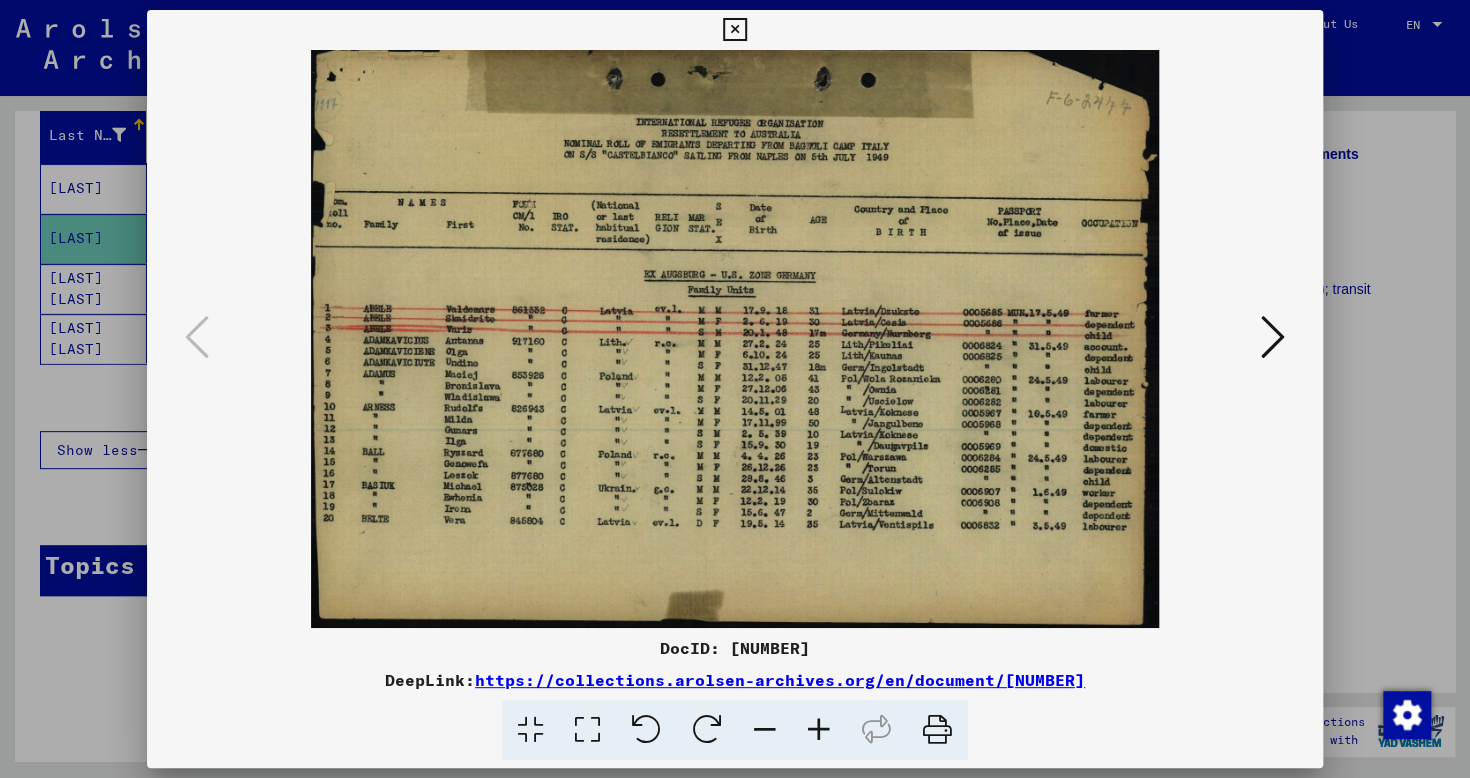 click at bounding box center [819, 730] 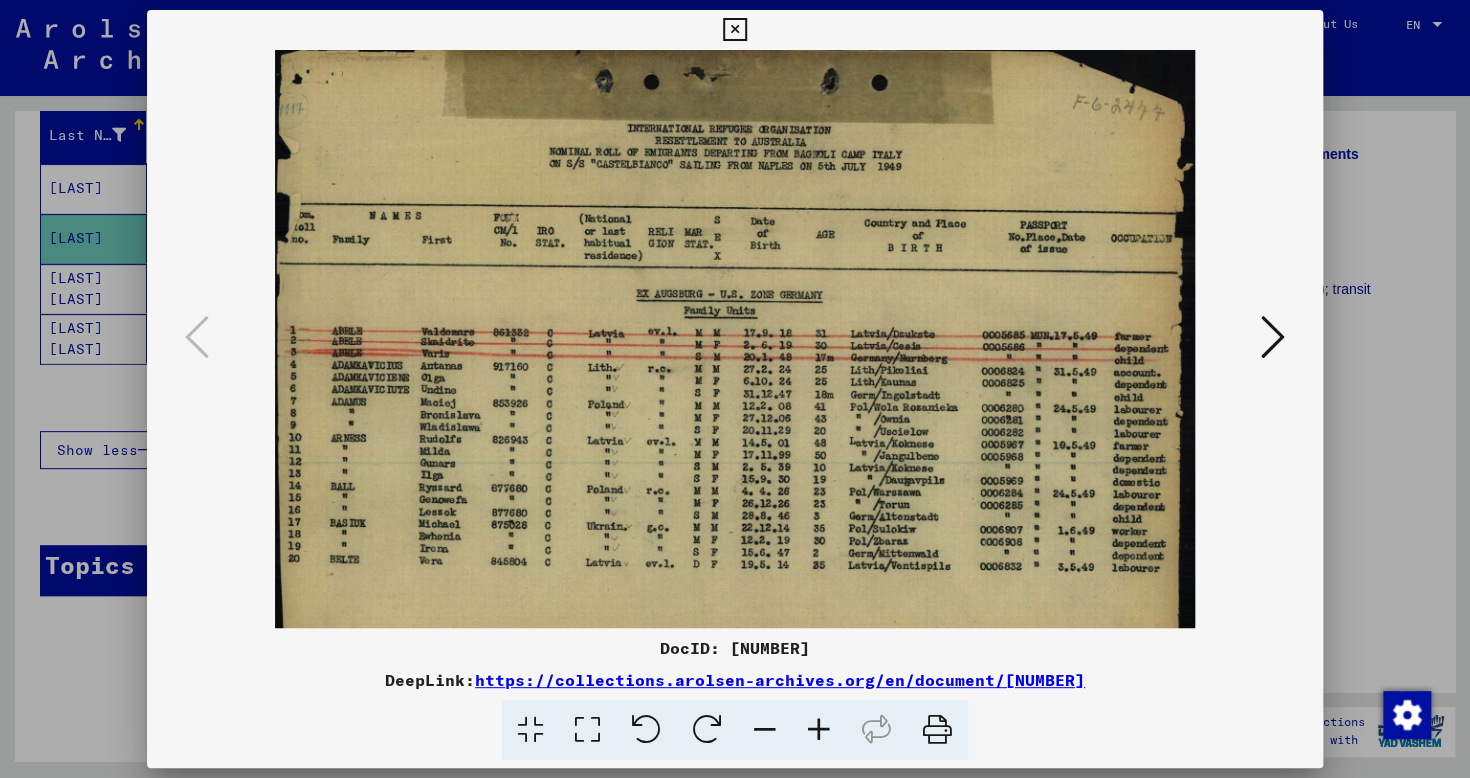 click at bounding box center (734, 30) 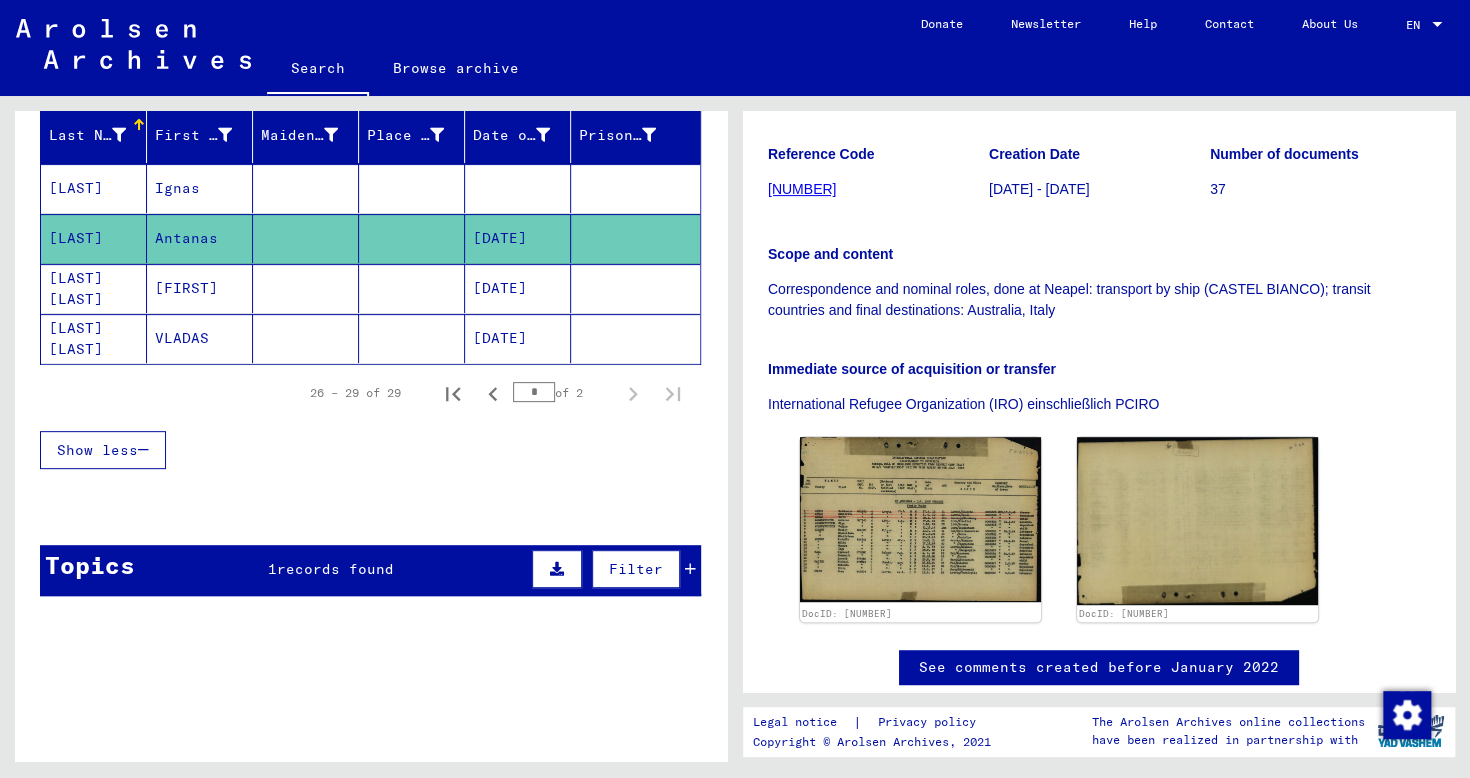 click on "[DATE]" at bounding box center (518, 338) 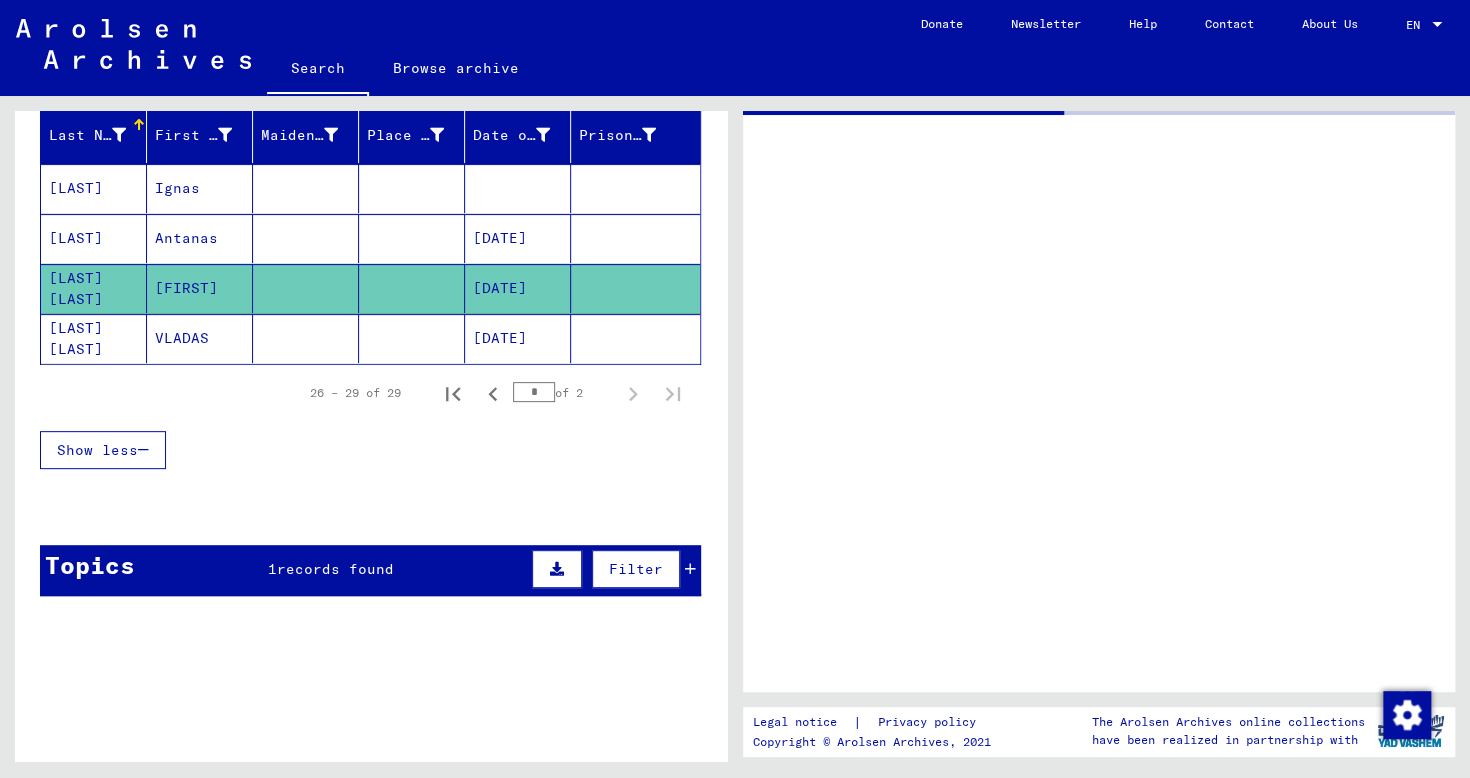 scroll, scrollTop: 0, scrollLeft: 0, axis: both 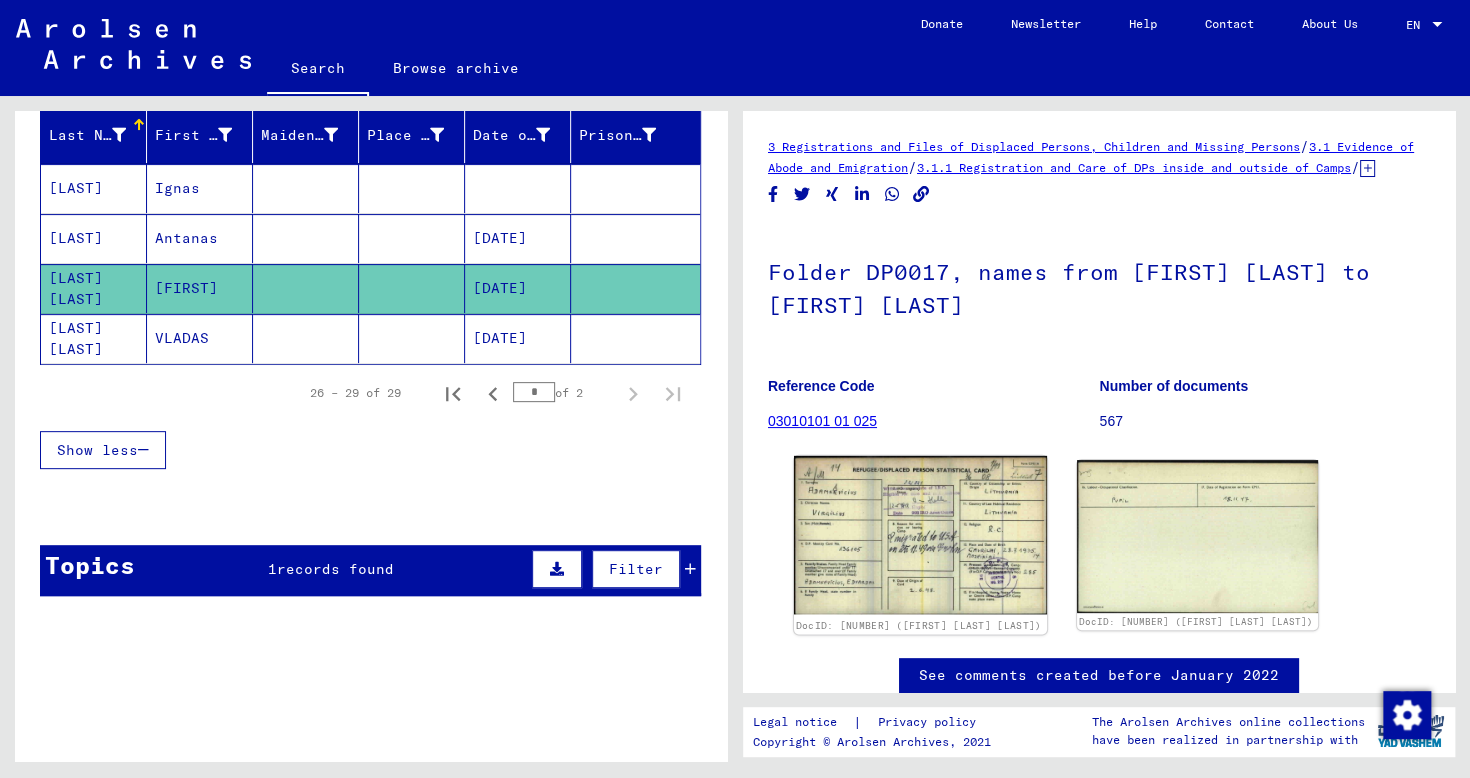click 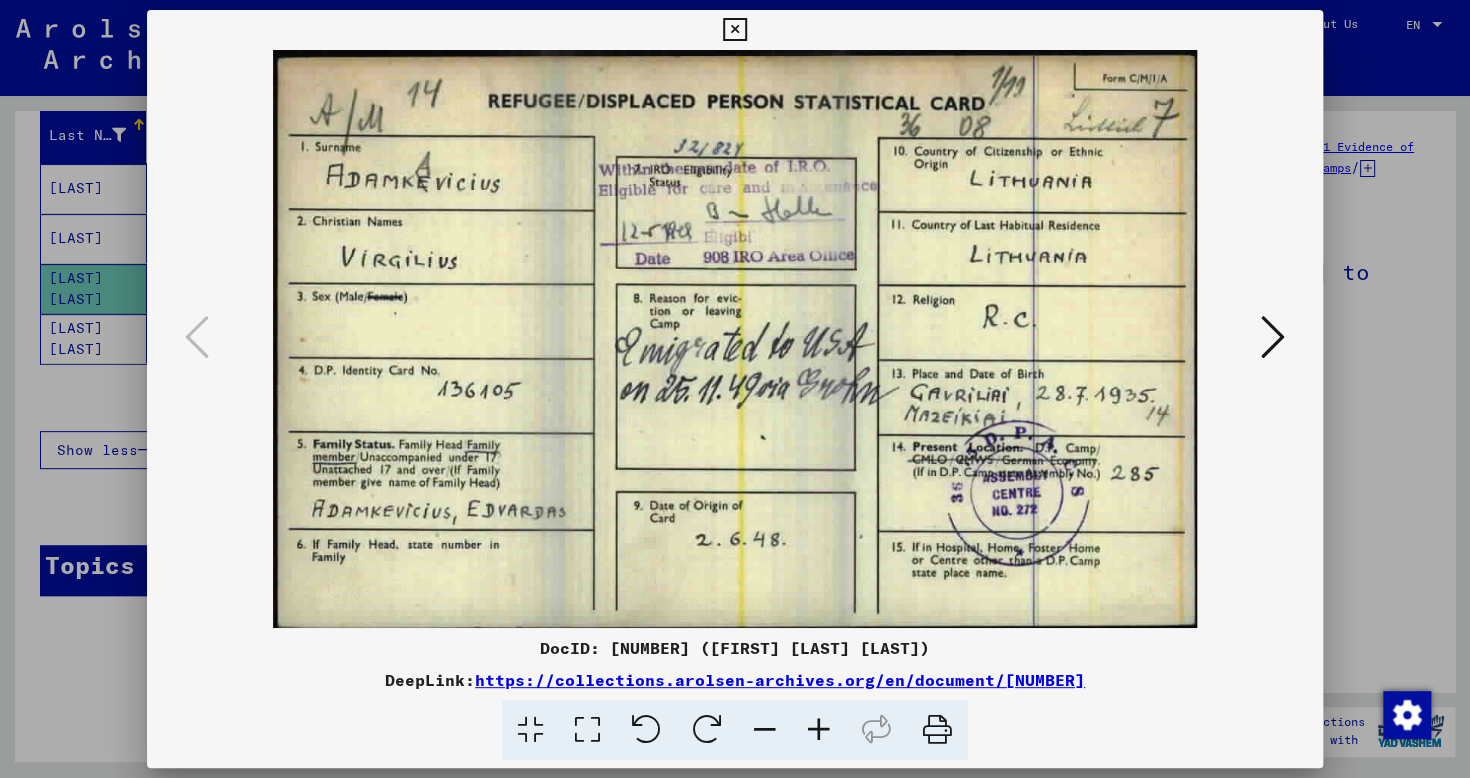 type 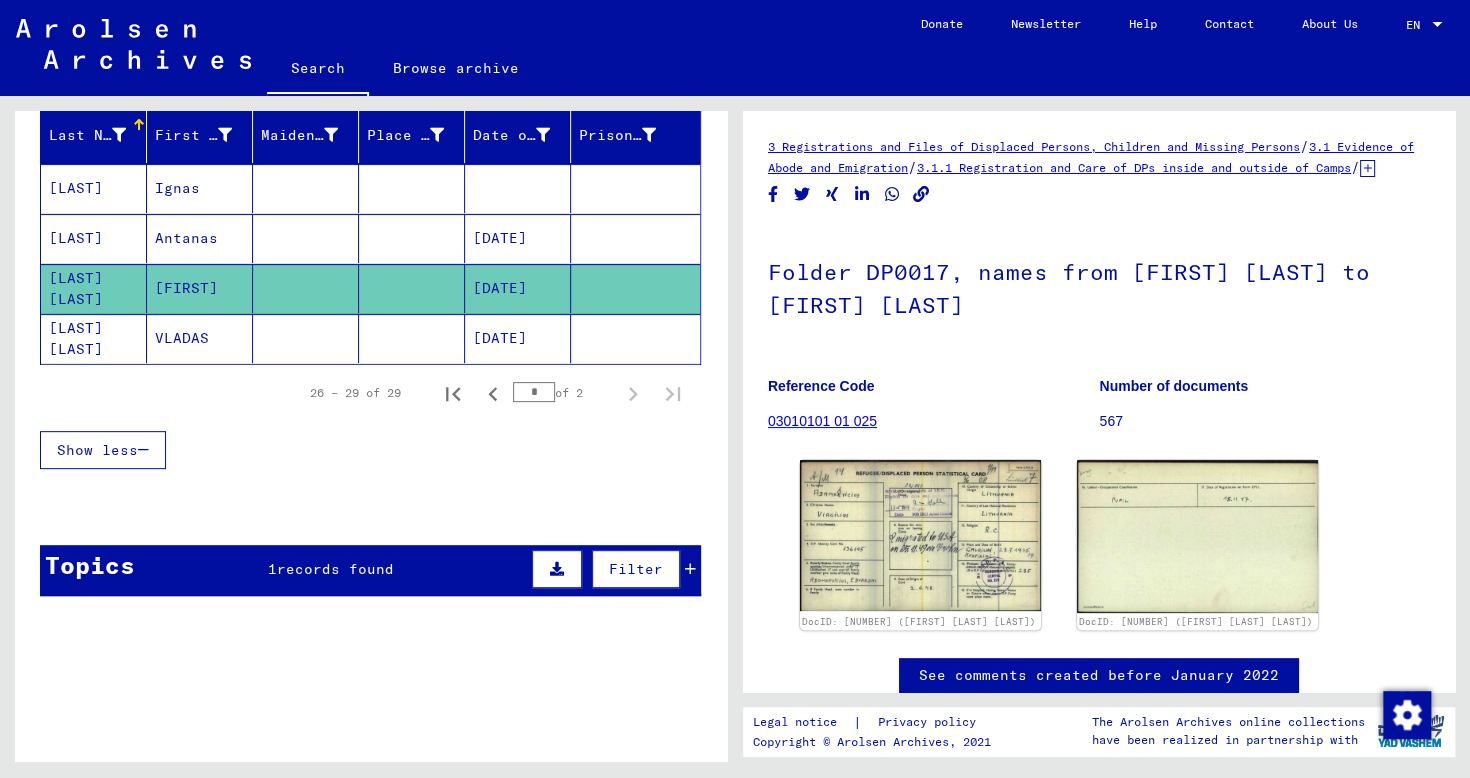 click on "[DATE]" 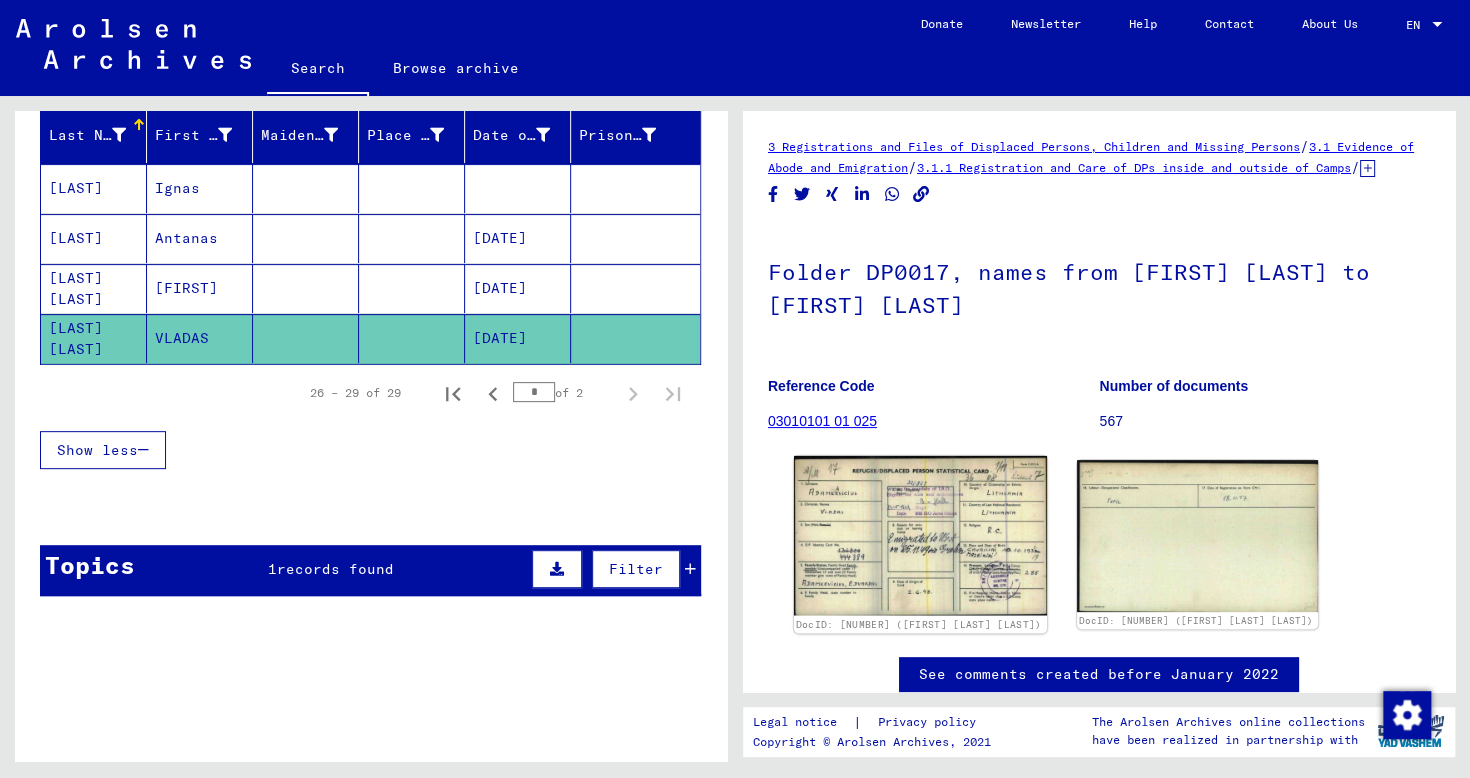 click on "DocID: [NUMBER] ([FIRST] [LAST] [LAST])" 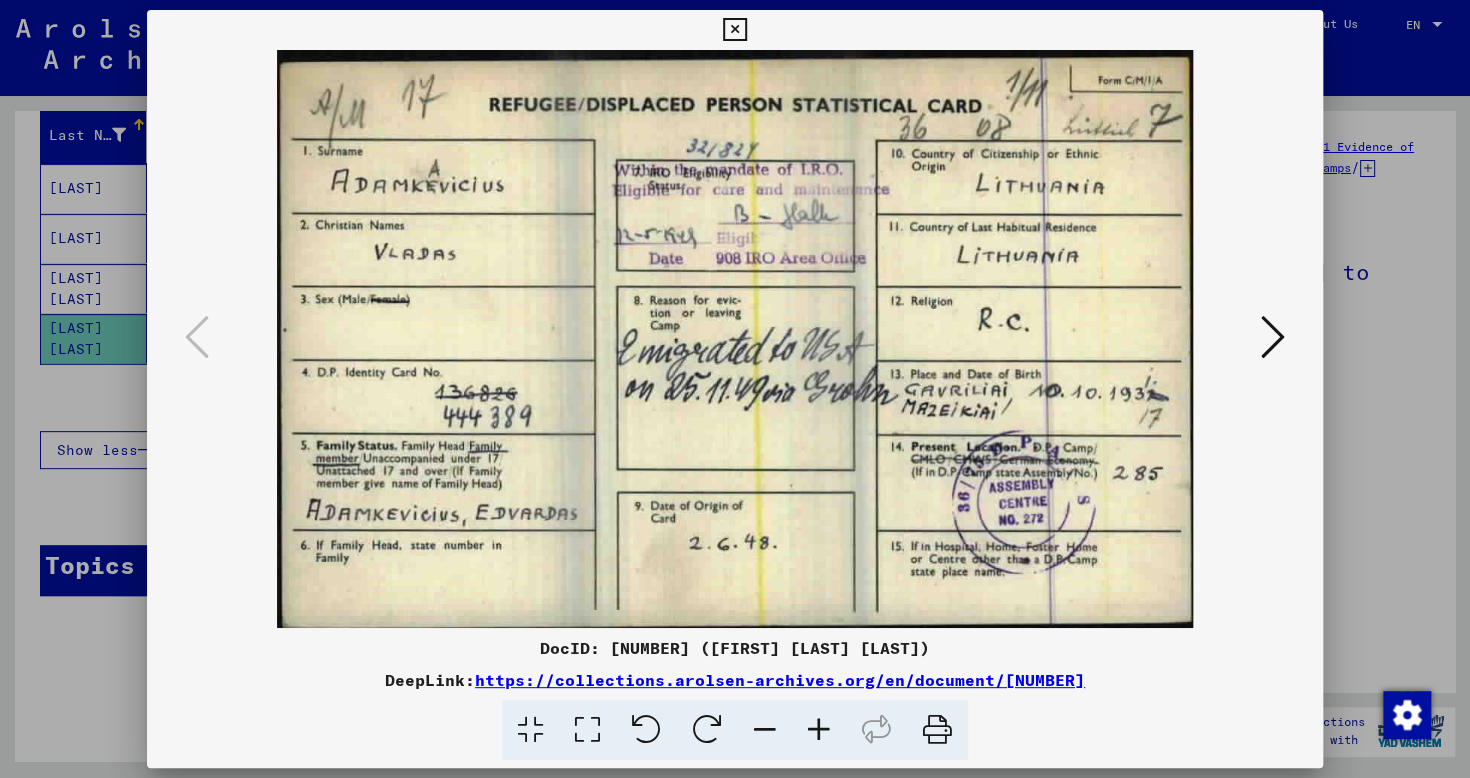type 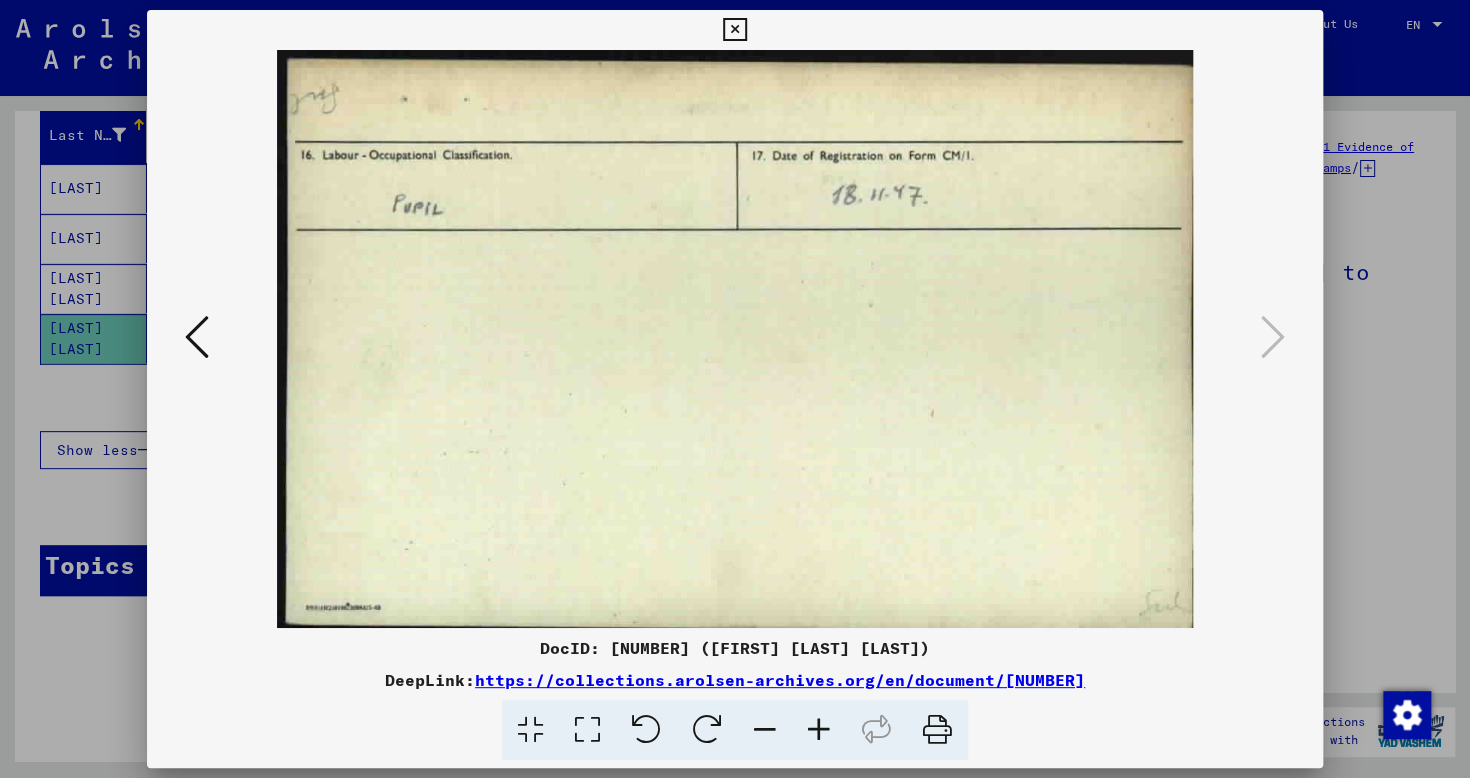 click at bounding box center (734, 30) 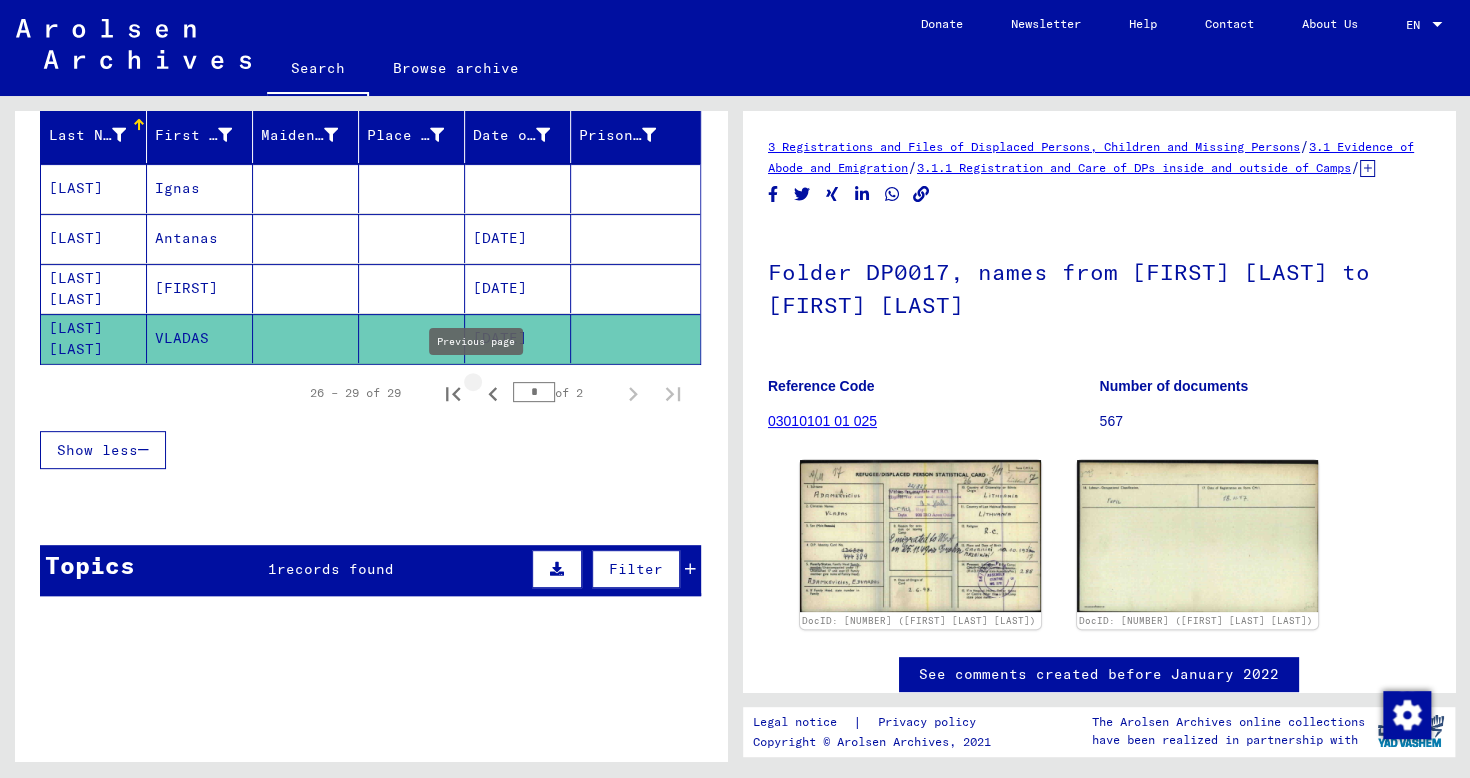 click 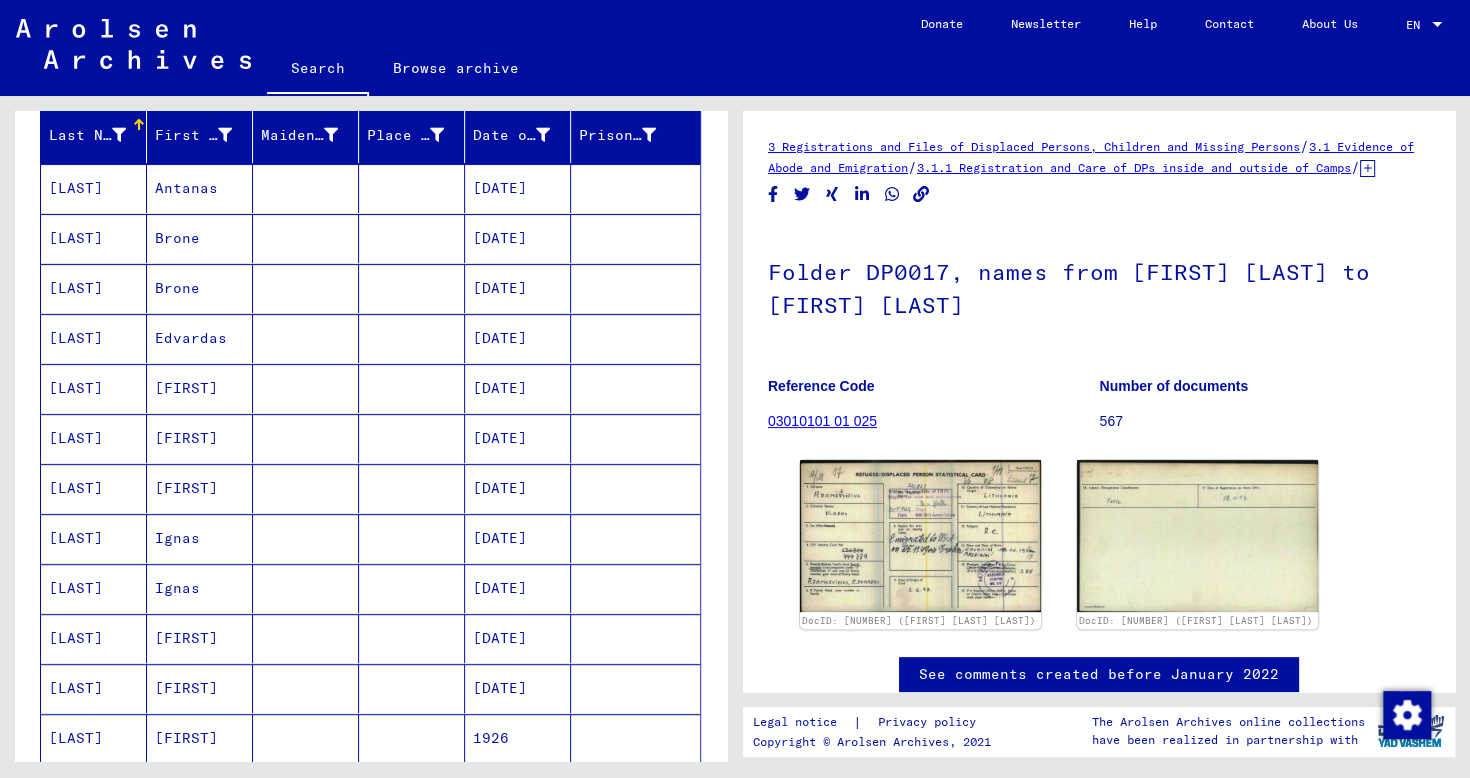 click on "[DATE]" at bounding box center (518, 388) 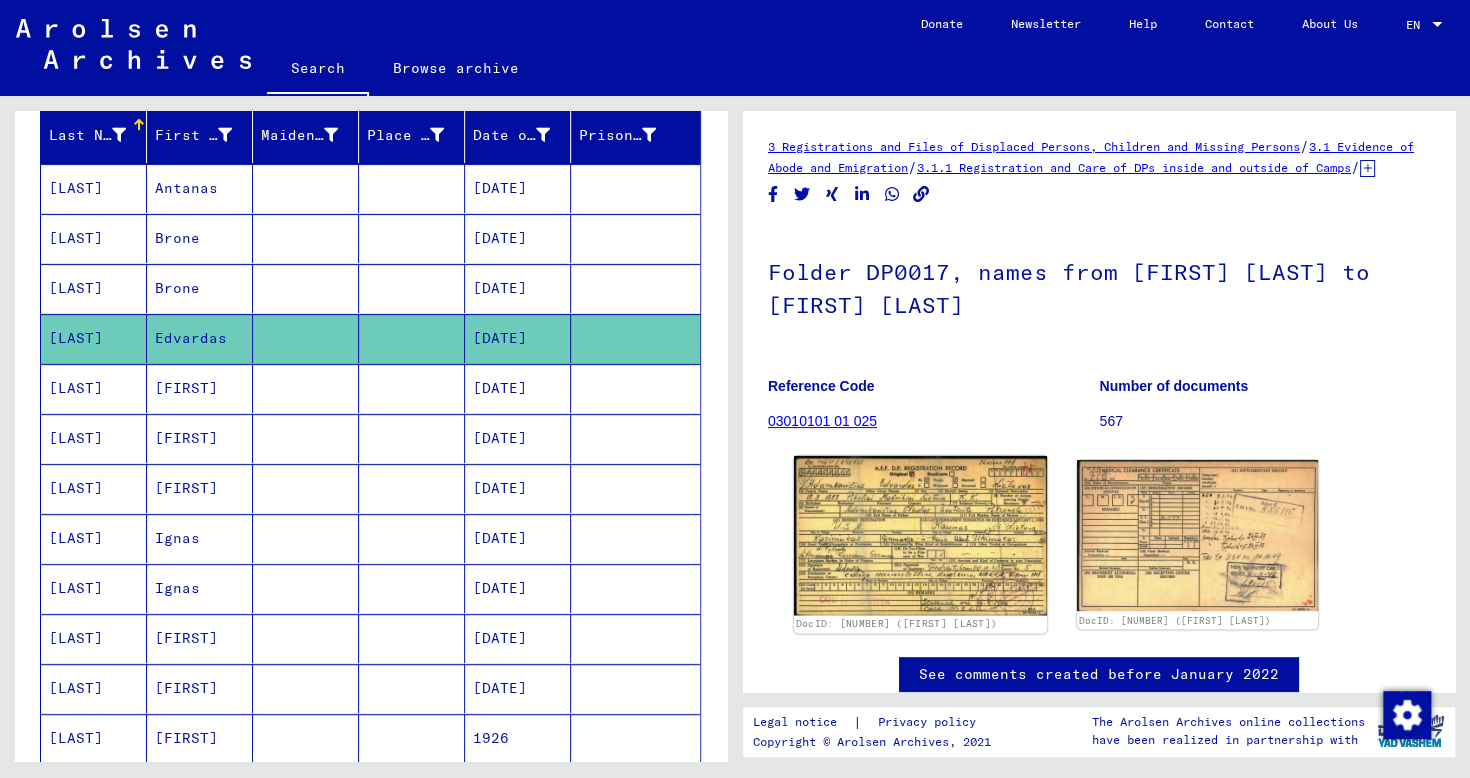 click 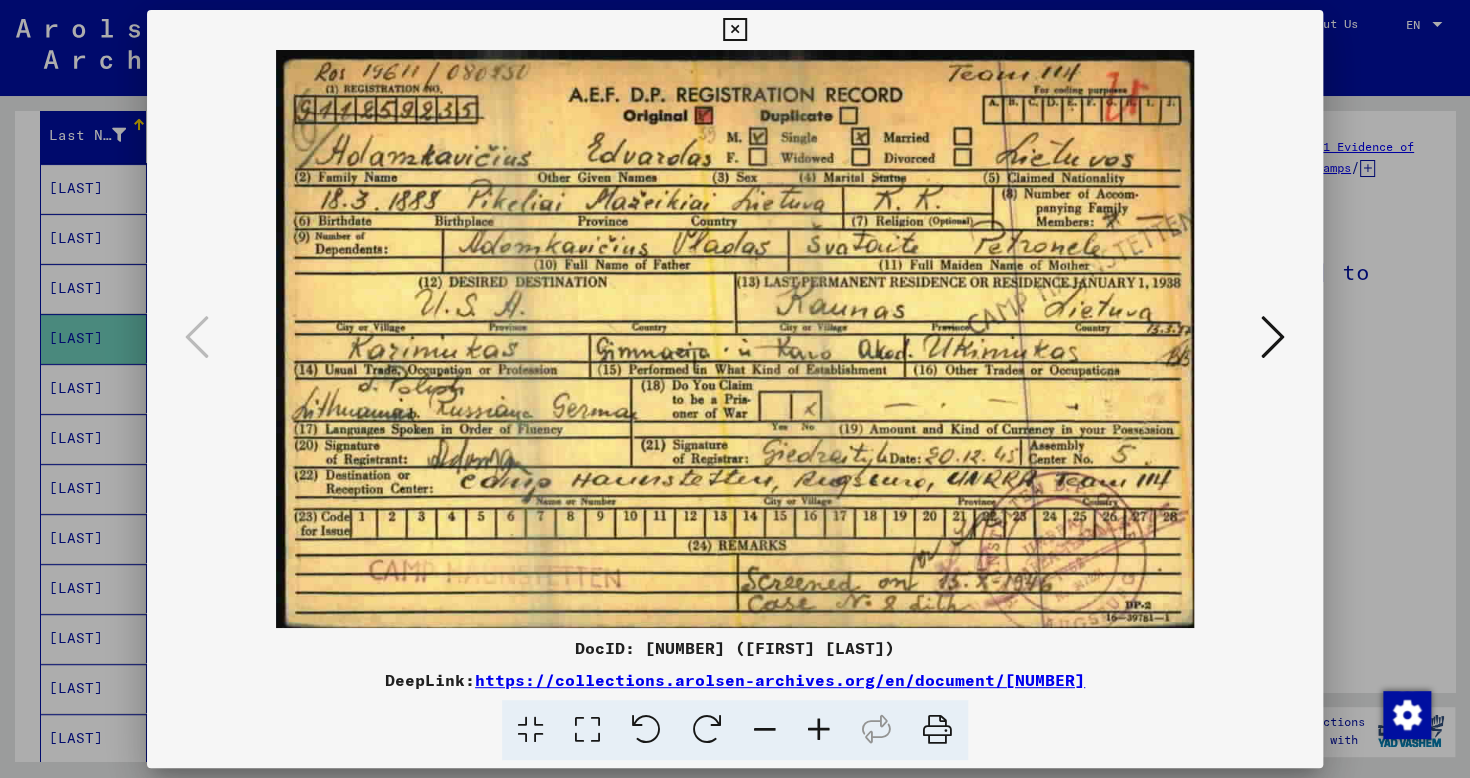 click at bounding box center [735, 339] 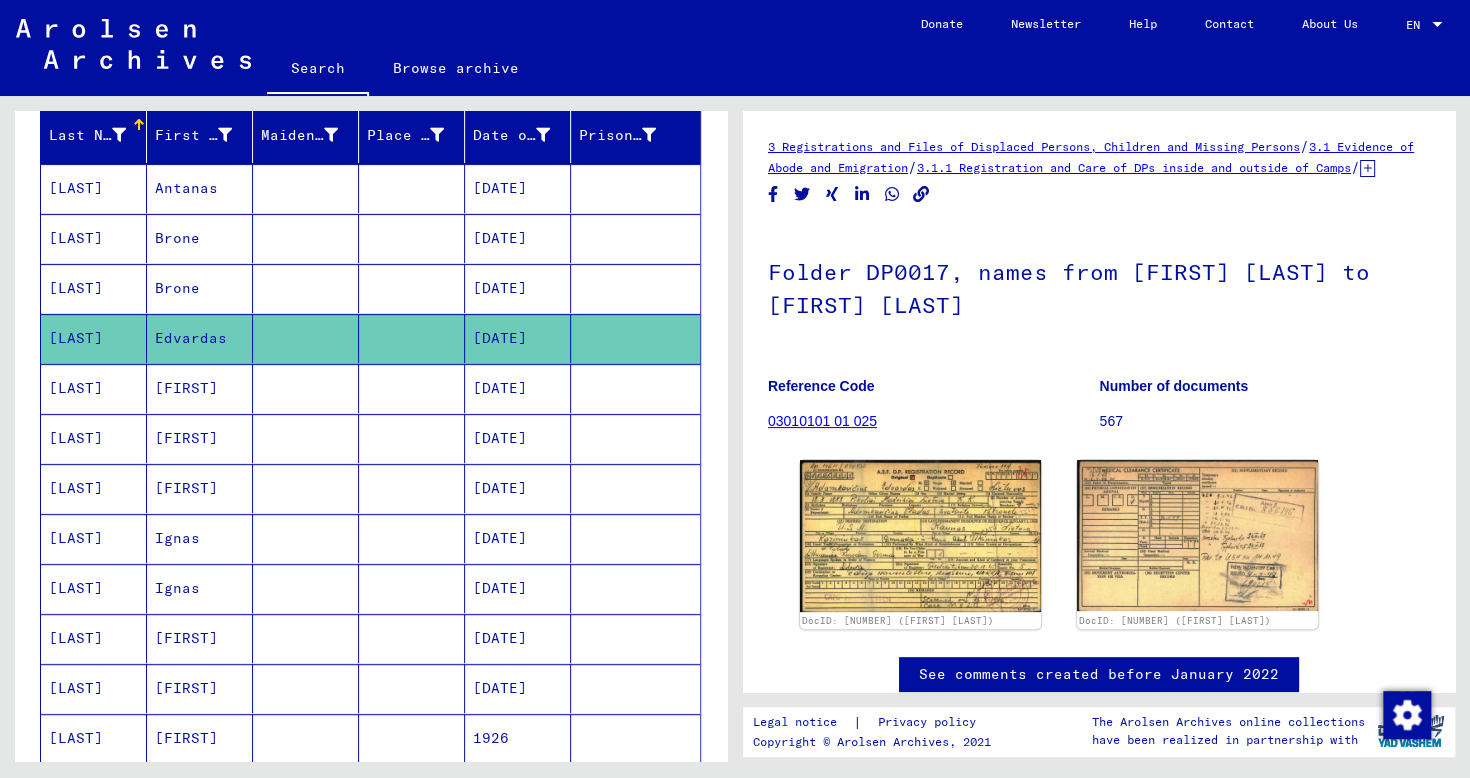 click on "[DATE]" at bounding box center (518, 438) 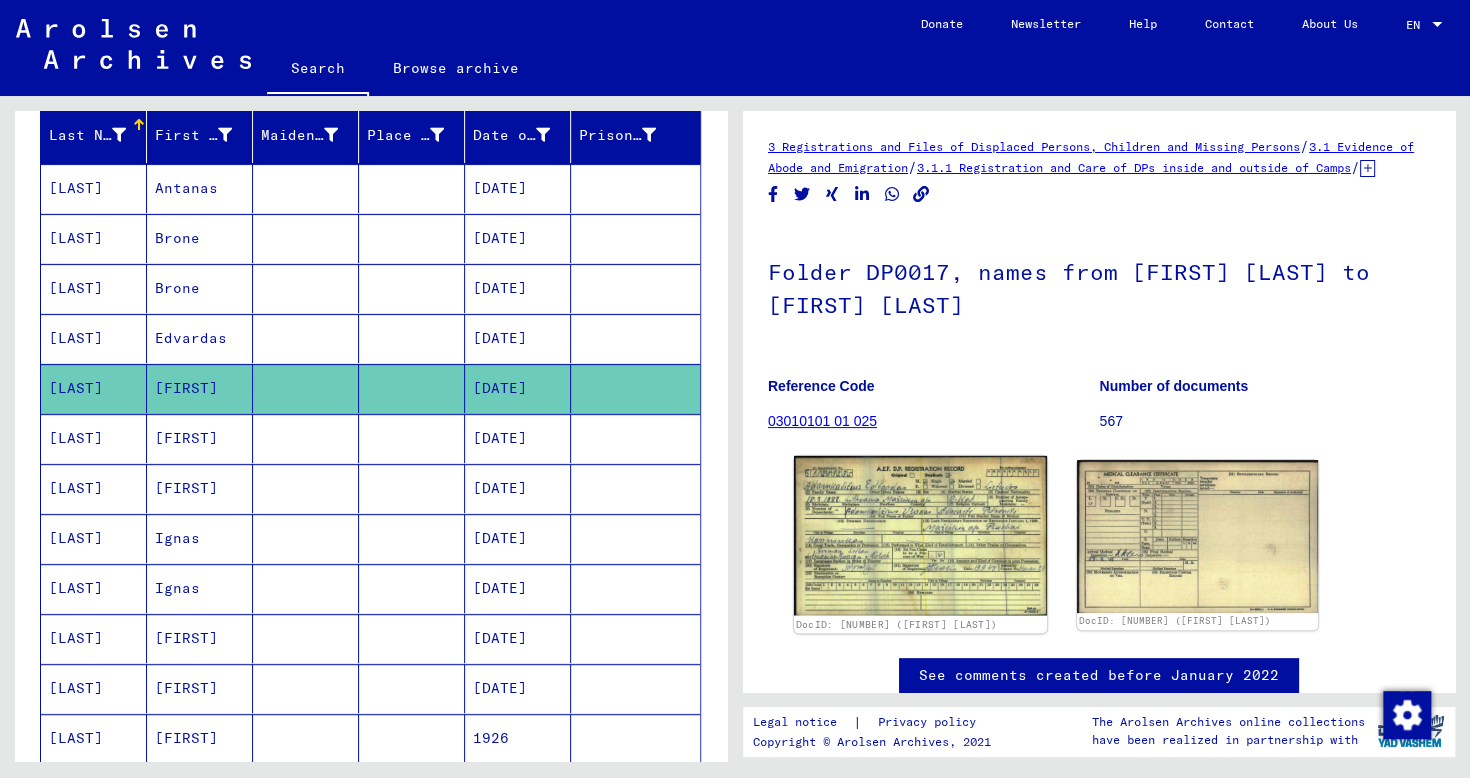 click 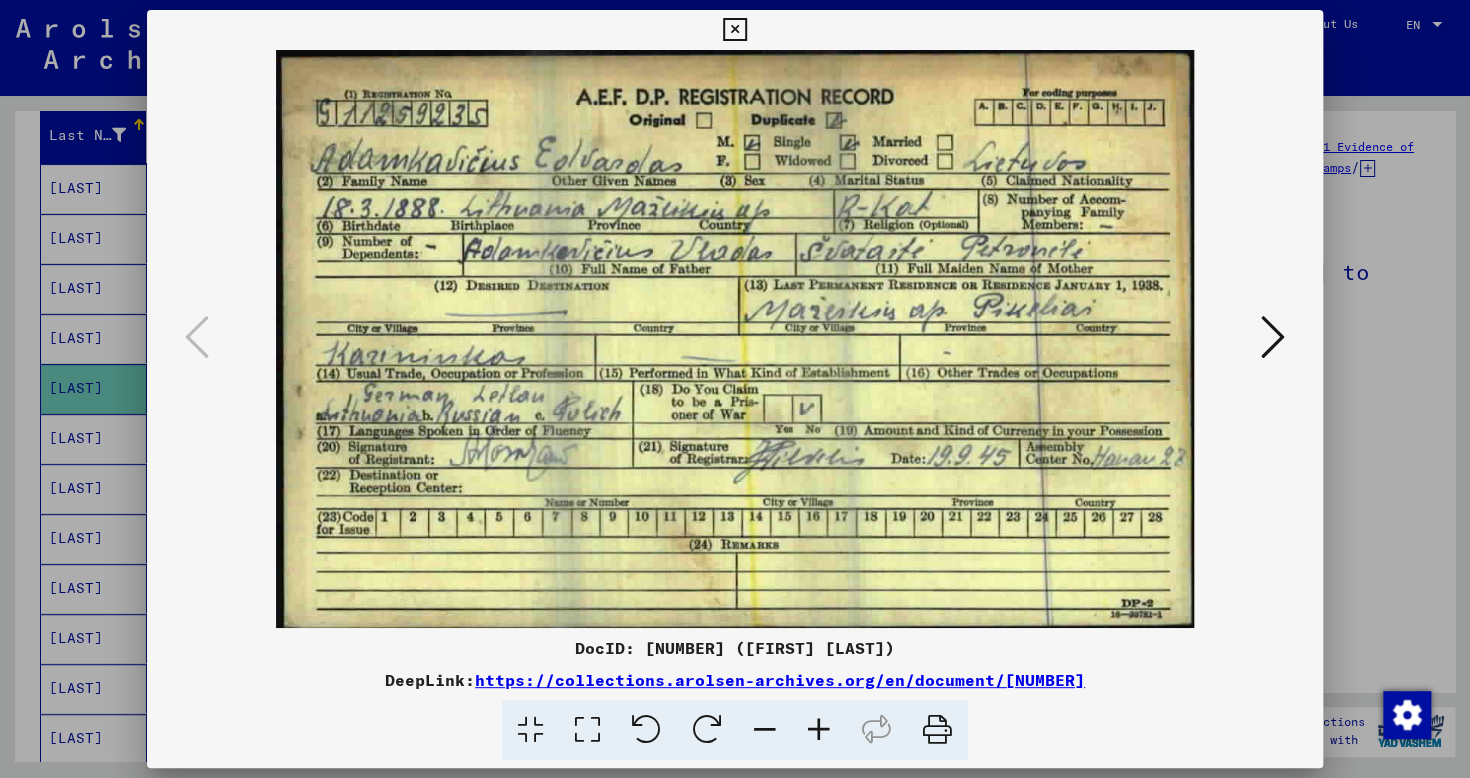 click at bounding box center (1273, 337) 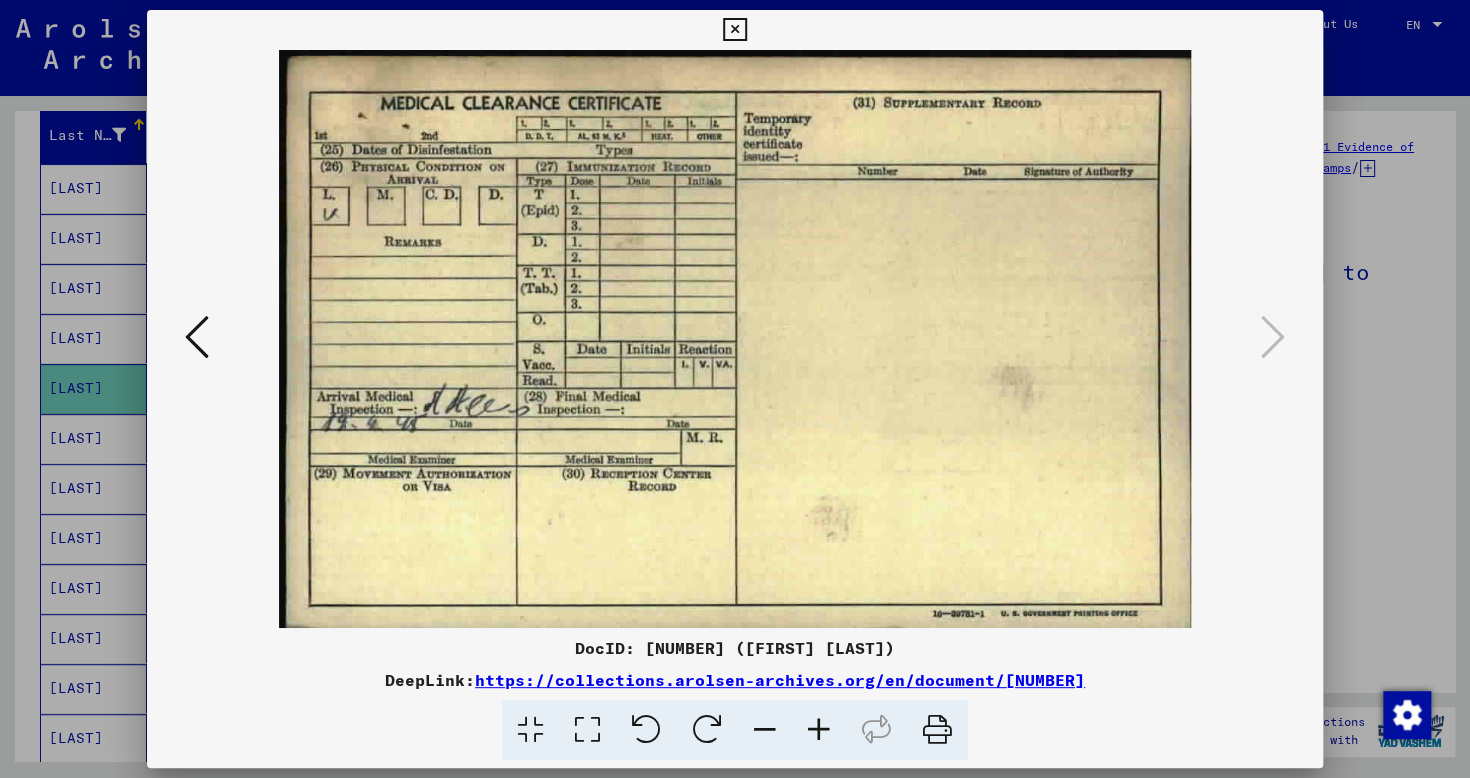 click at bounding box center (197, 337) 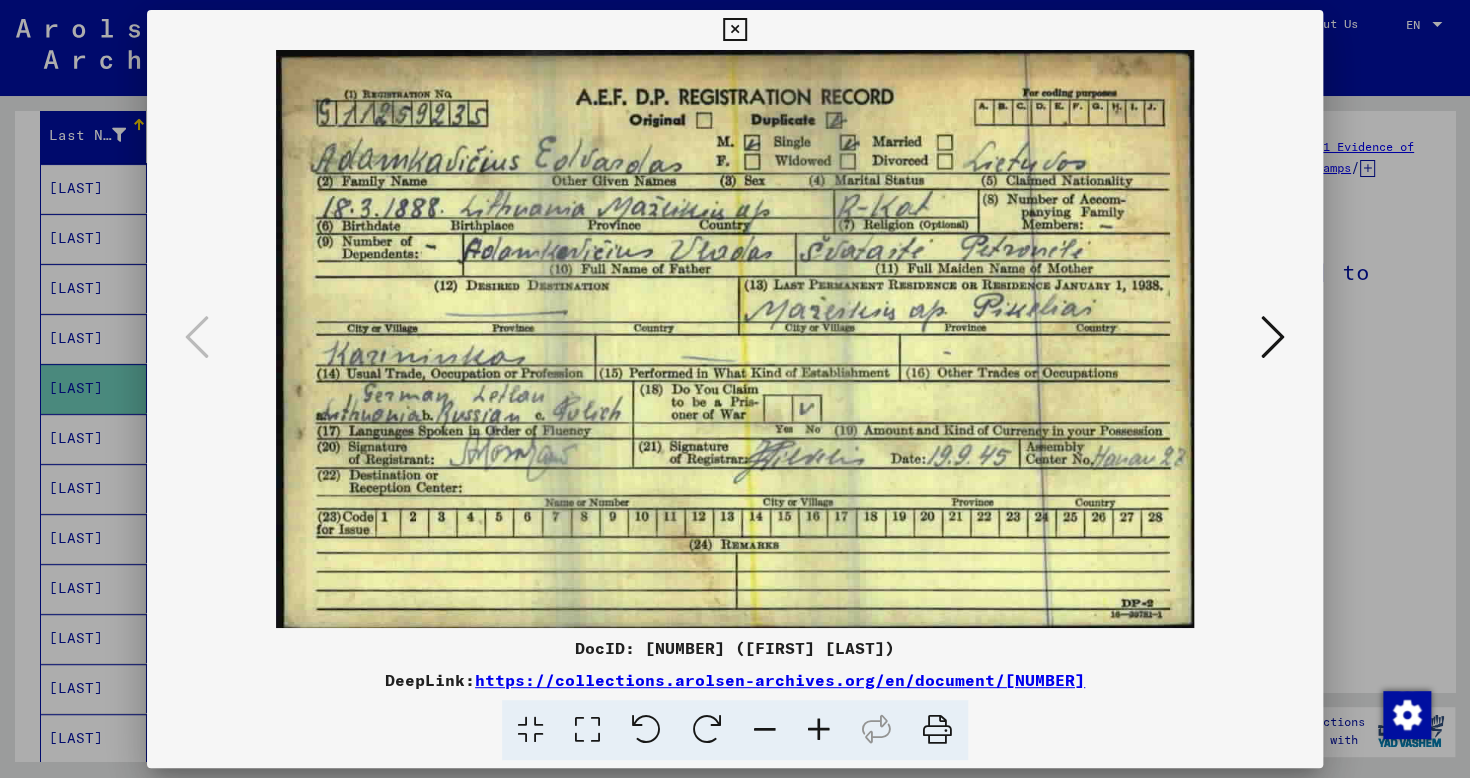 click at bounding box center [734, 30] 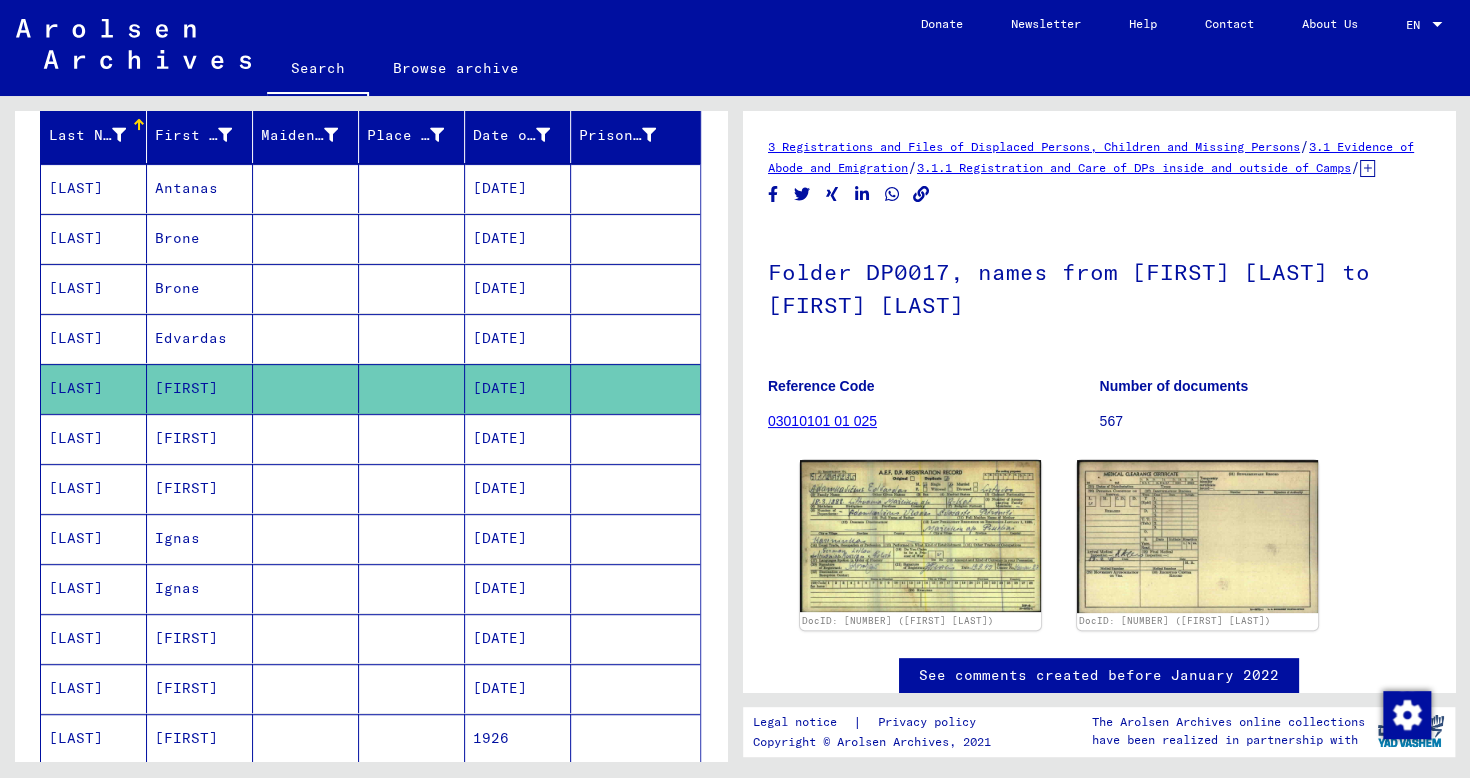 click at bounding box center [412, 488] 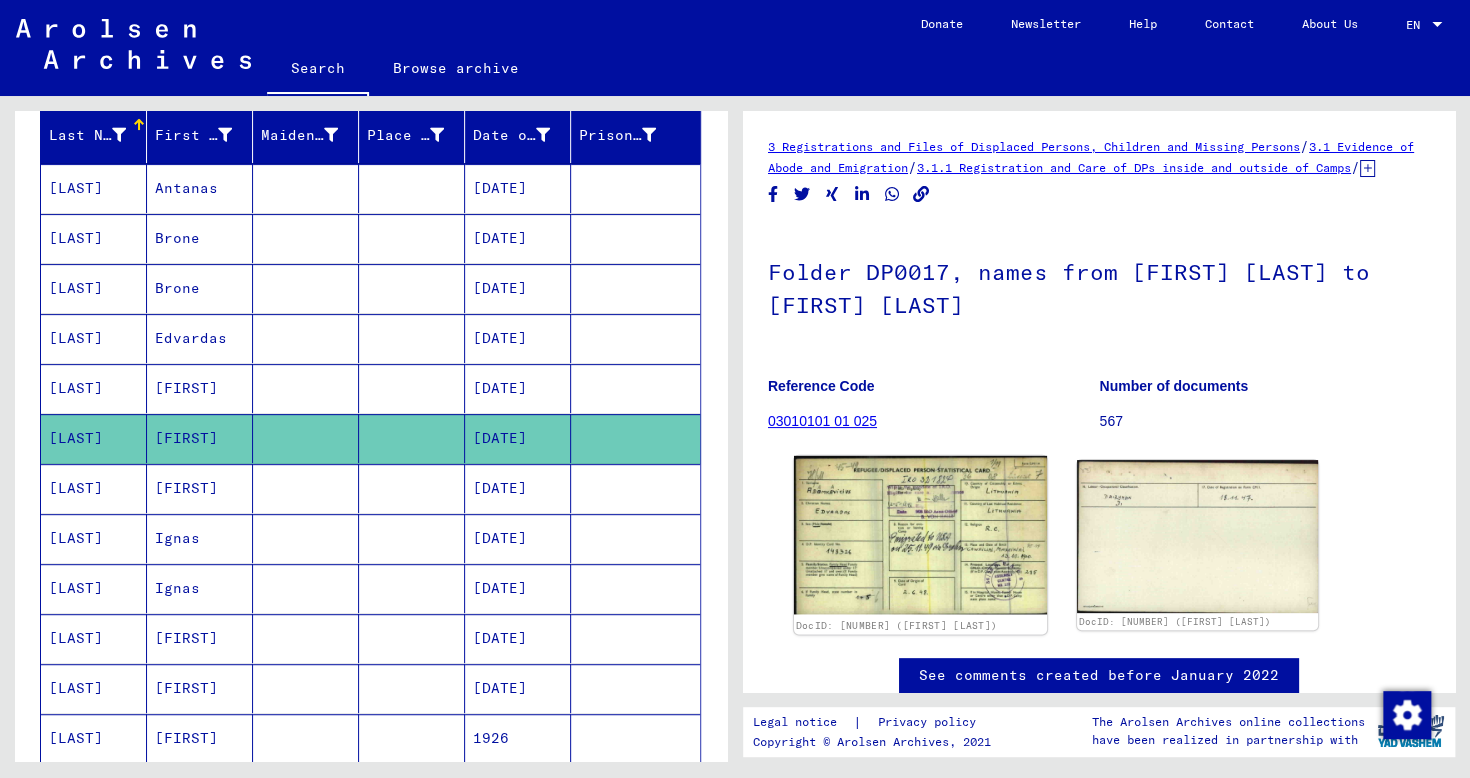 click 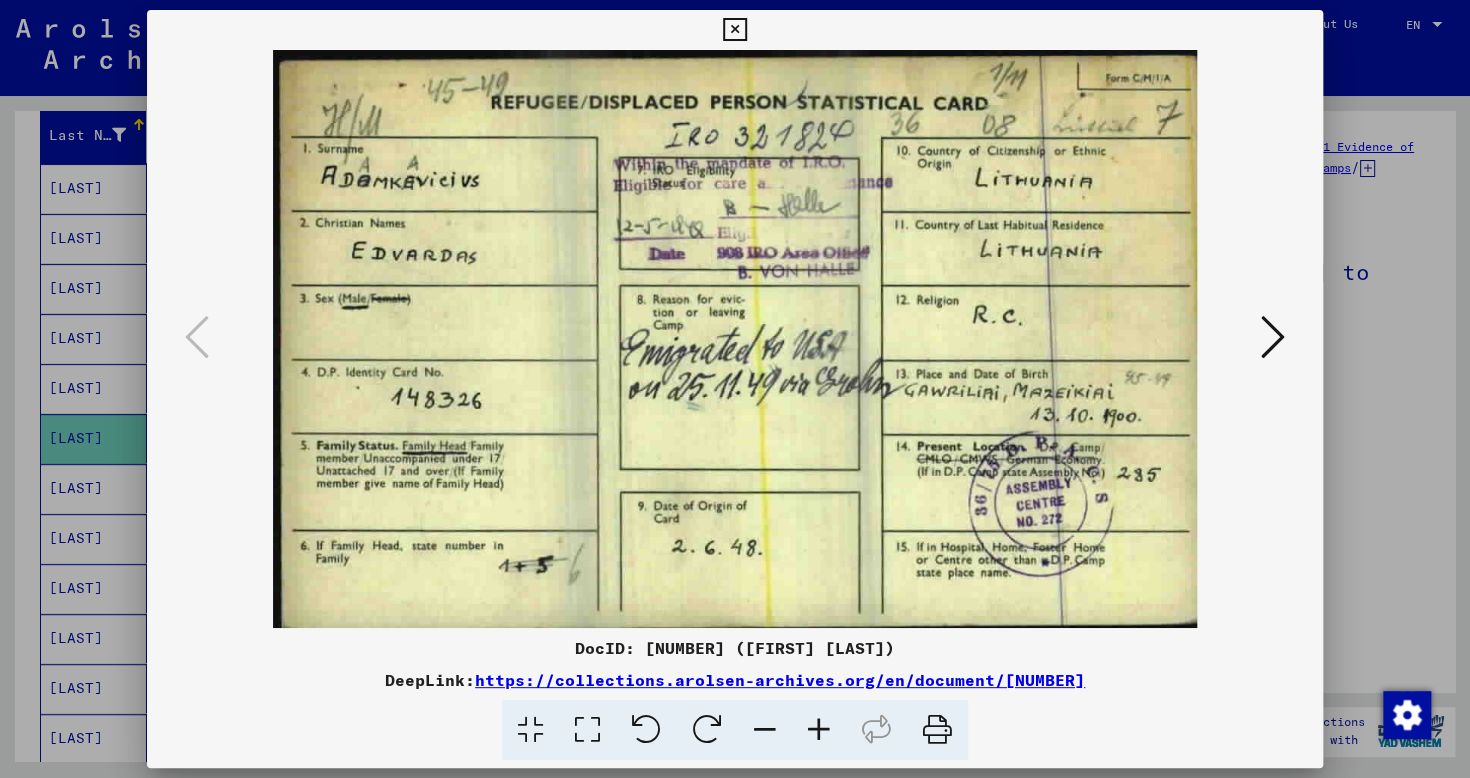 type 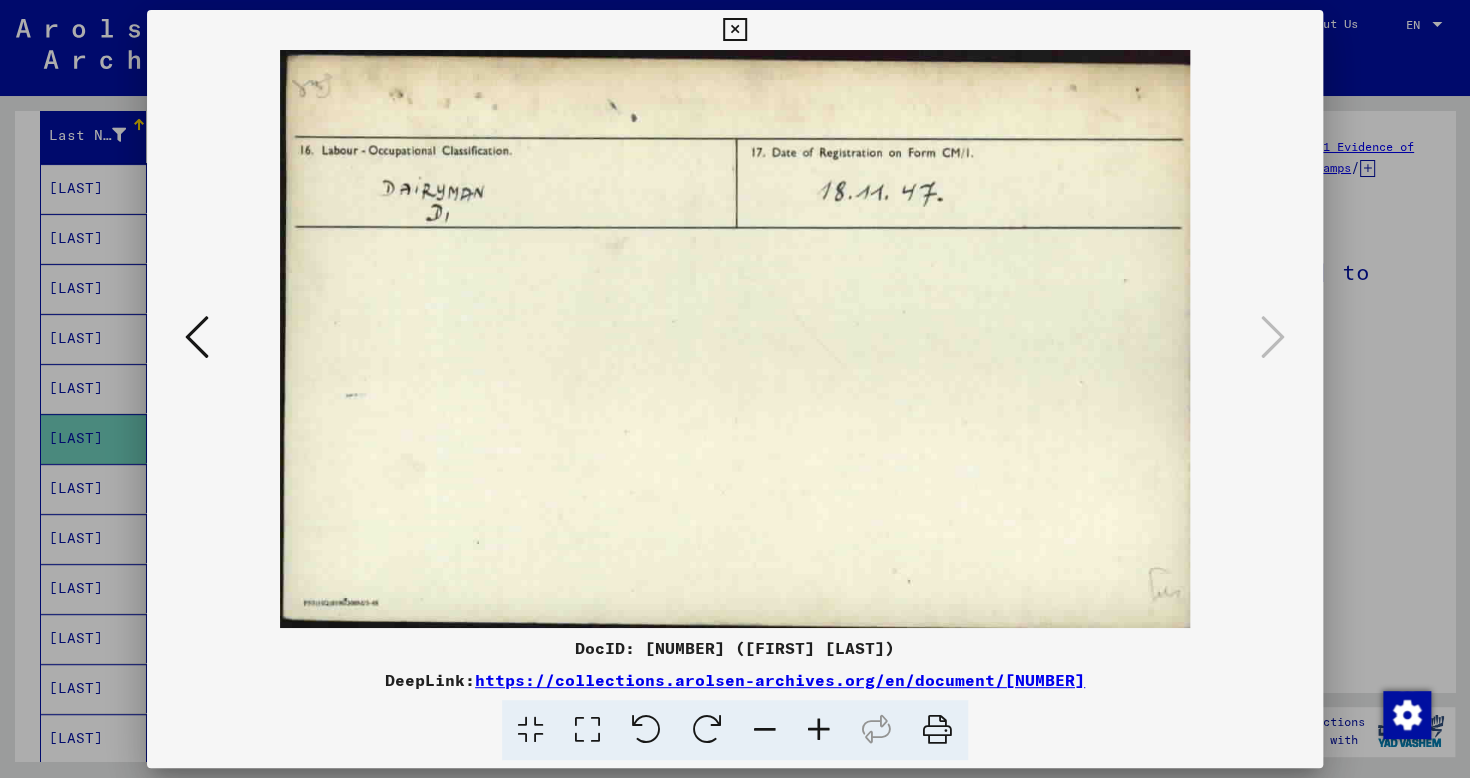 click at bounding box center [197, 337] 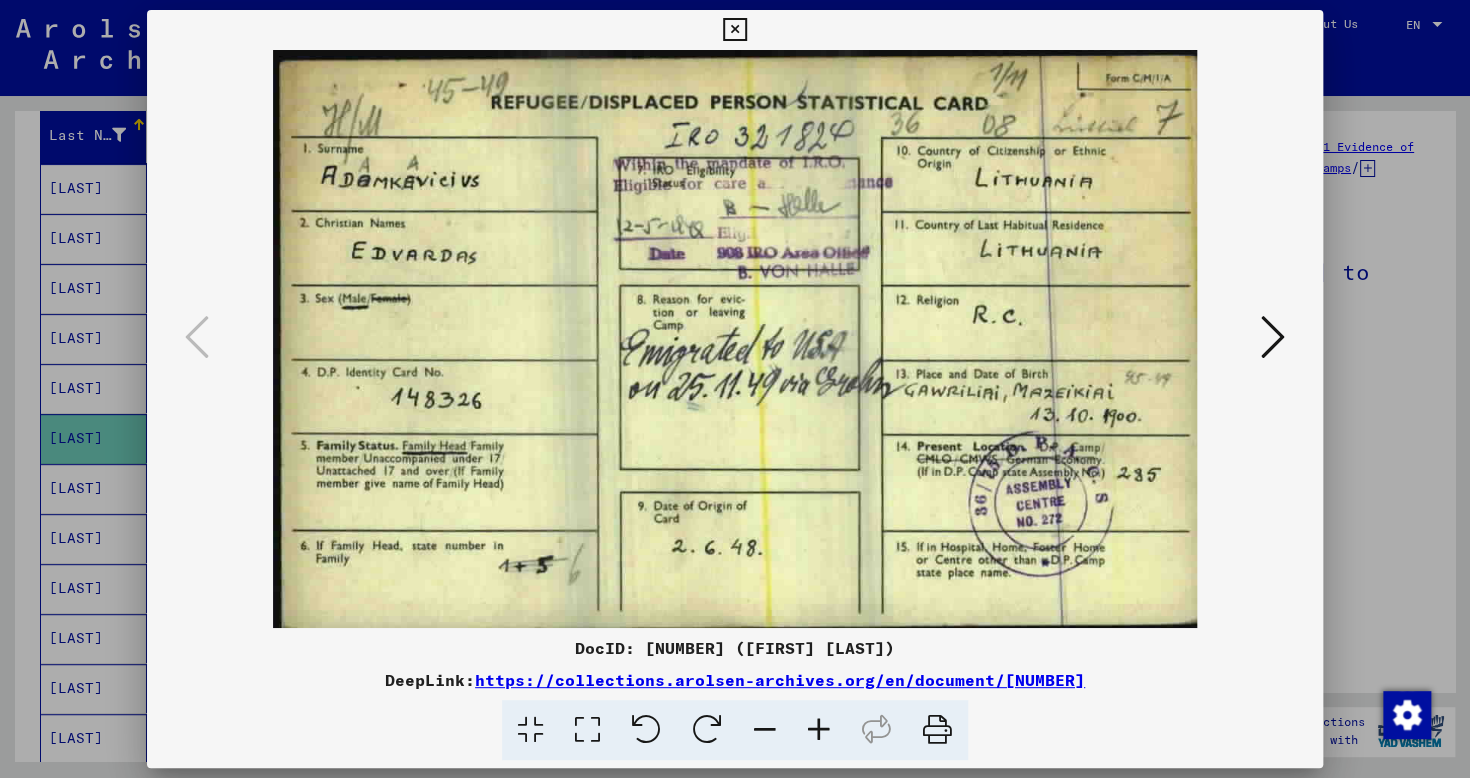 click at bounding box center [734, 30] 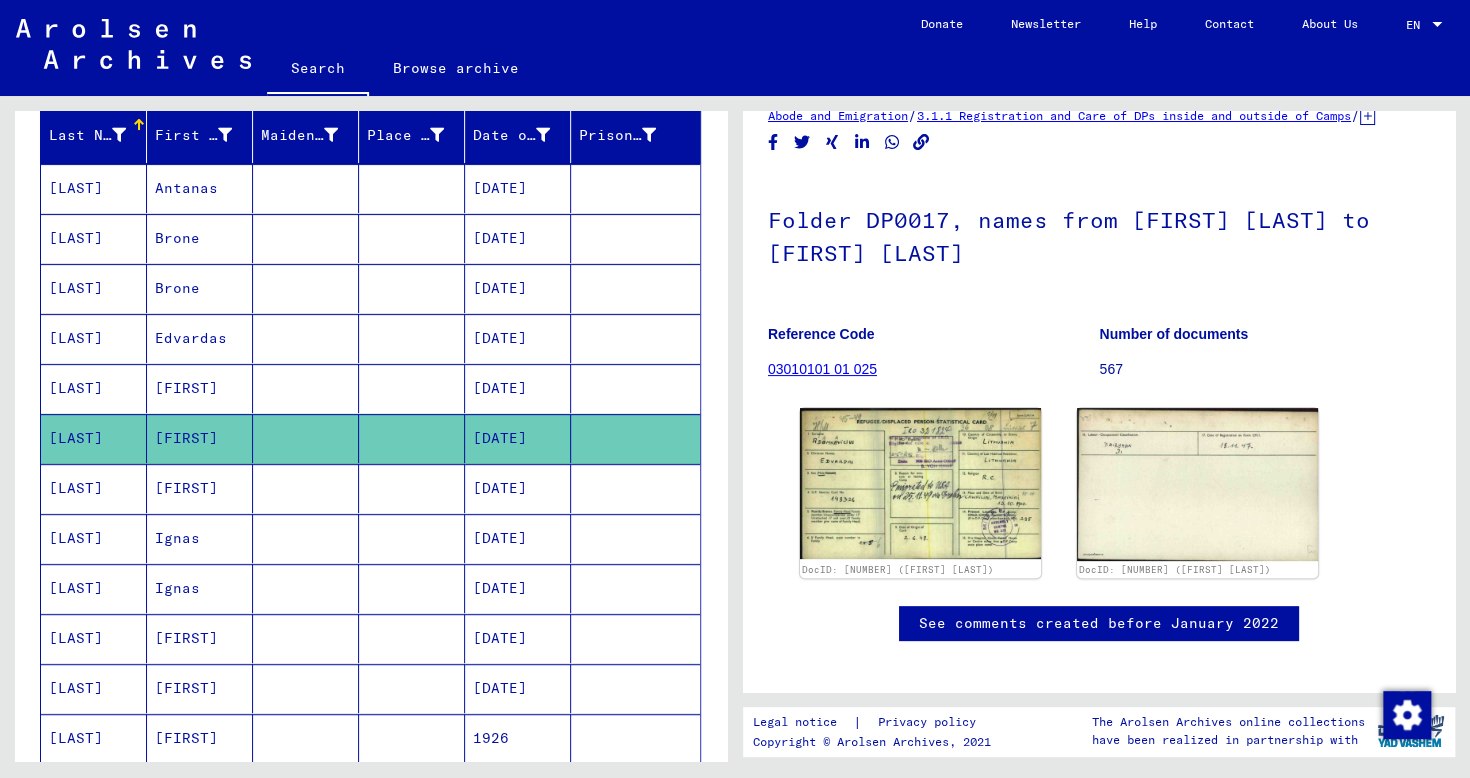 scroll, scrollTop: 82, scrollLeft: 0, axis: vertical 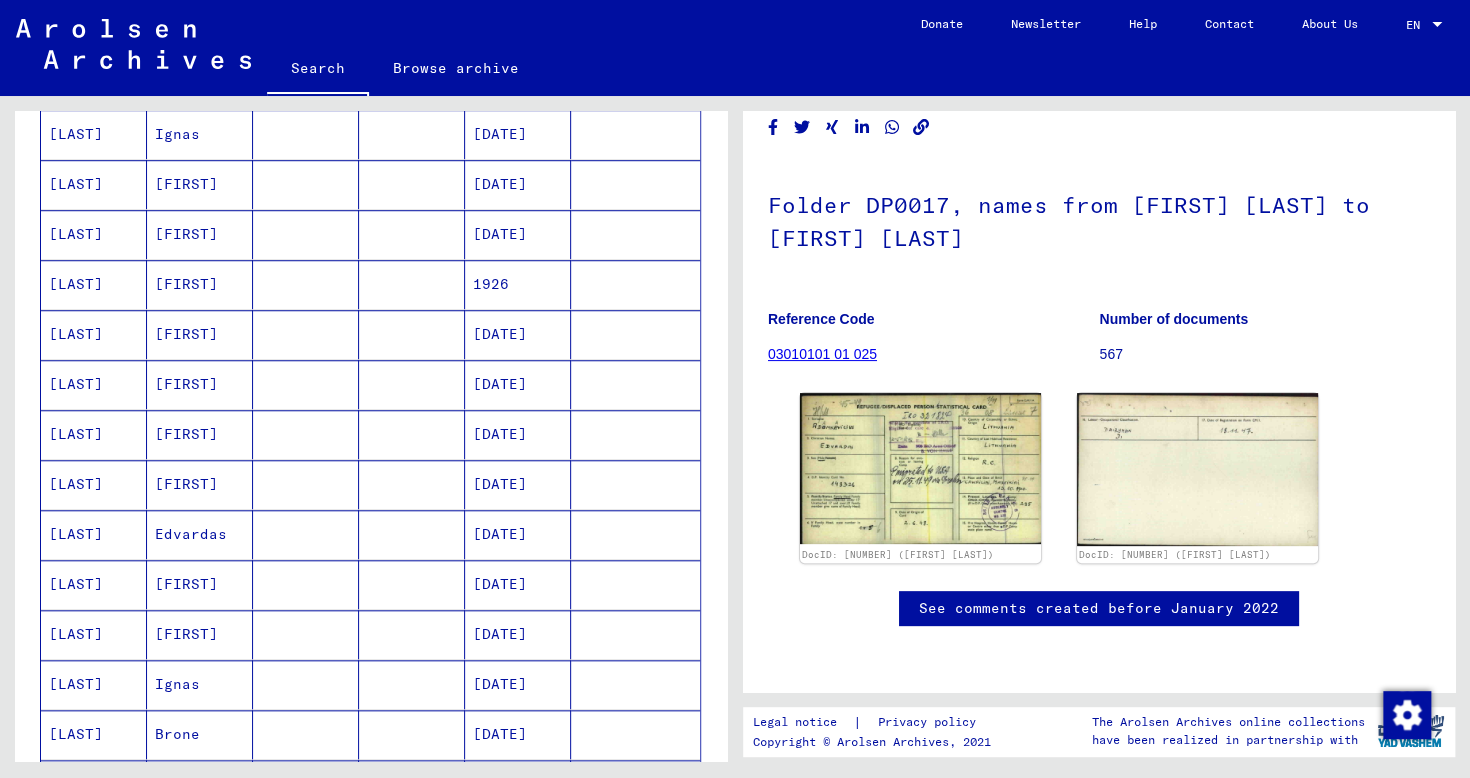 click on "[DATE]" at bounding box center (518, 284) 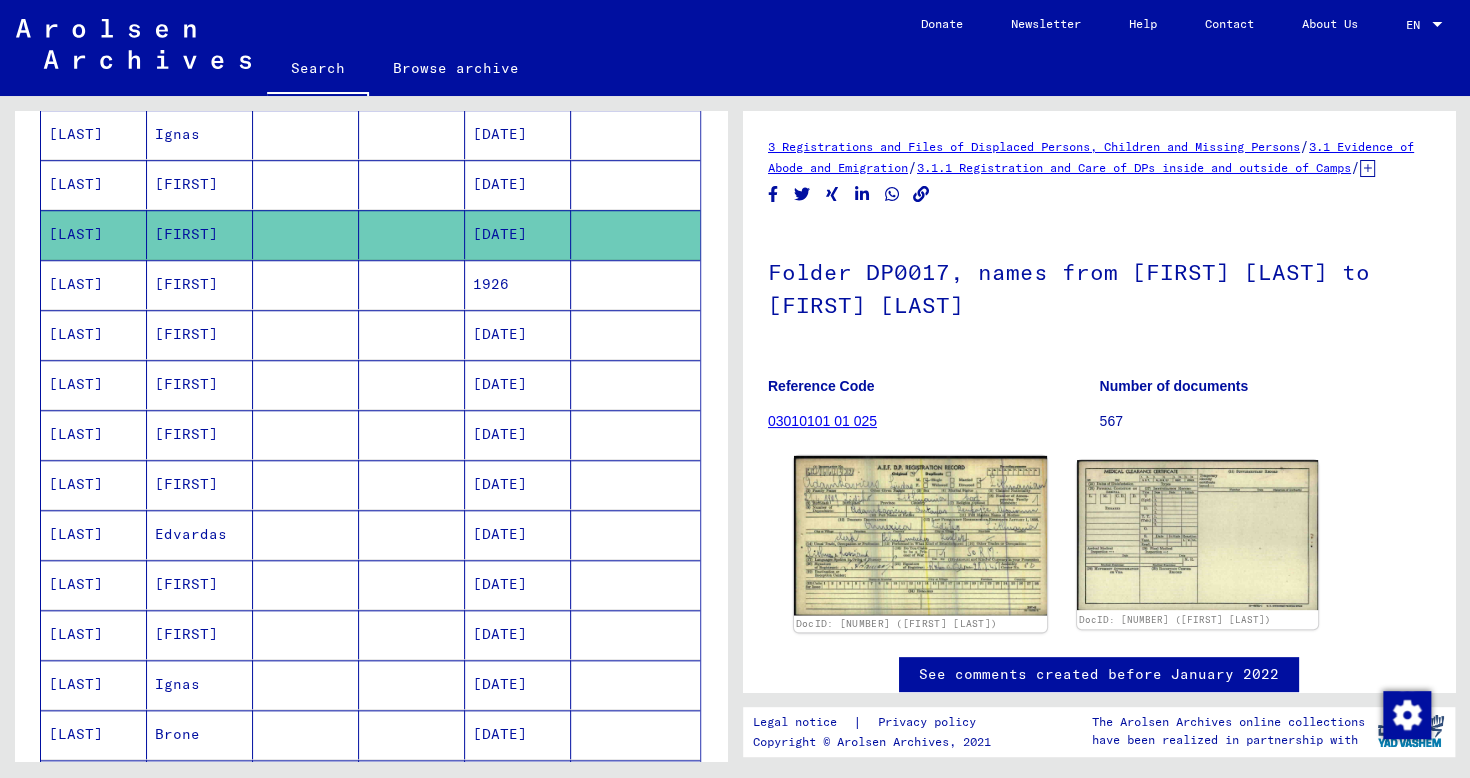 click 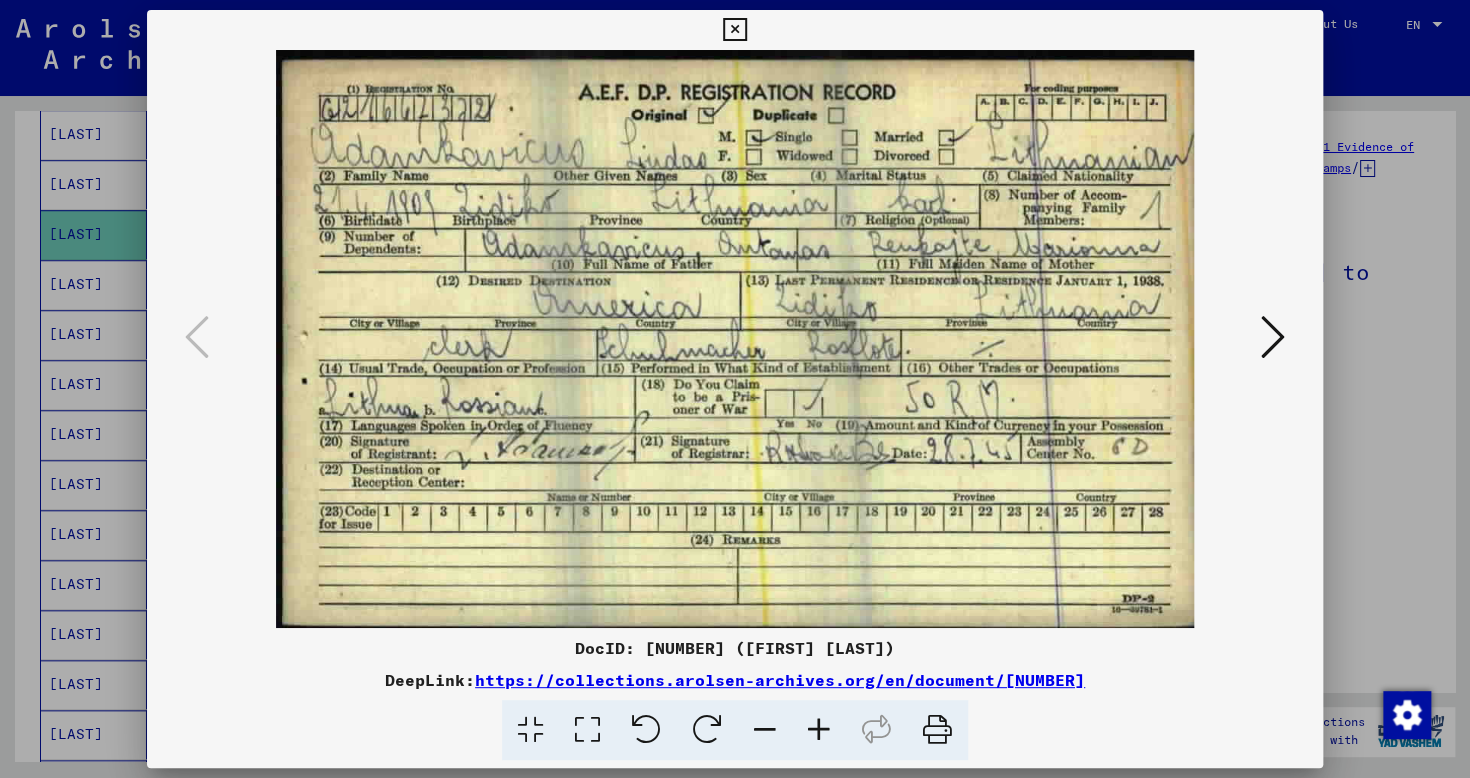 click at bounding box center [1273, 337] 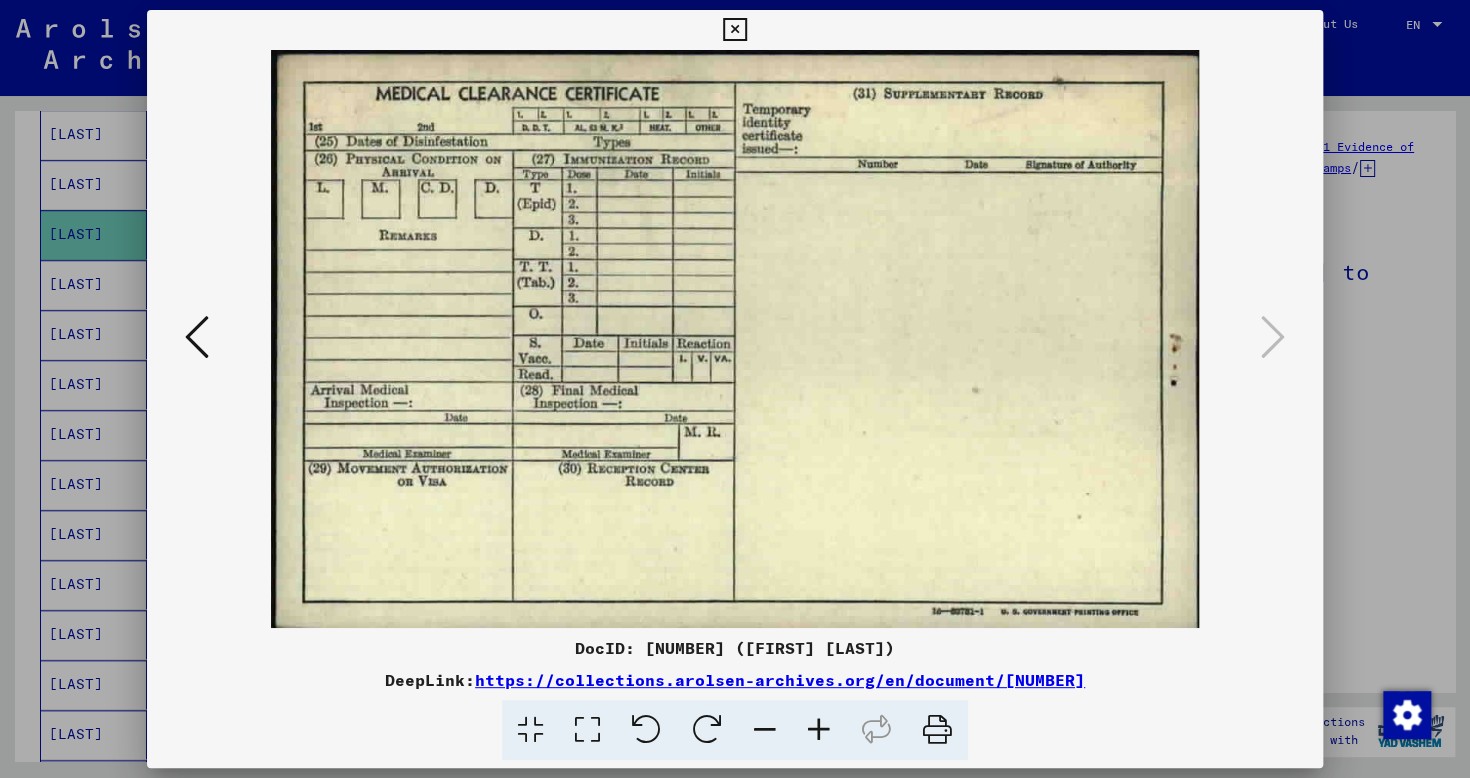 click at bounding box center (734, 30) 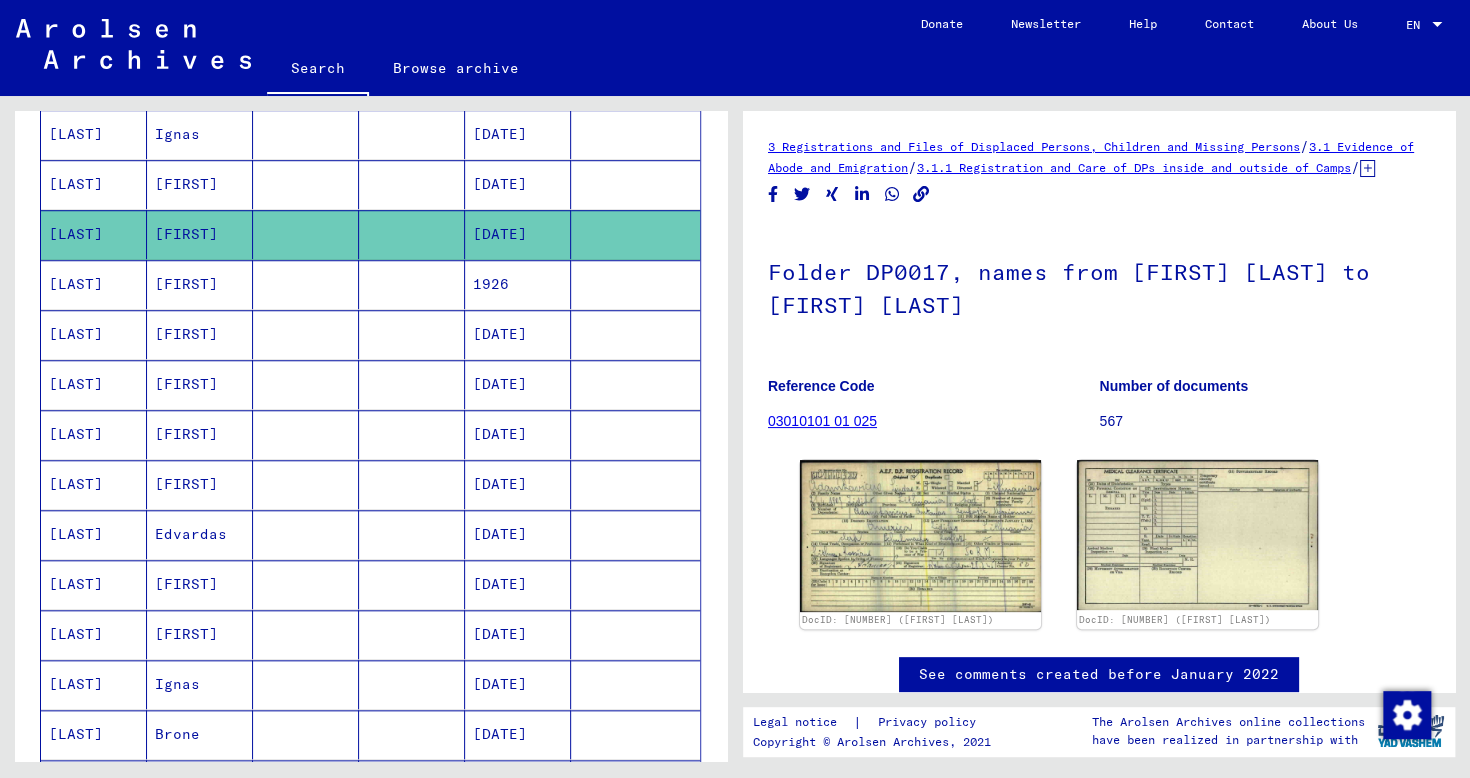 click on "[DATE]" at bounding box center [518, 234] 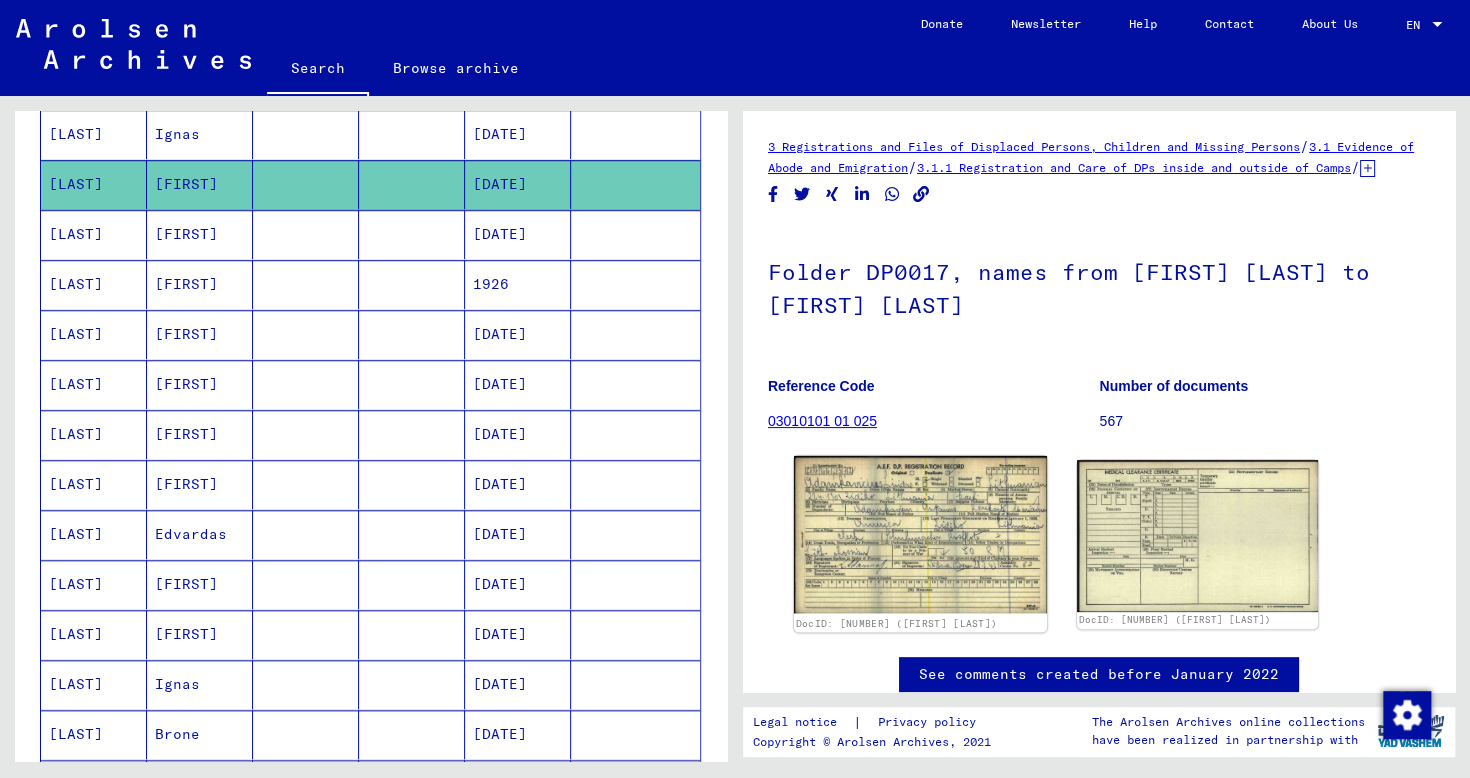 click 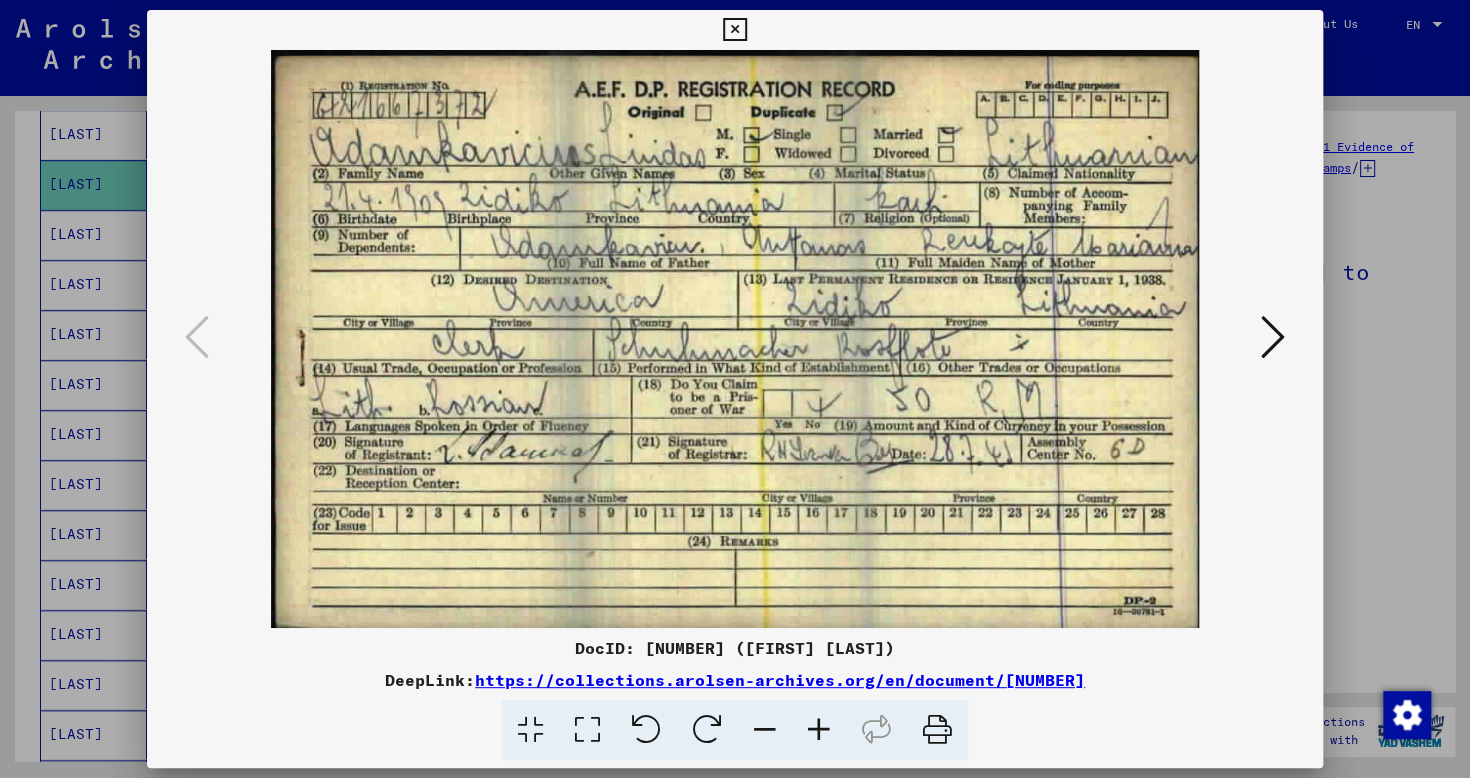click at bounding box center [734, 30] 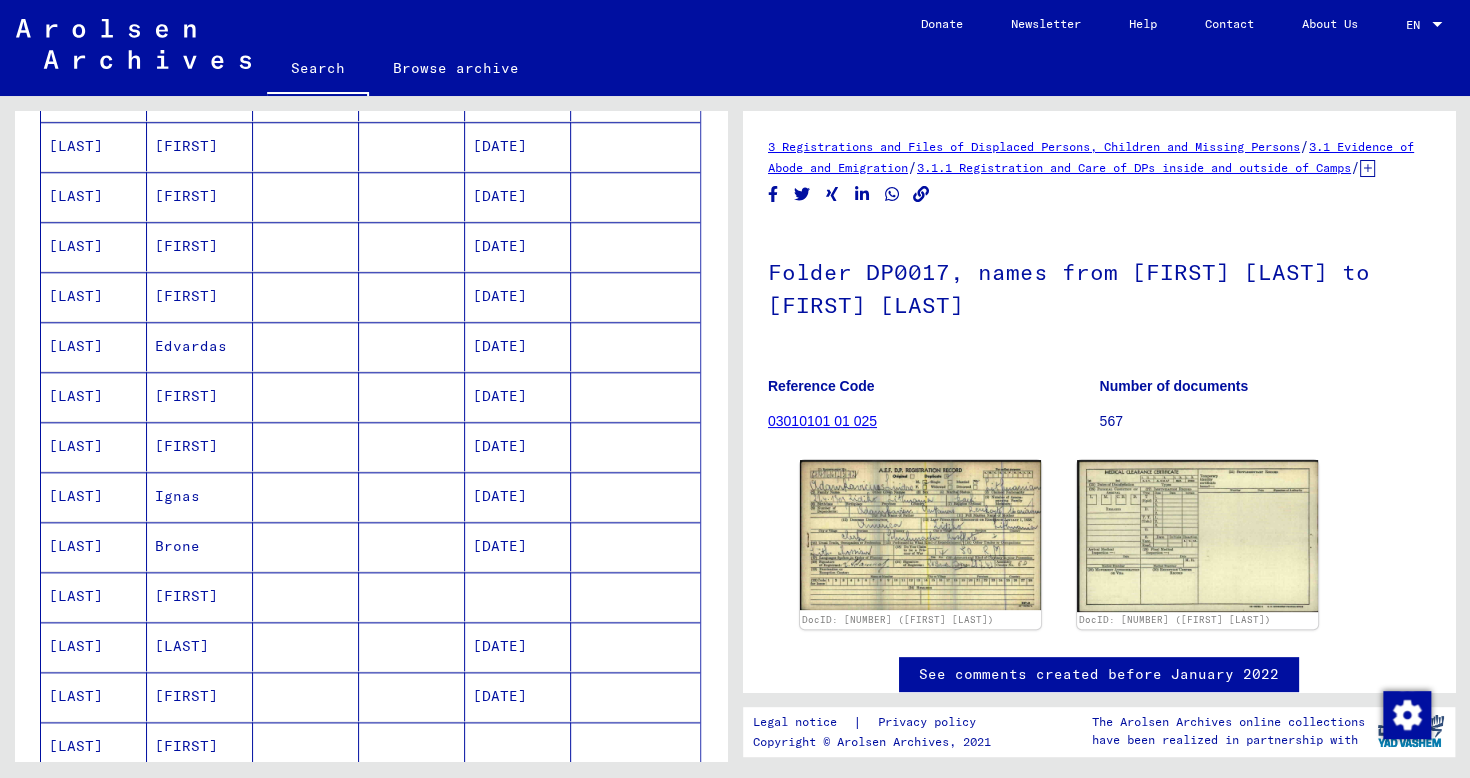 scroll, scrollTop: 970, scrollLeft: 0, axis: vertical 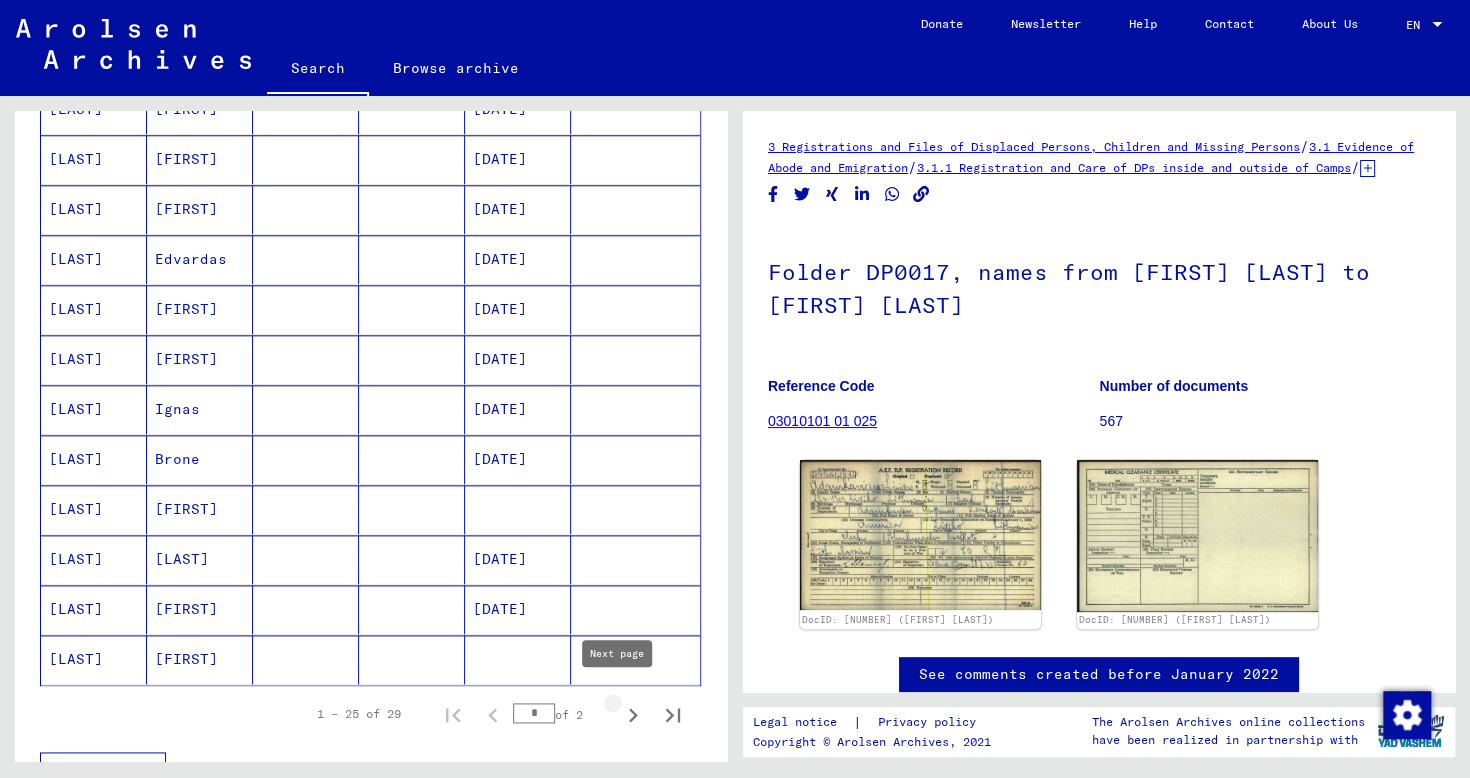 click 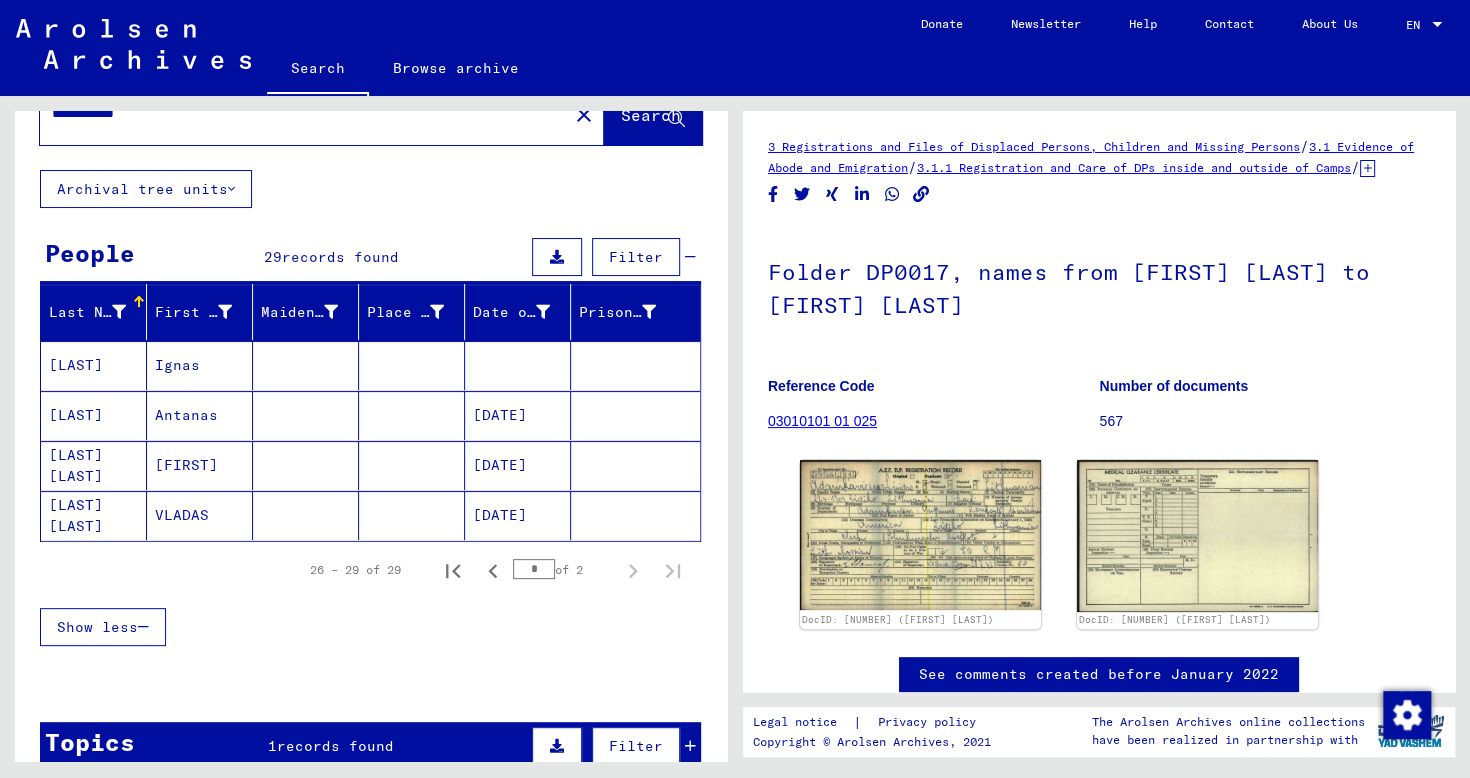 scroll, scrollTop: 0, scrollLeft: 0, axis: both 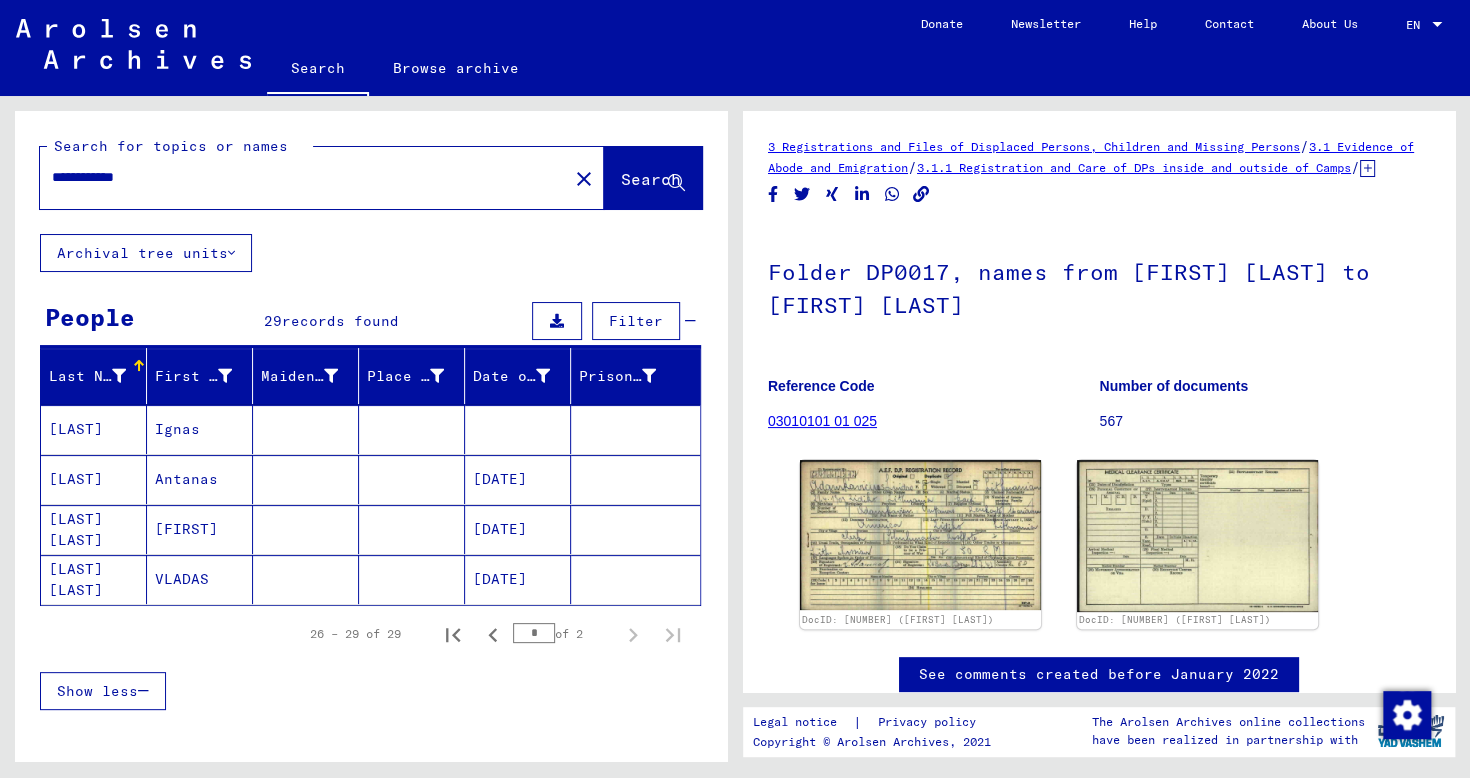 click on "**********" at bounding box center [304, 177] 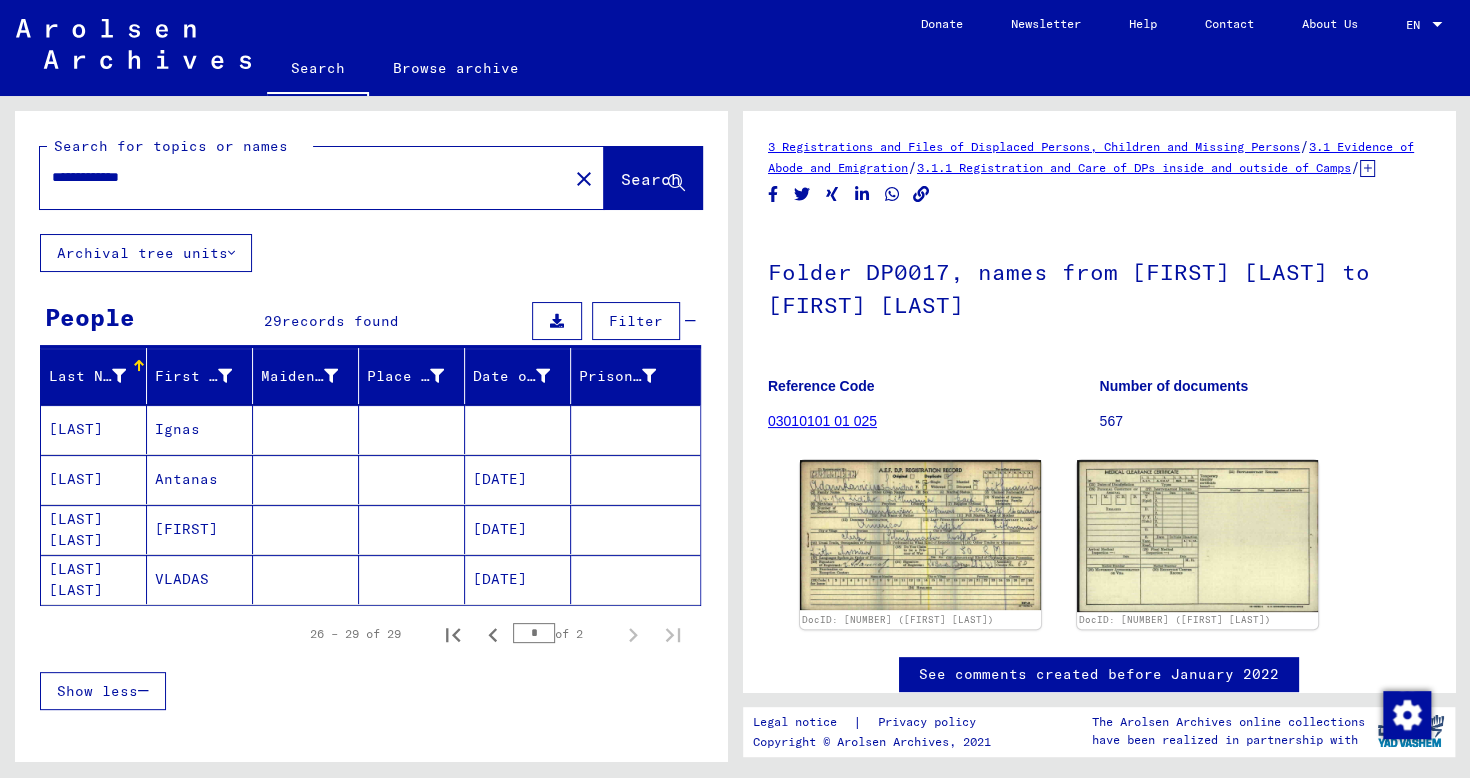 type on "**********" 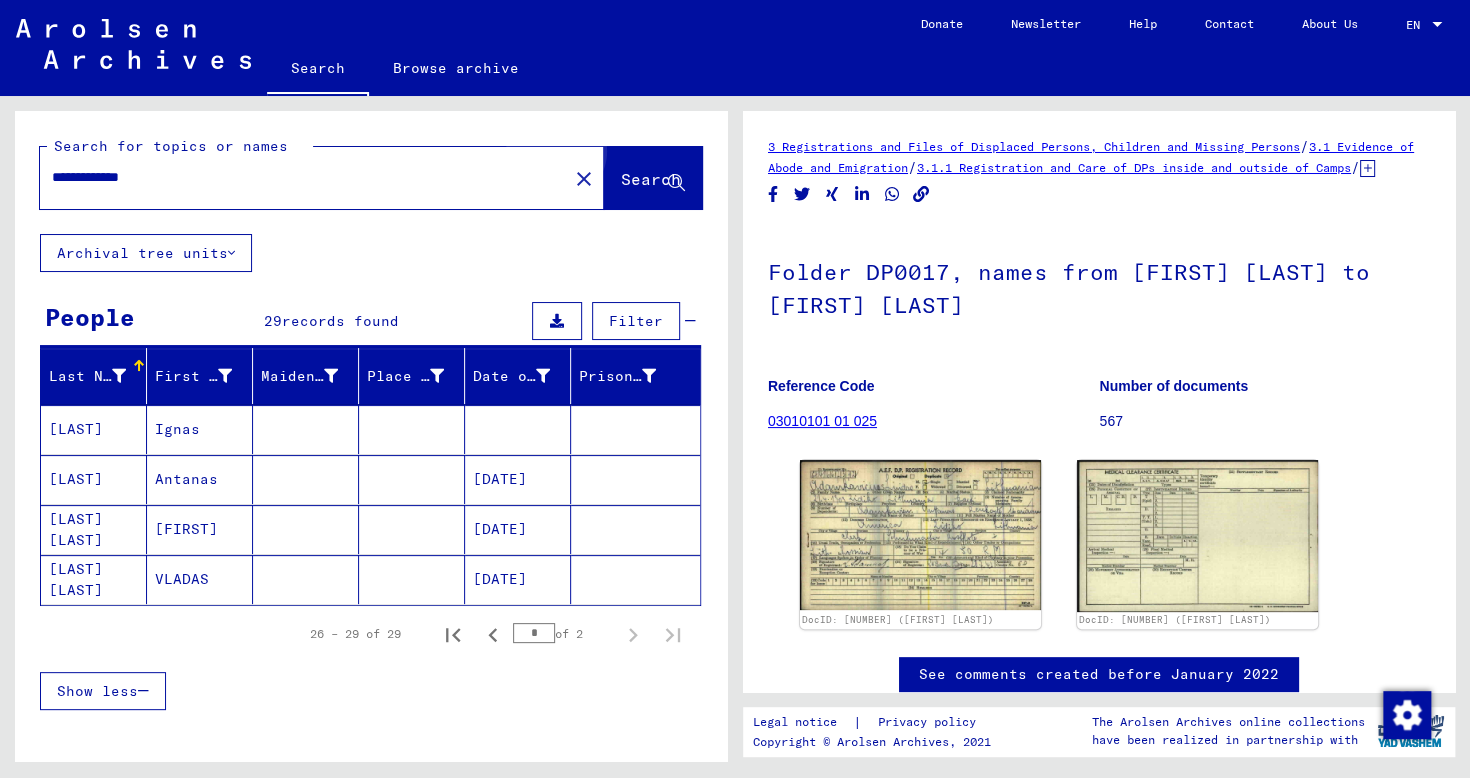 click on "Search" 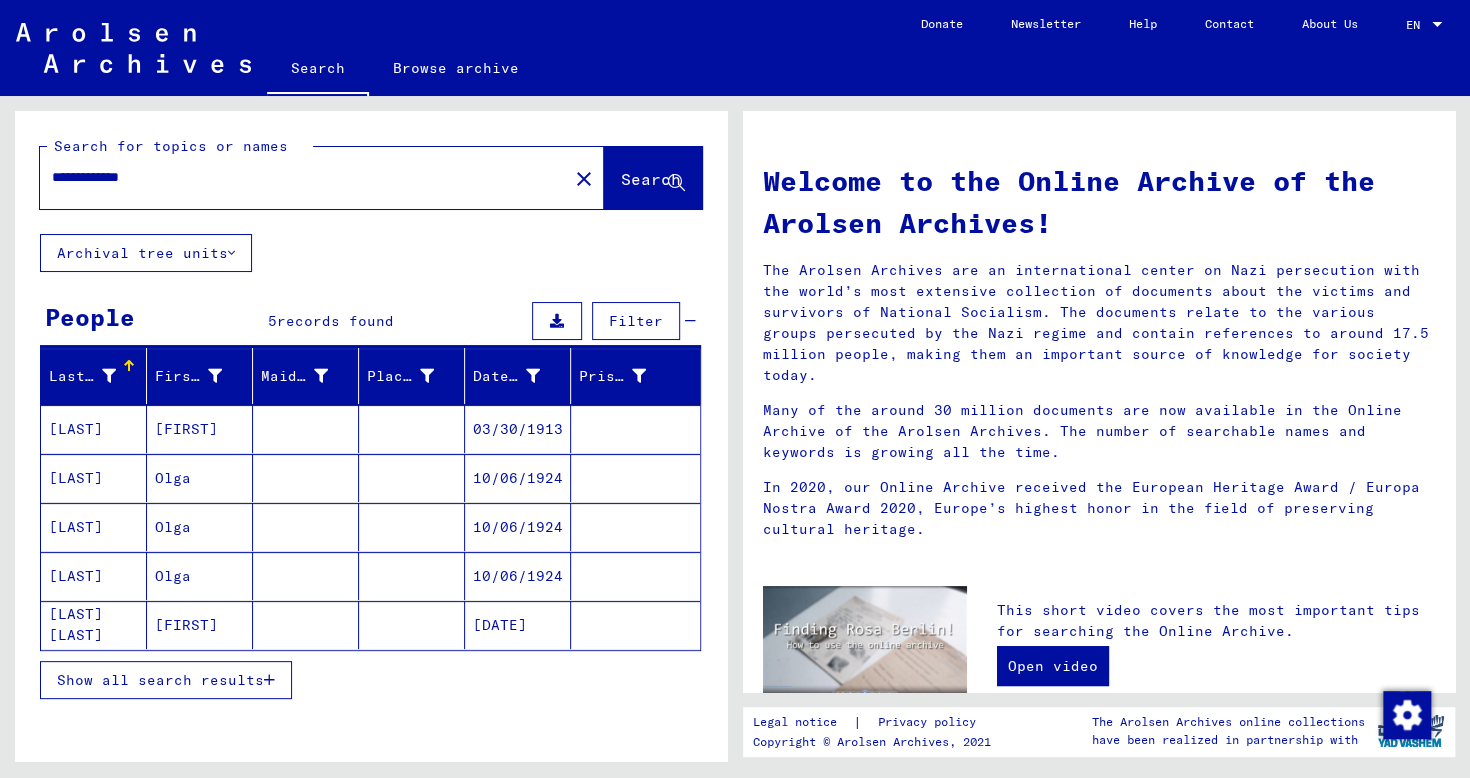 click on "[FIRST]" 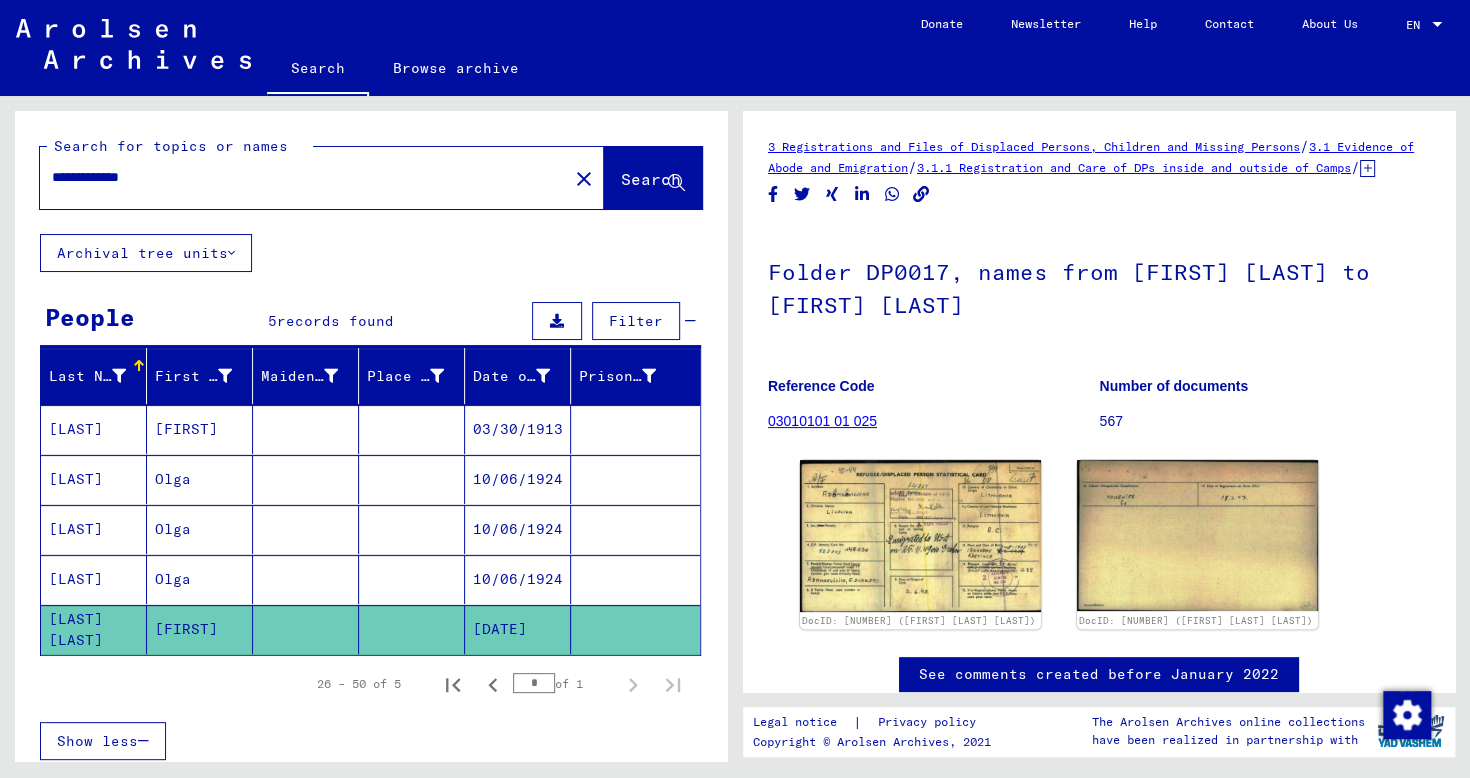scroll, scrollTop: 0, scrollLeft: 0, axis: both 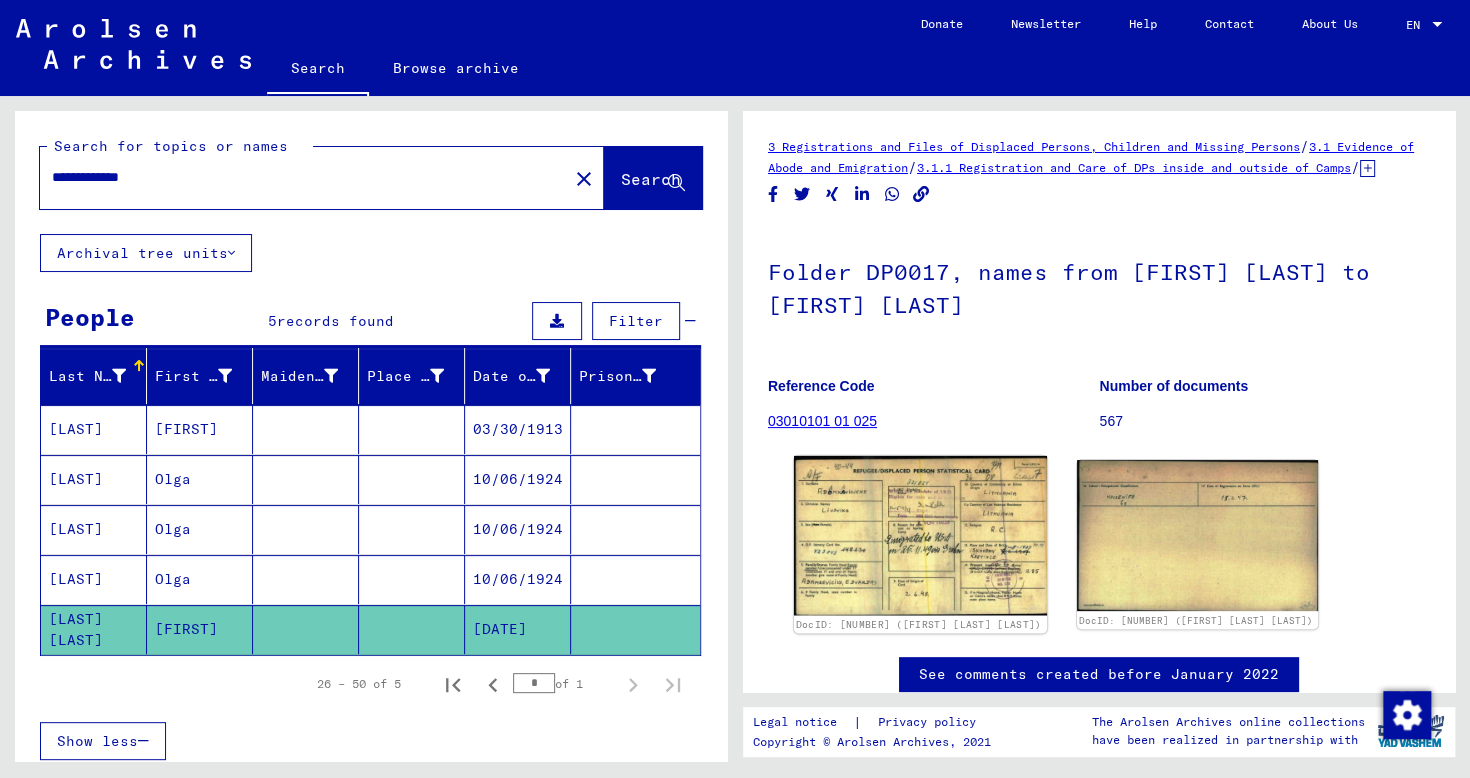 click 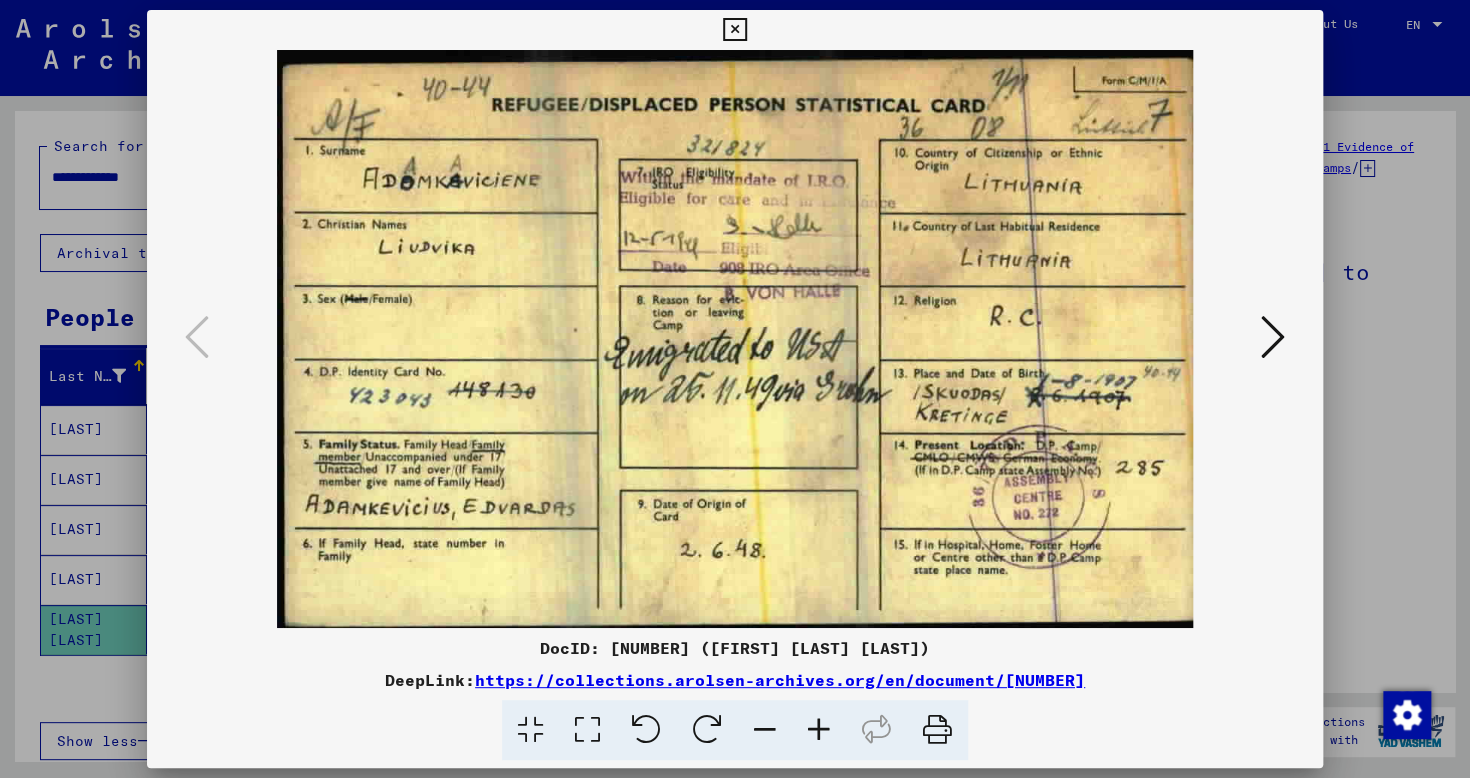 type 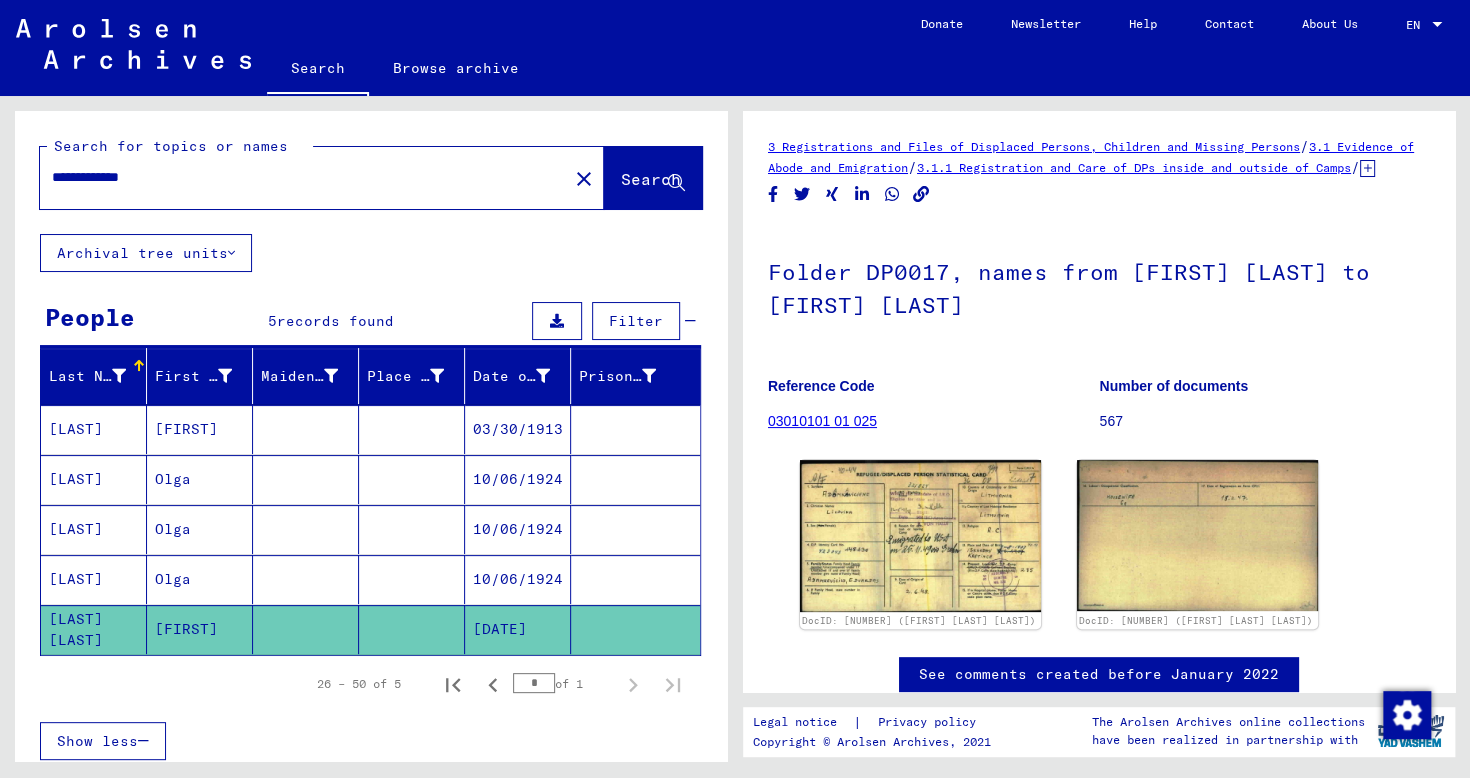 click on "03/30/1913" at bounding box center (518, 479) 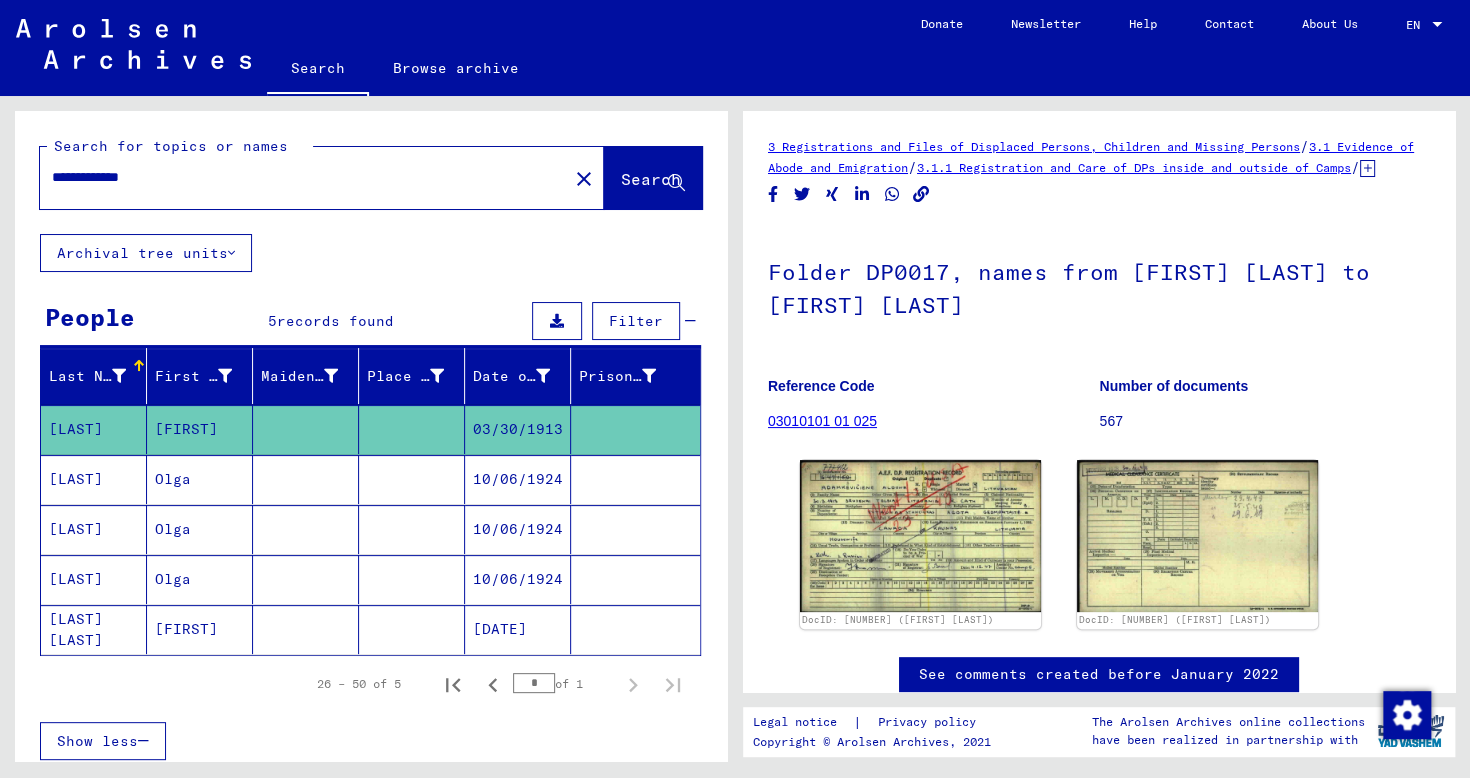 scroll, scrollTop: 0, scrollLeft: 0, axis: both 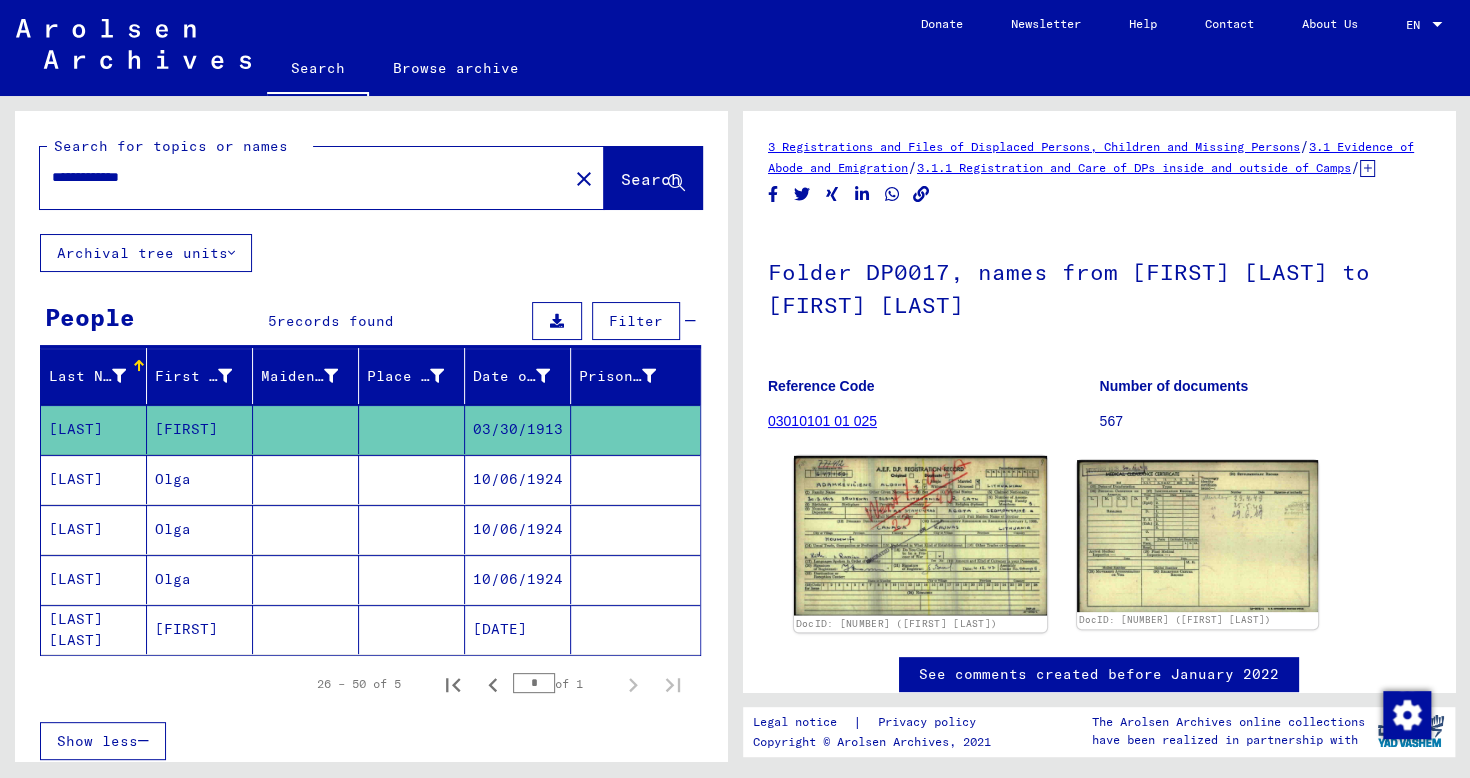 click 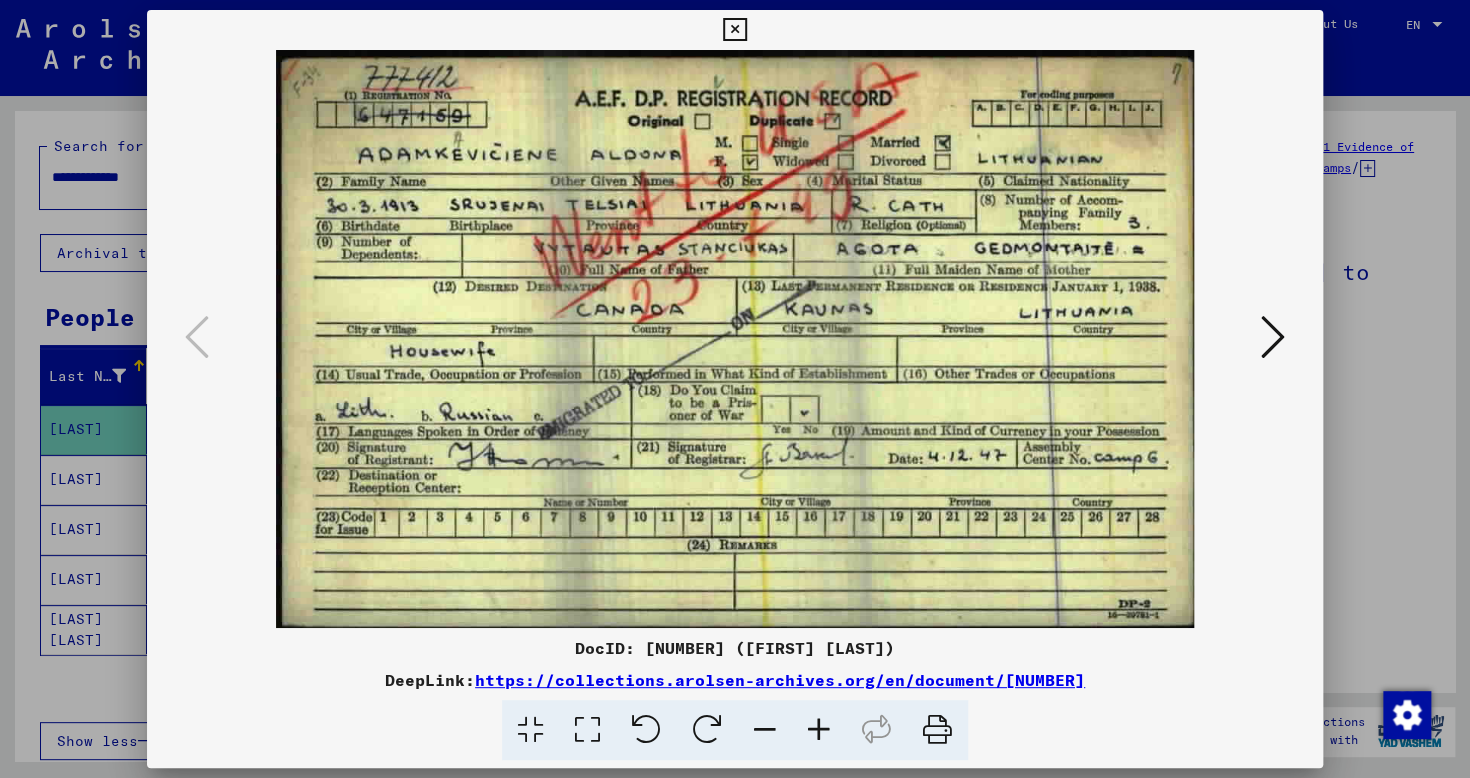 click at bounding box center [734, 30] 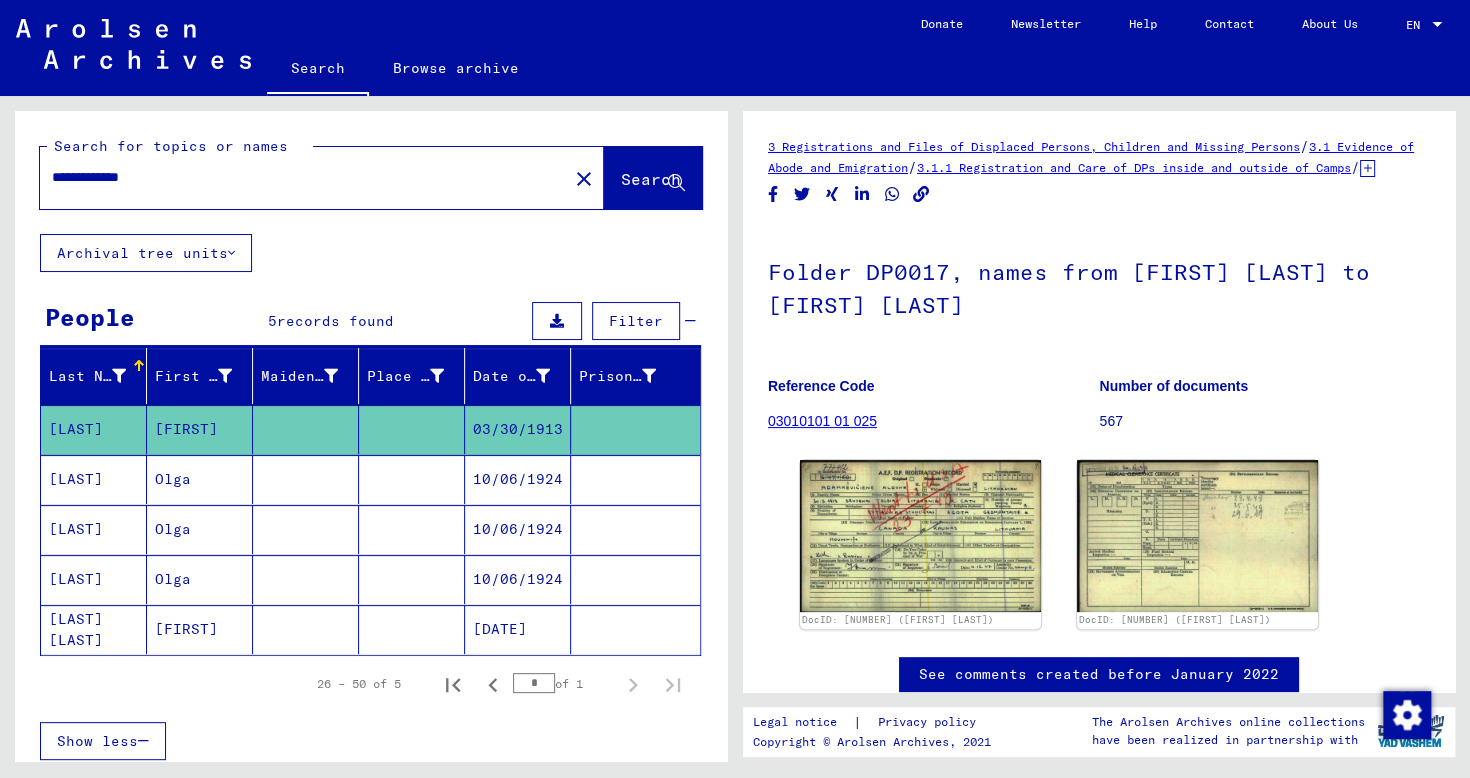 click on "10/06/1924" at bounding box center [518, 529] 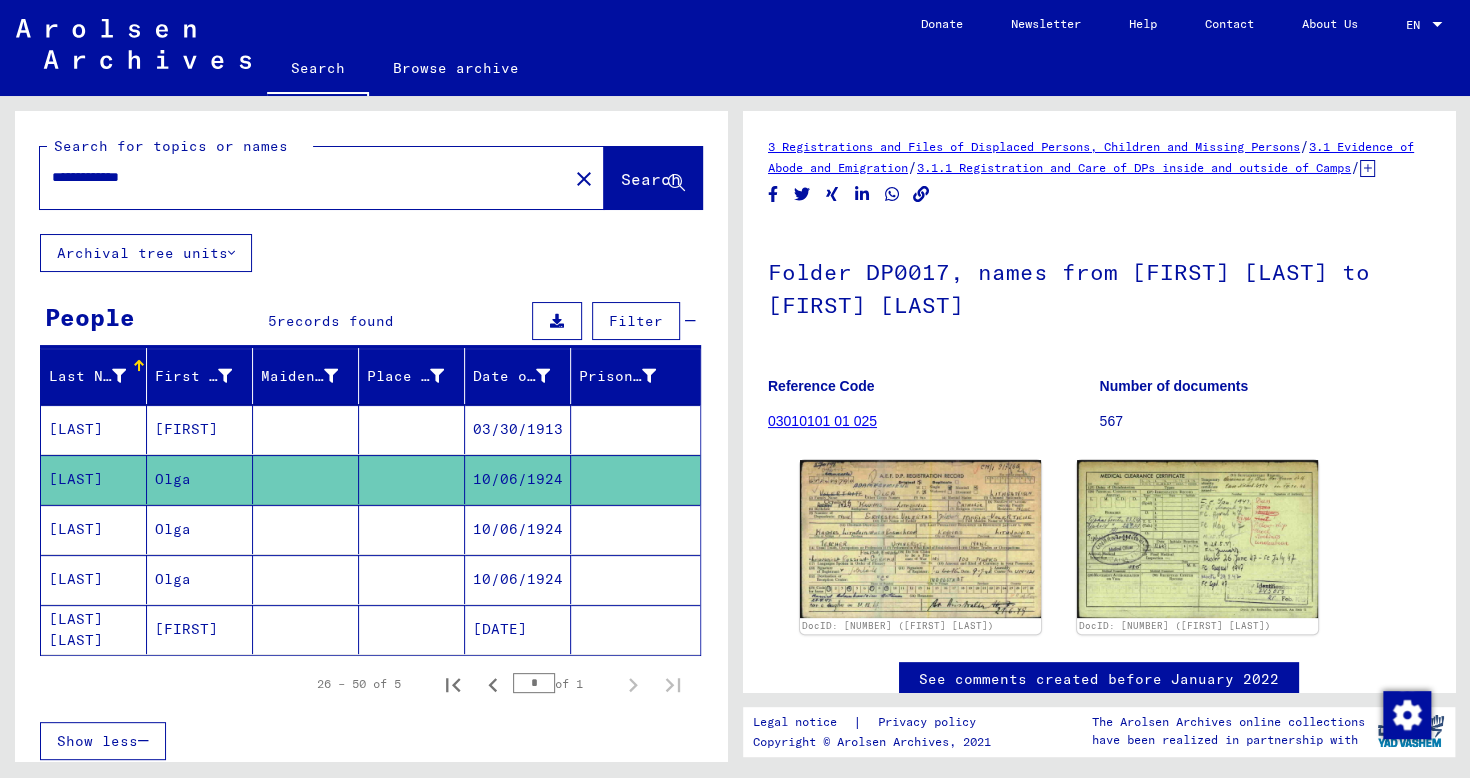 scroll, scrollTop: 0, scrollLeft: 0, axis: both 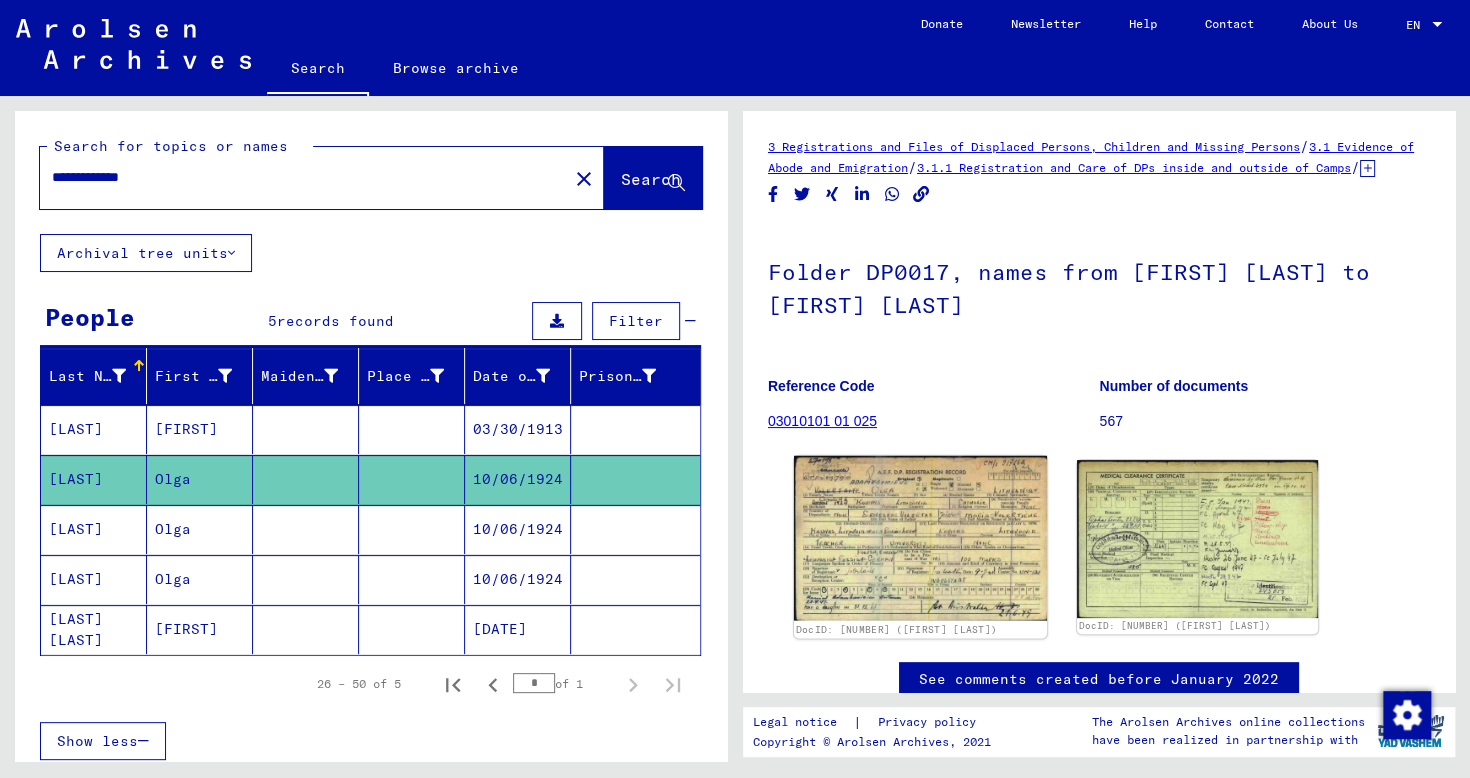 click 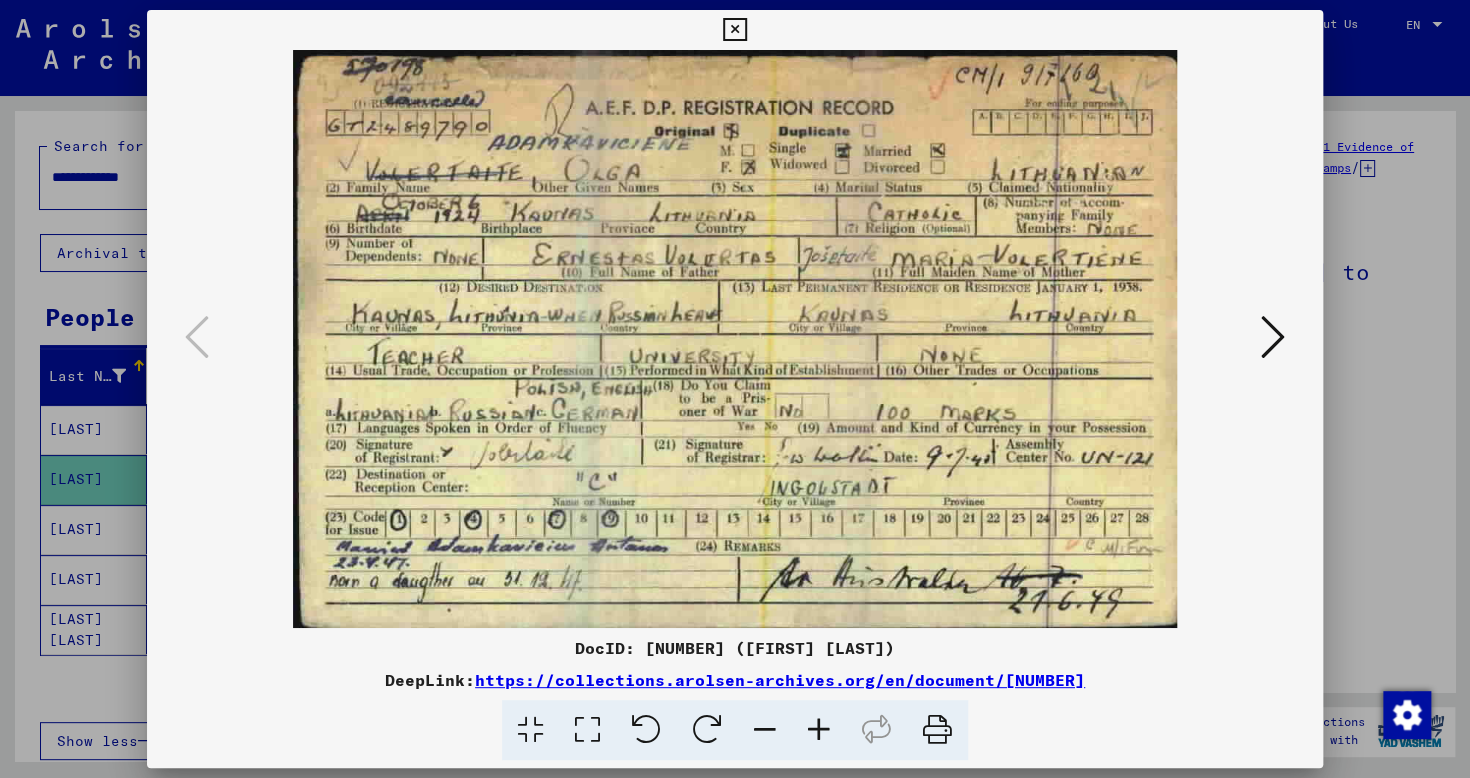 type 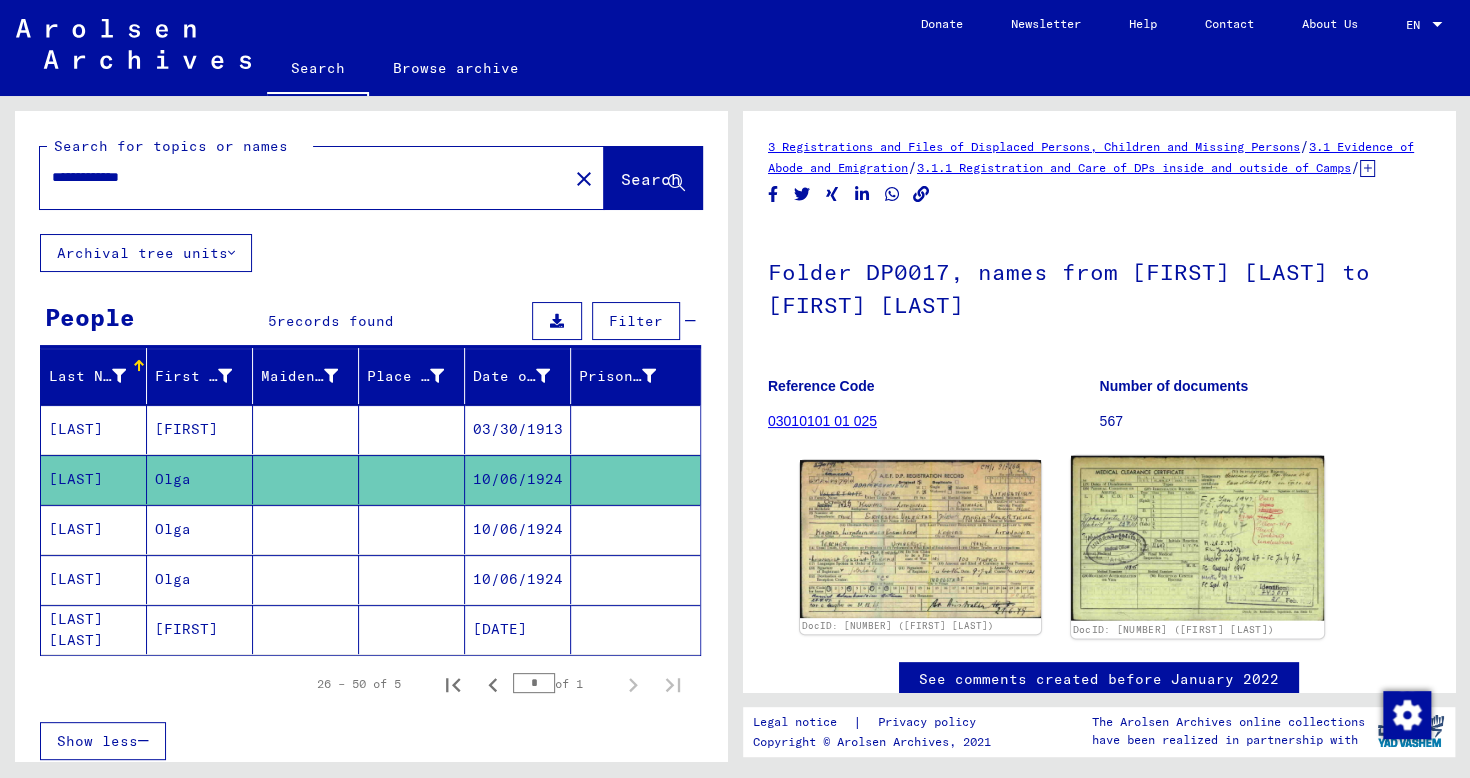 click 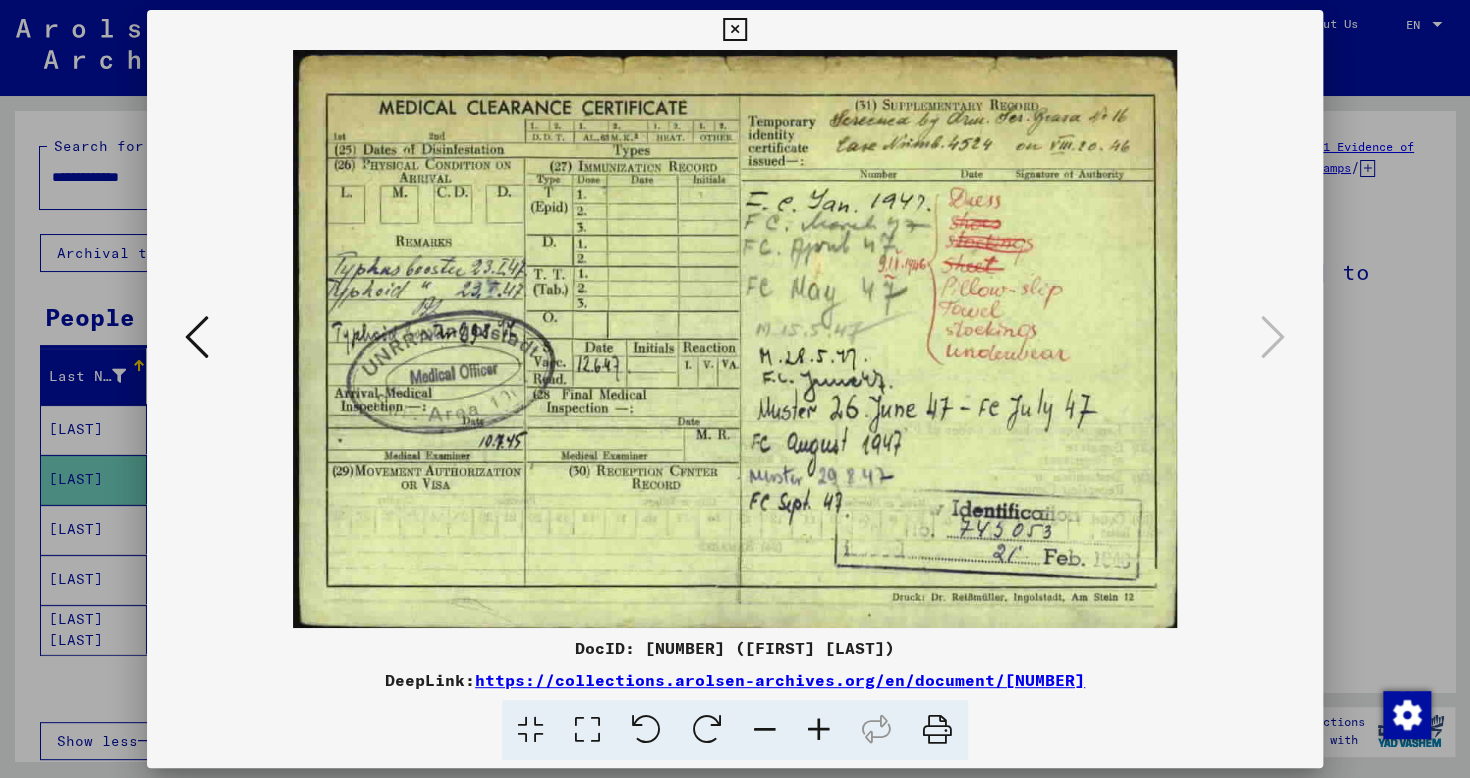 click at bounding box center (734, 30) 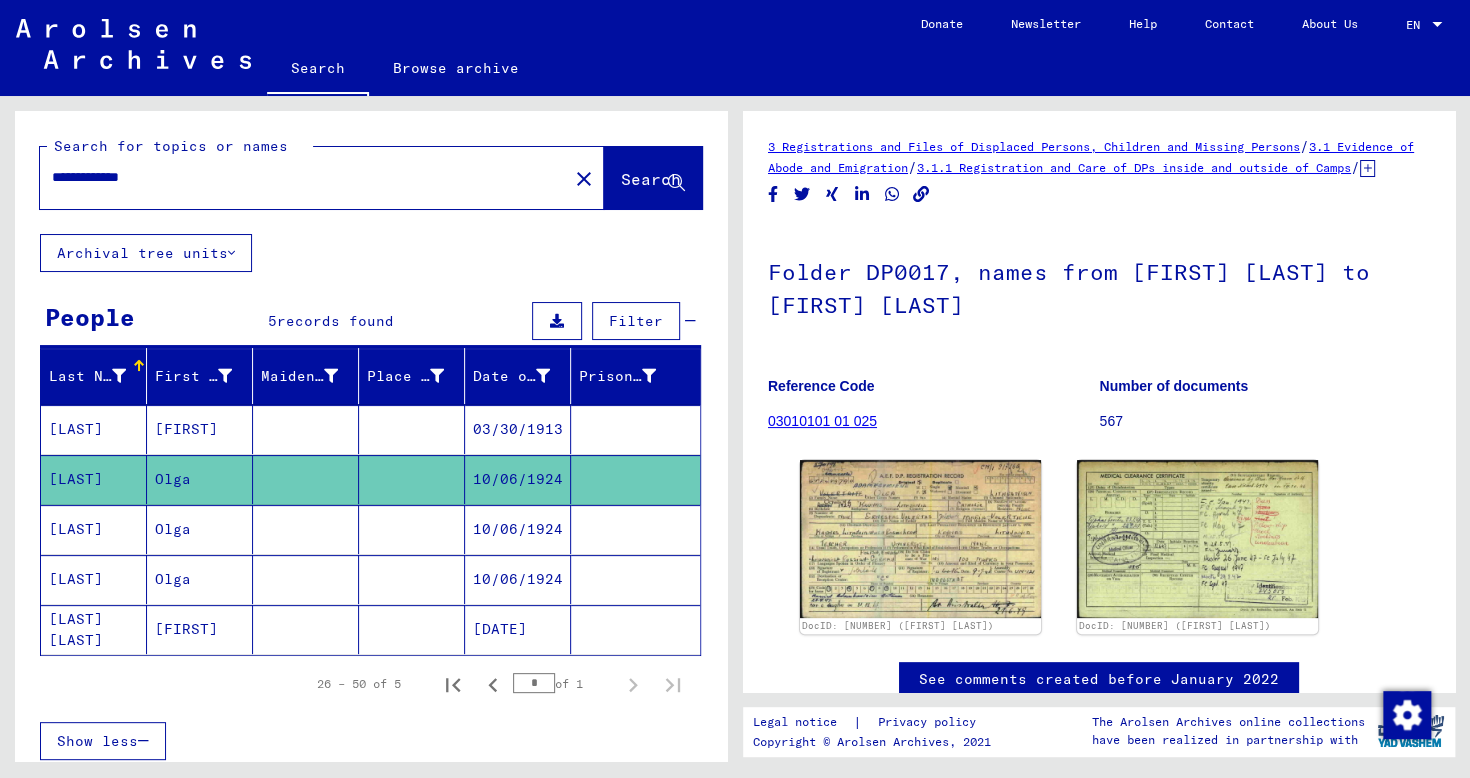 click on "10/06/1924" at bounding box center [518, 579] 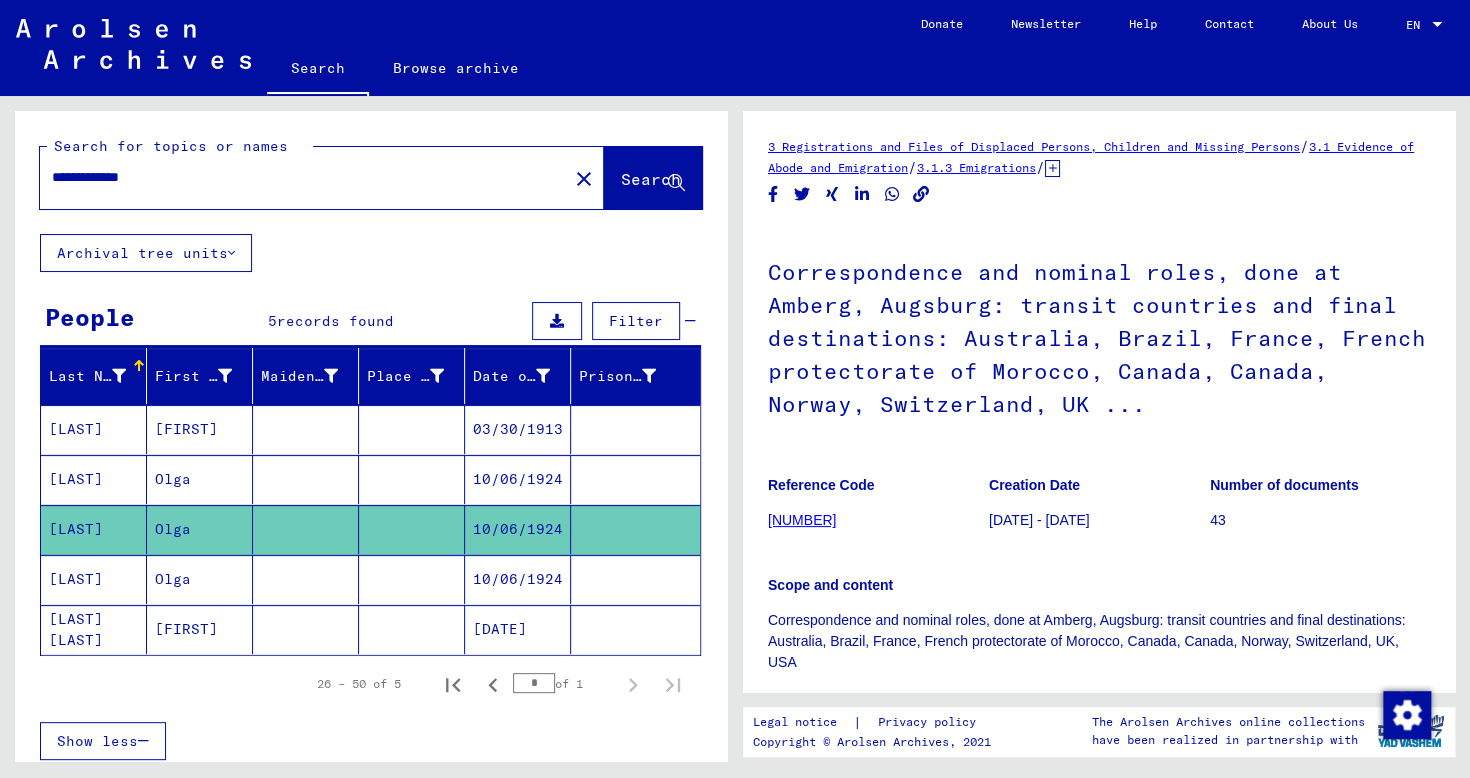 scroll, scrollTop: 0, scrollLeft: 0, axis: both 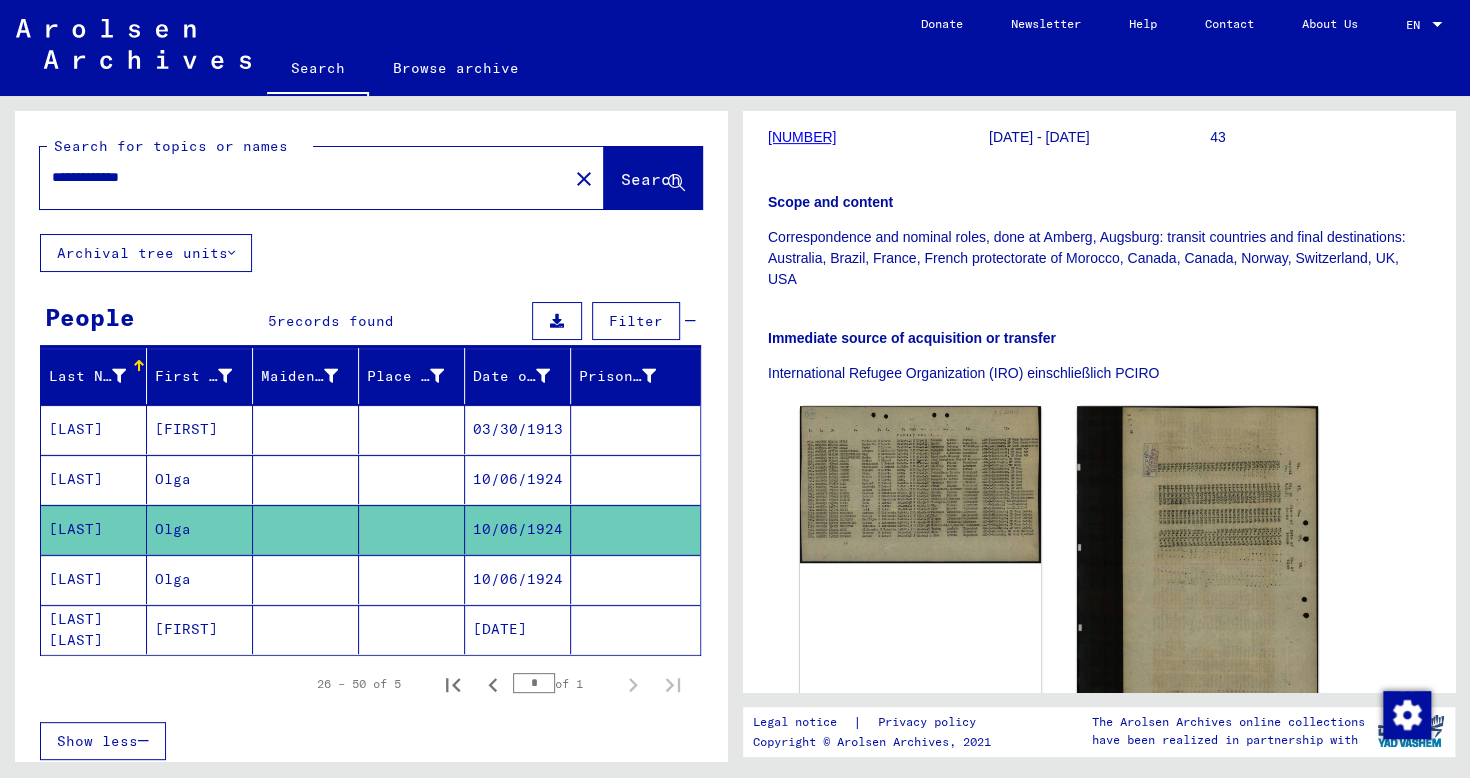 click on "[DATE]" 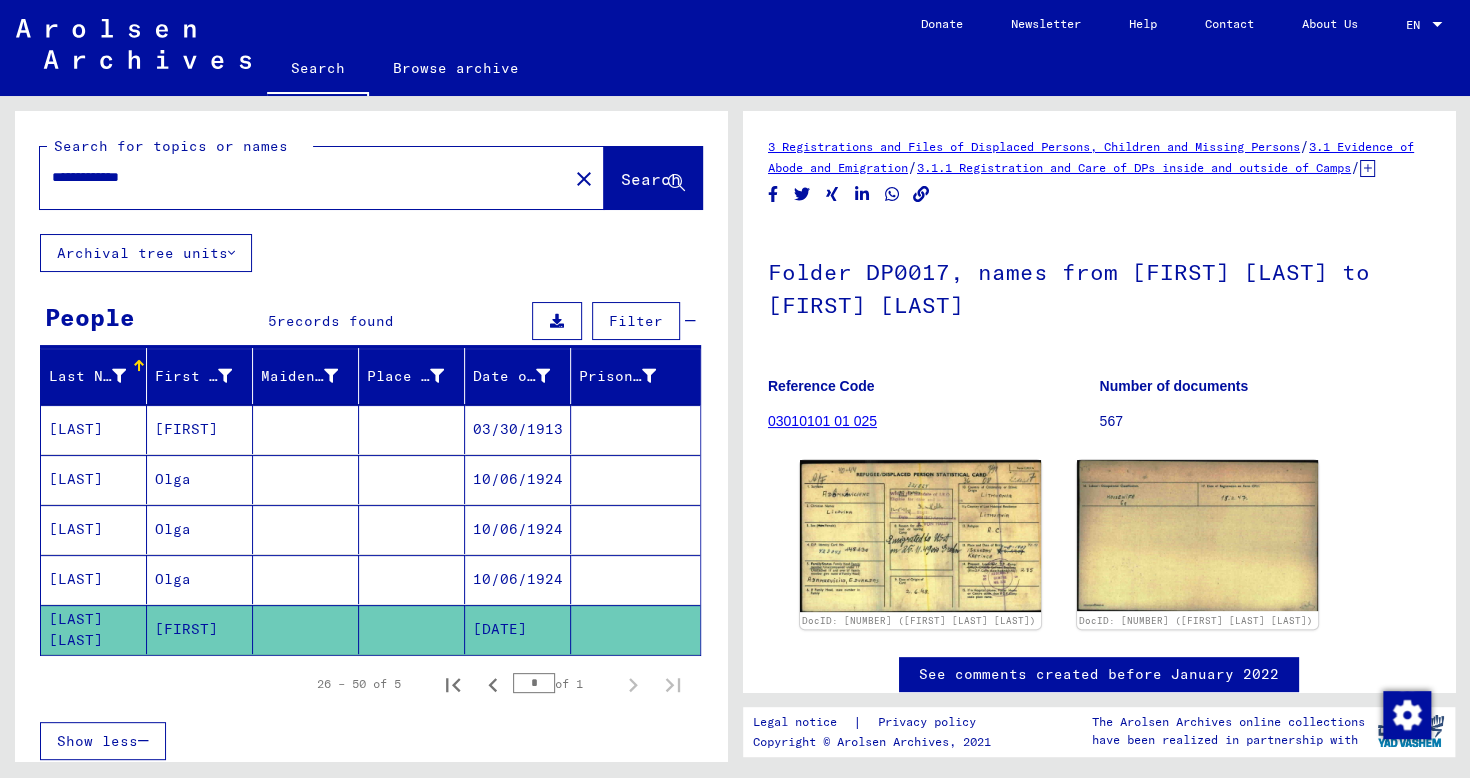 scroll, scrollTop: 0, scrollLeft: 0, axis: both 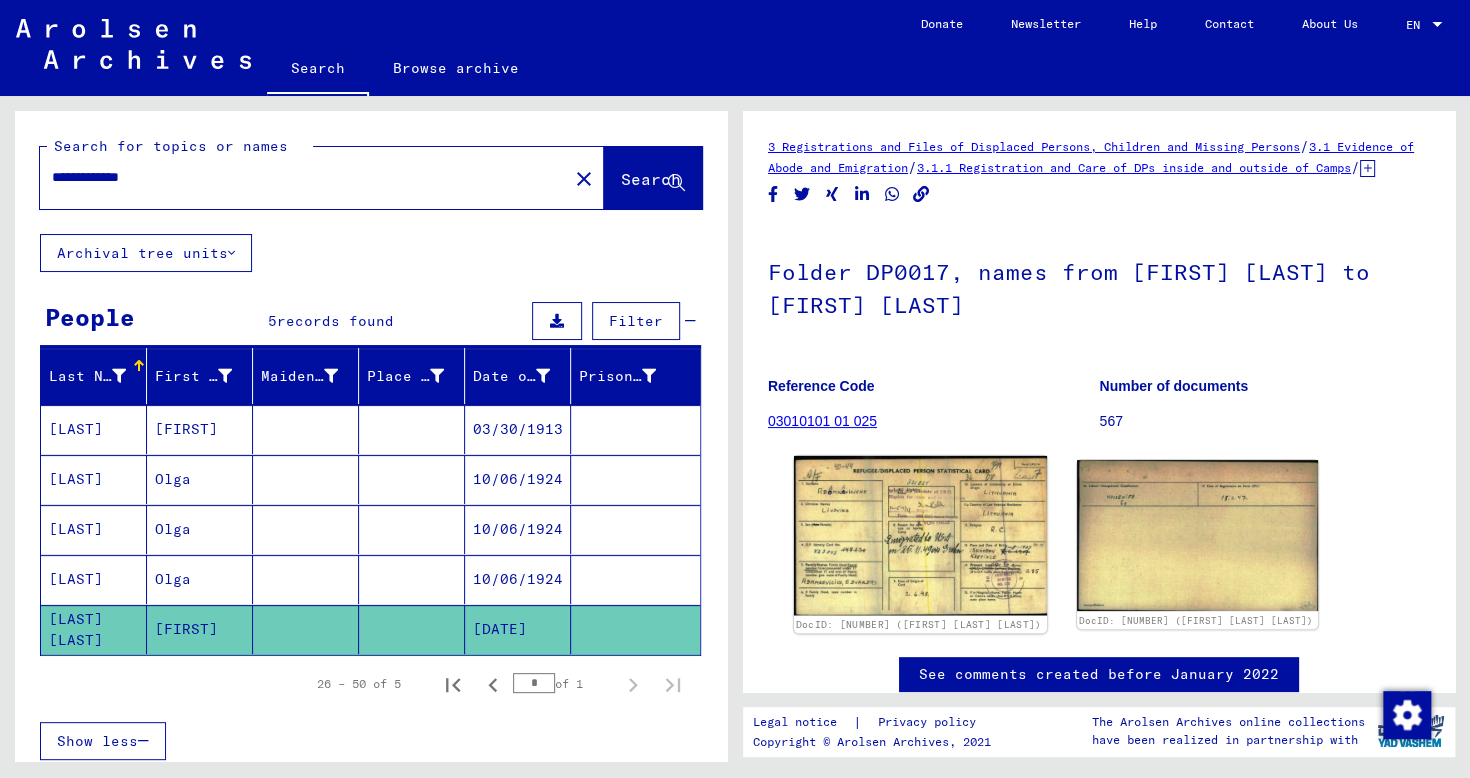 click 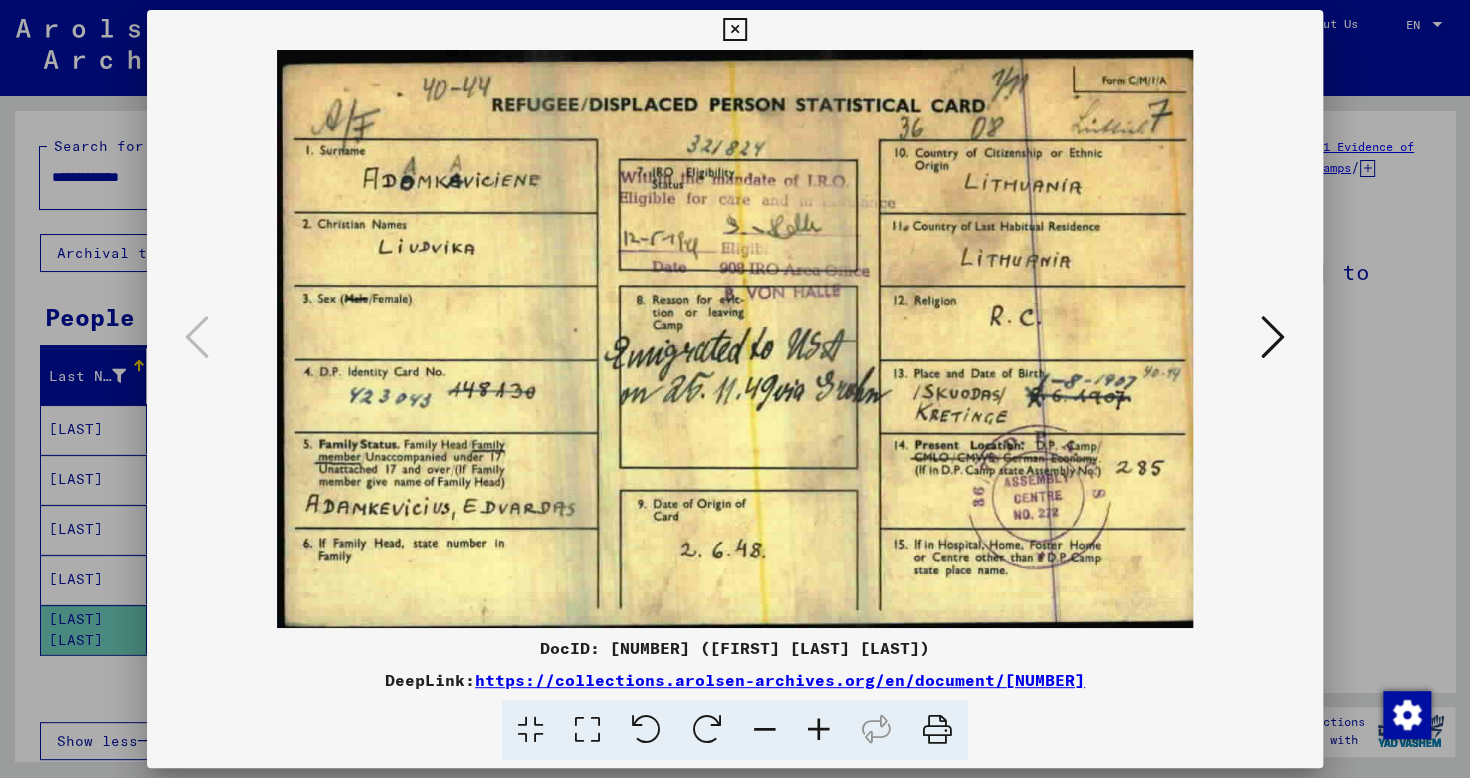 click at bounding box center [734, 30] 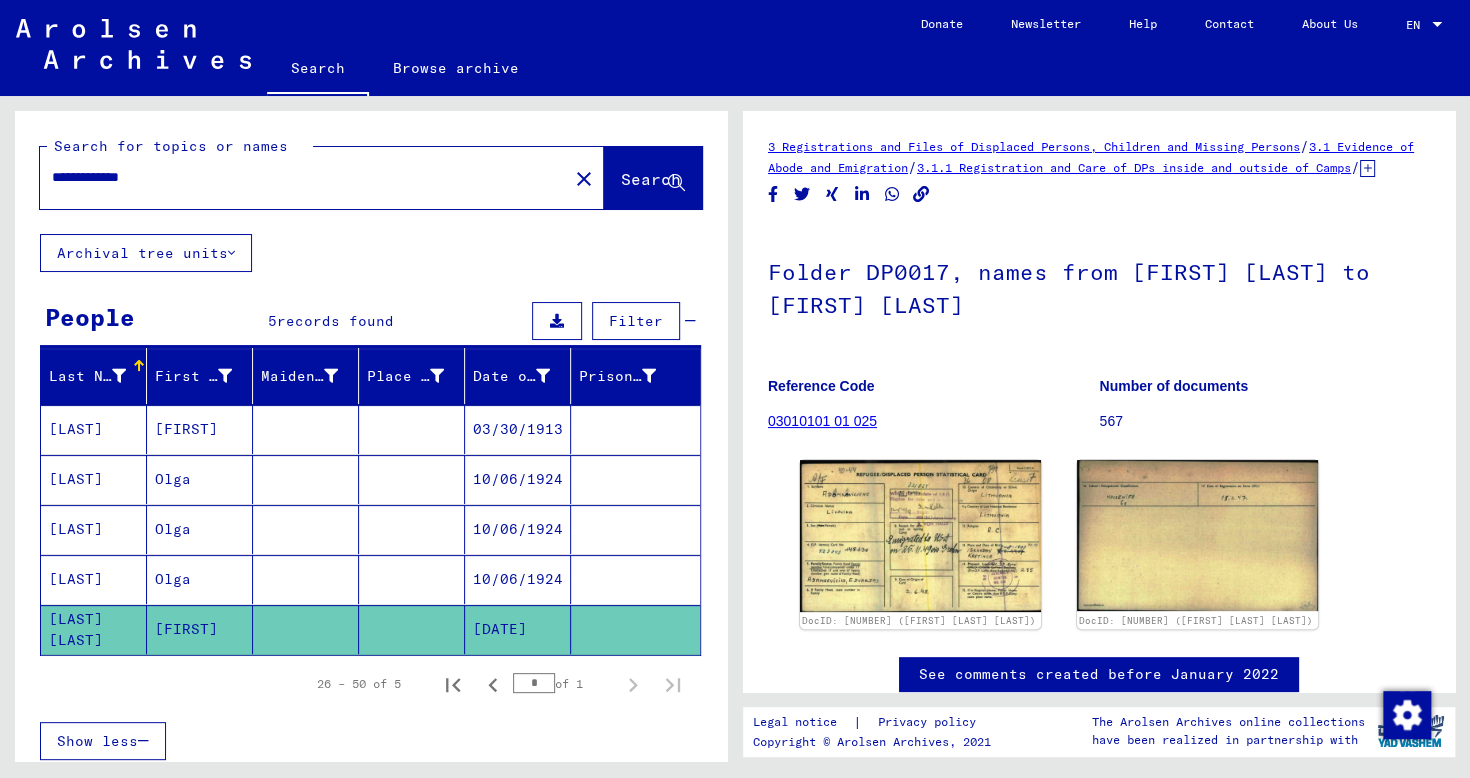 click on "10/06/1924" at bounding box center [518, 629] 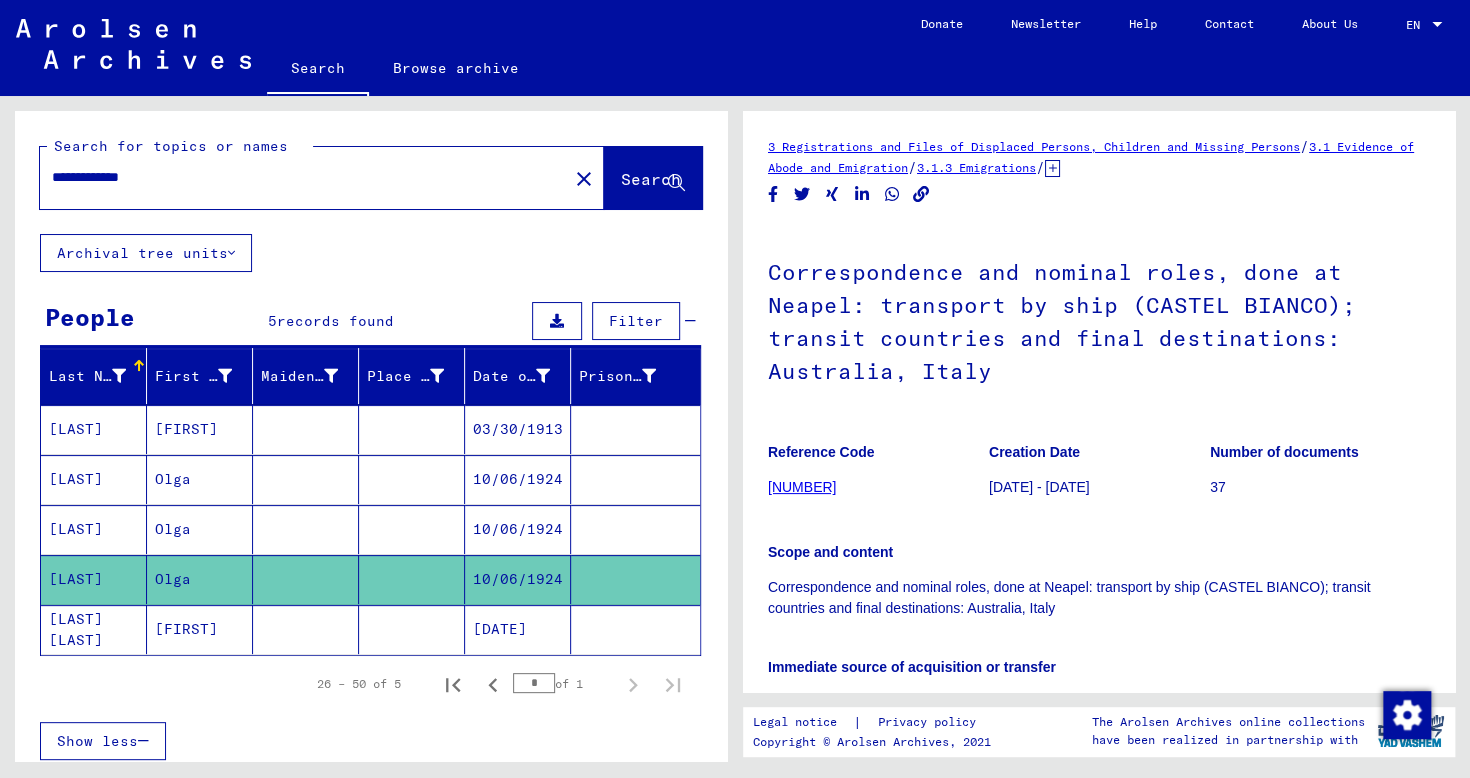scroll, scrollTop: 0, scrollLeft: 0, axis: both 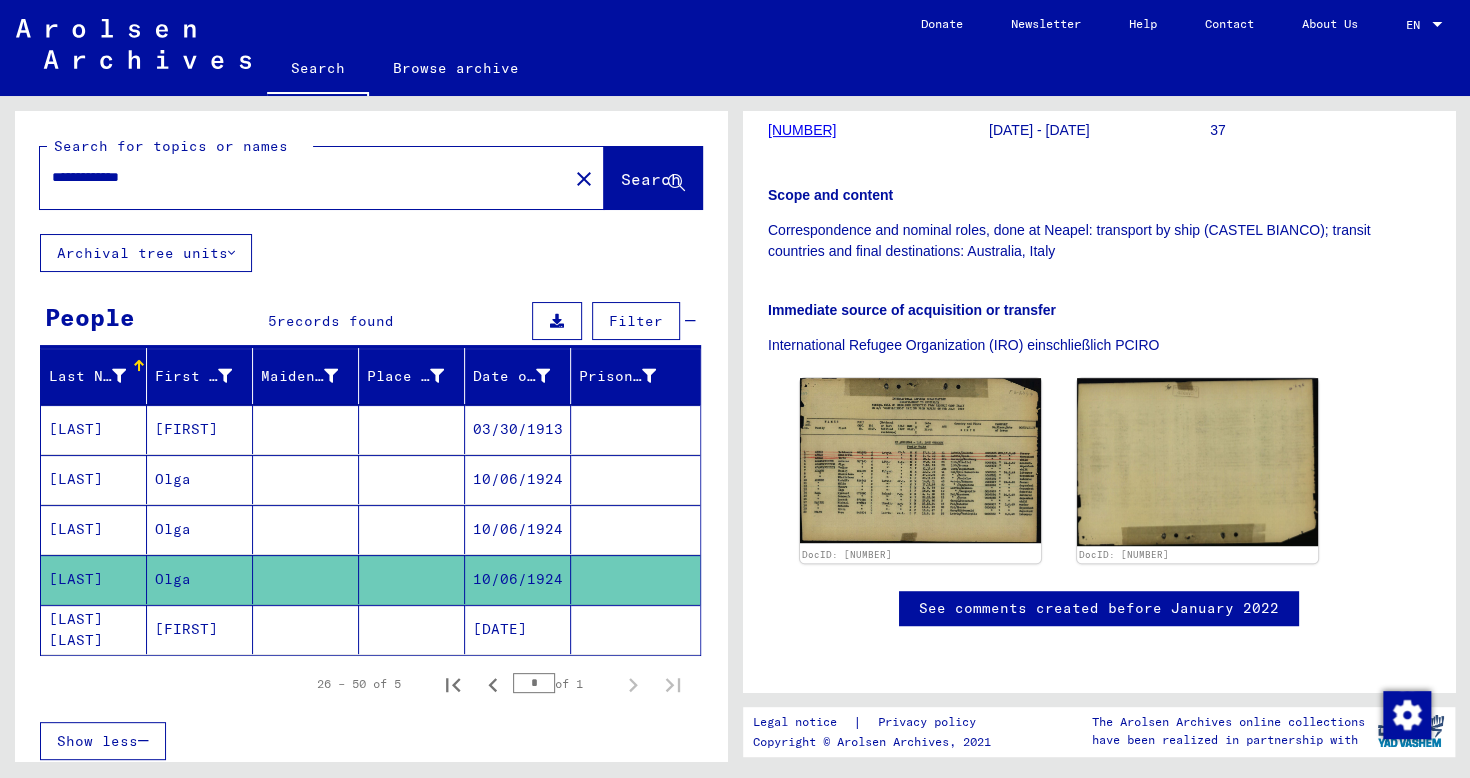 click on "10/06/1924" at bounding box center [518, 579] 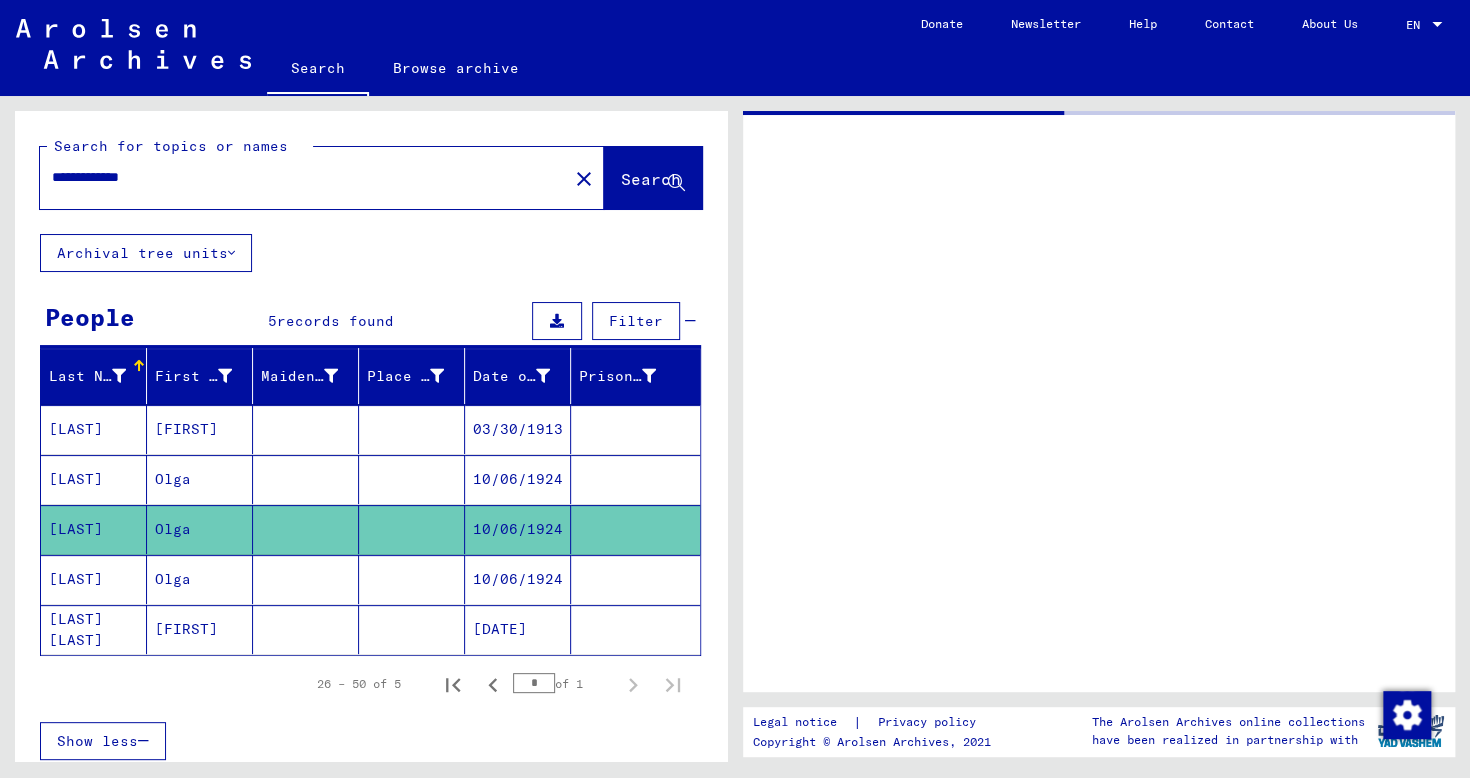scroll, scrollTop: 0, scrollLeft: 0, axis: both 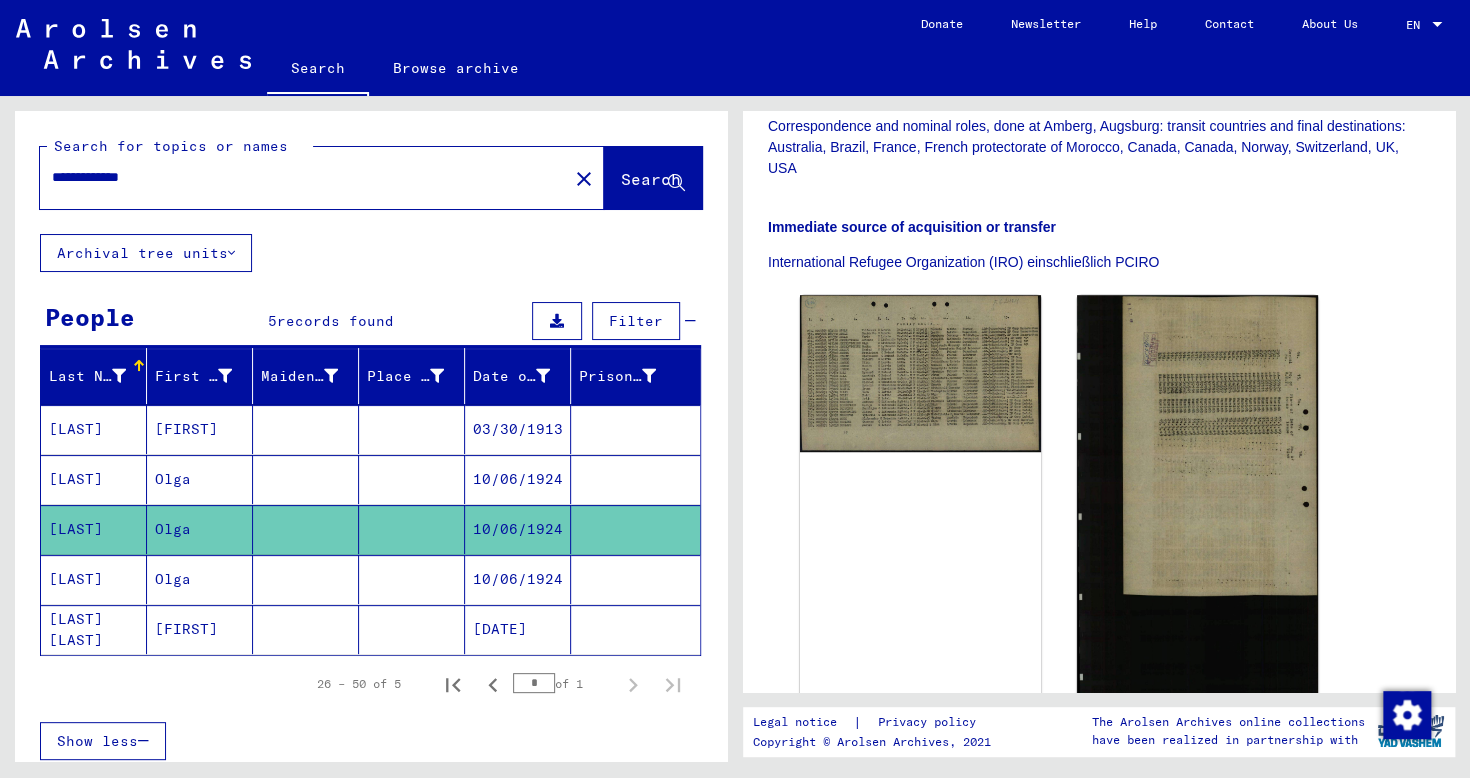 click on "10/06/1924" at bounding box center [518, 529] 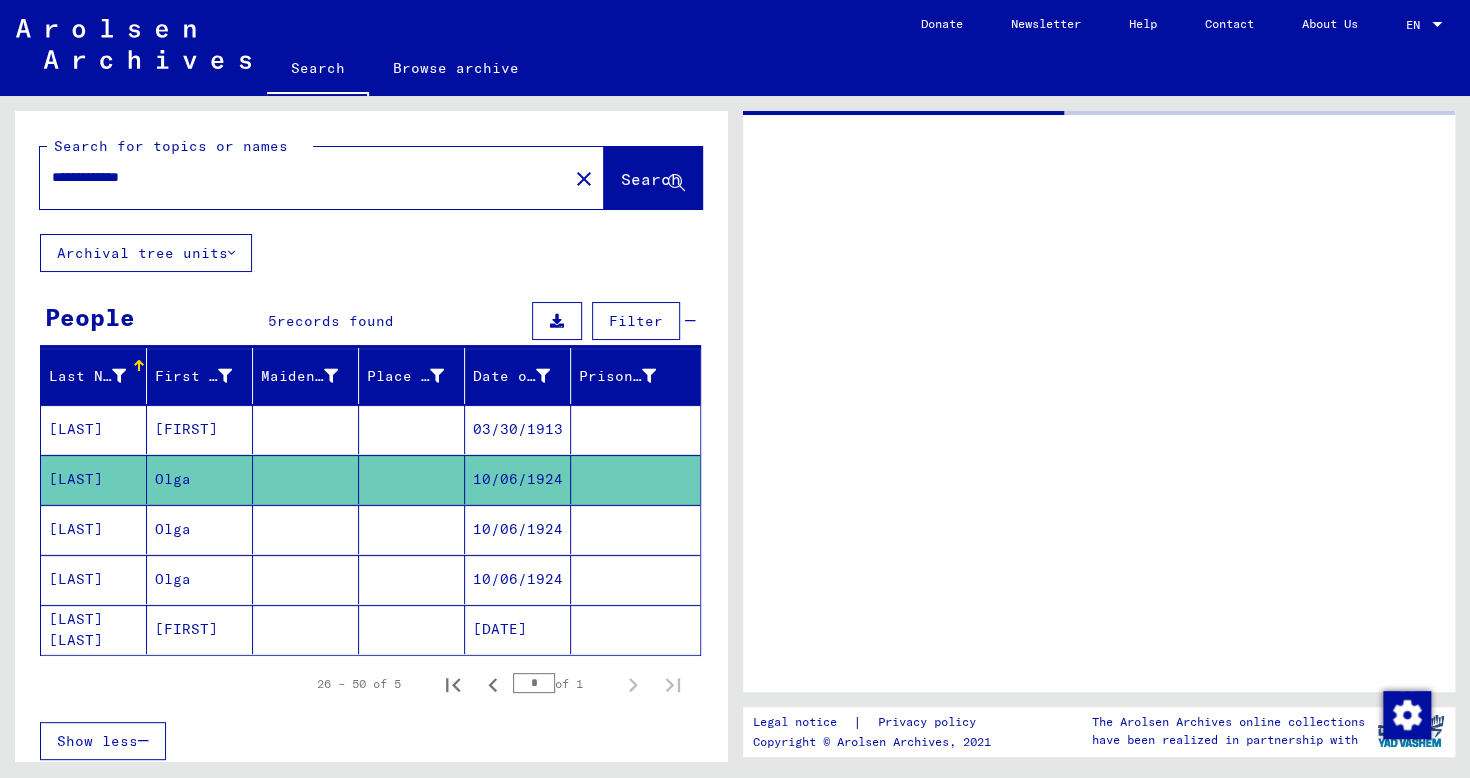 scroll, scrollTop: 0, scrollLeft: 0, axis: both 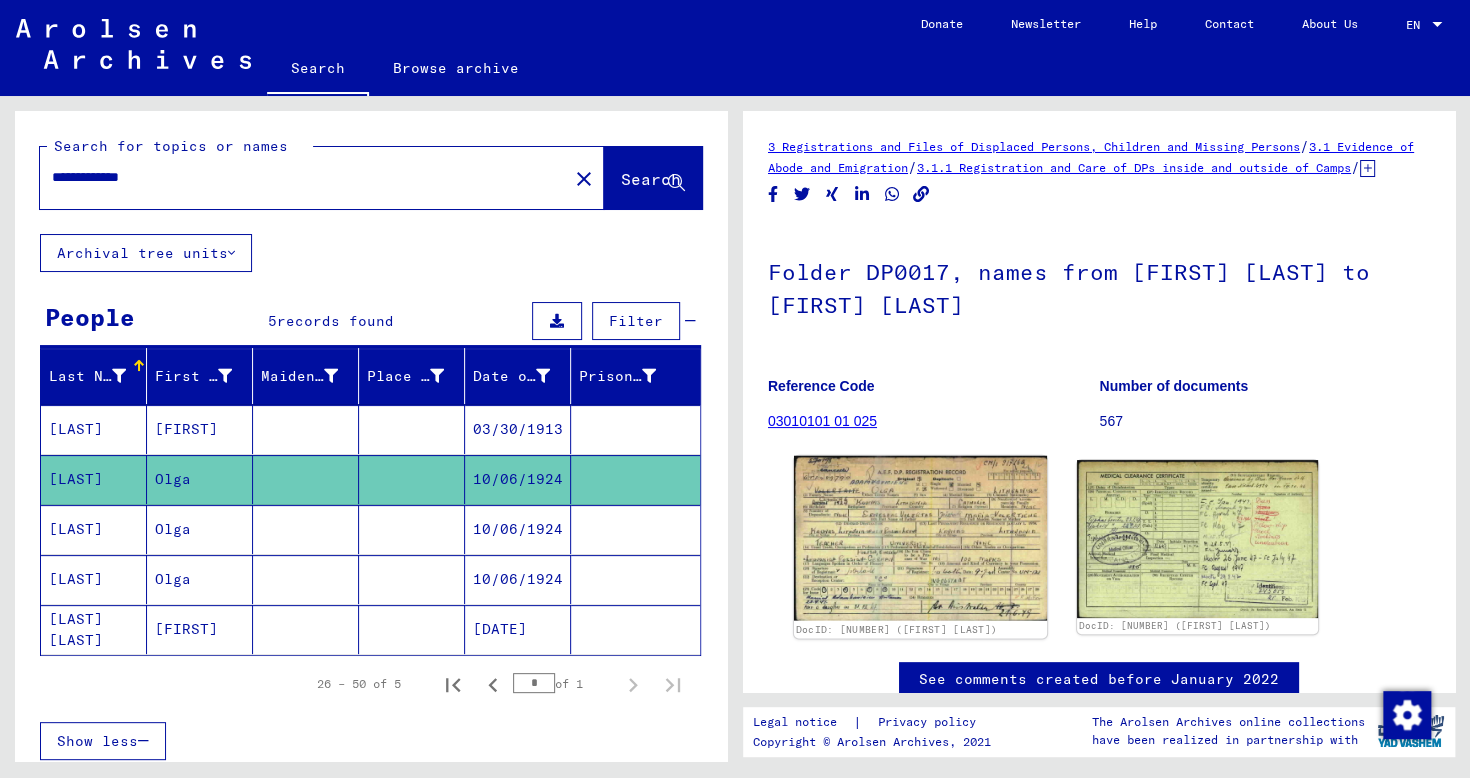 click 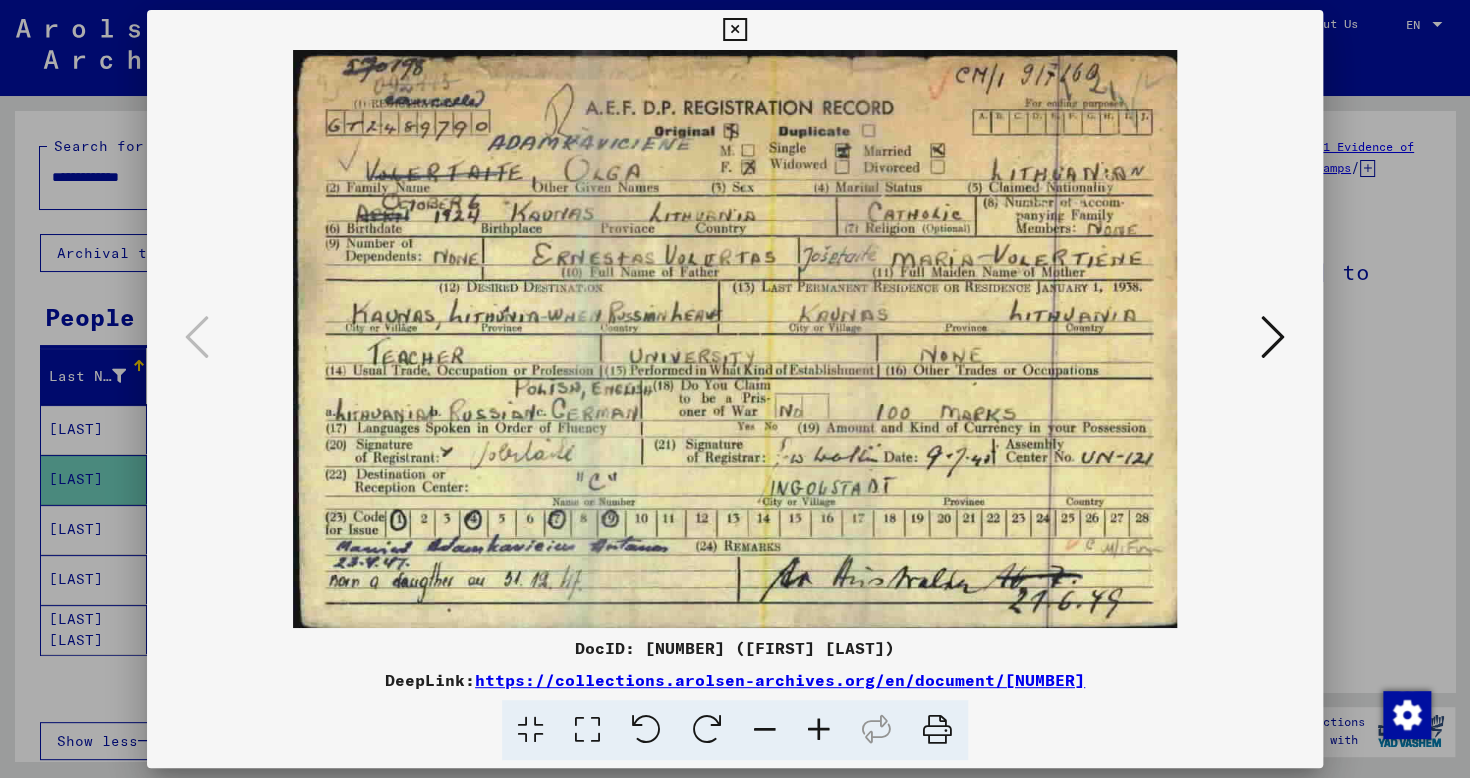 click at bounding box center (734, 30) 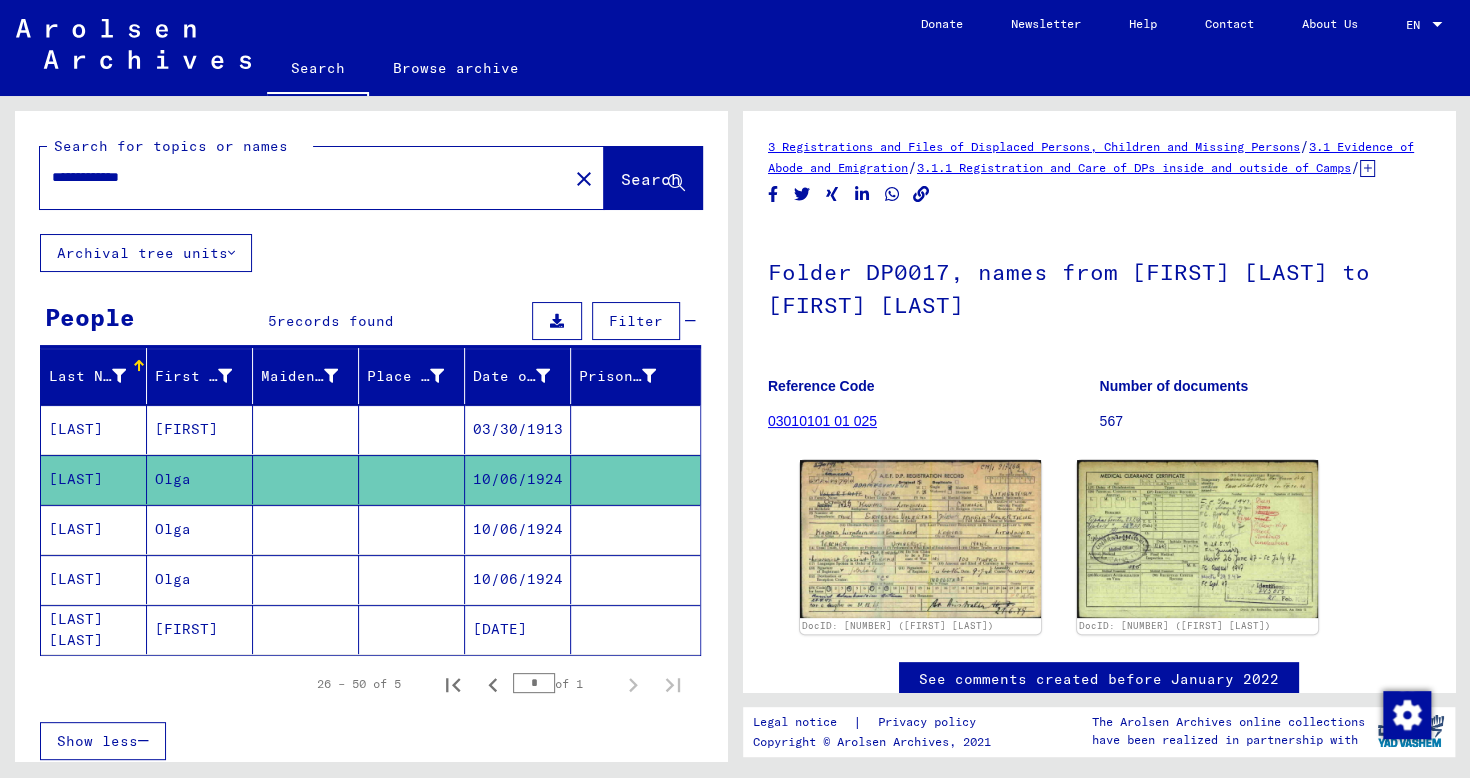 click on "[DATE]" 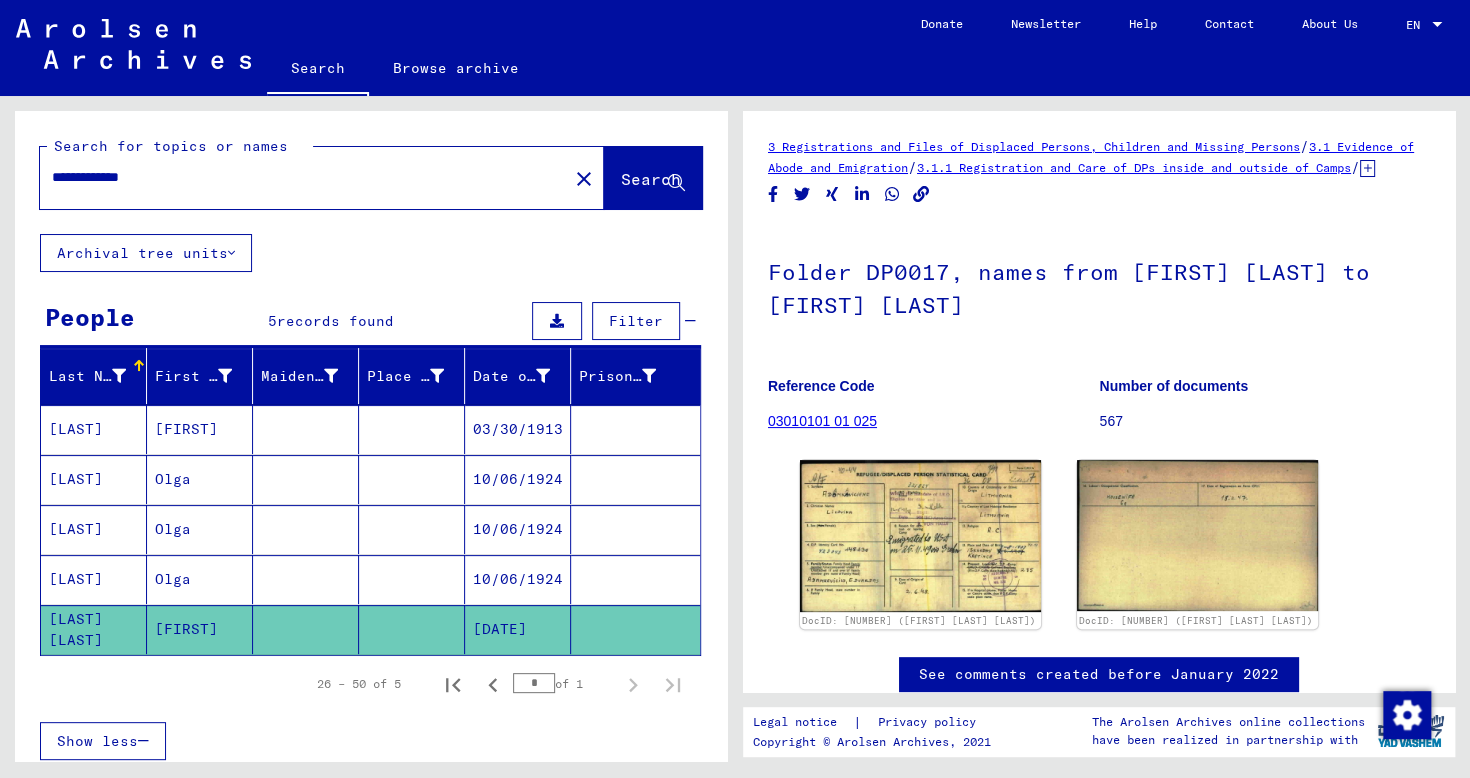 scroll, scrollTop: 0, scrollLeft: 0, axis: both 